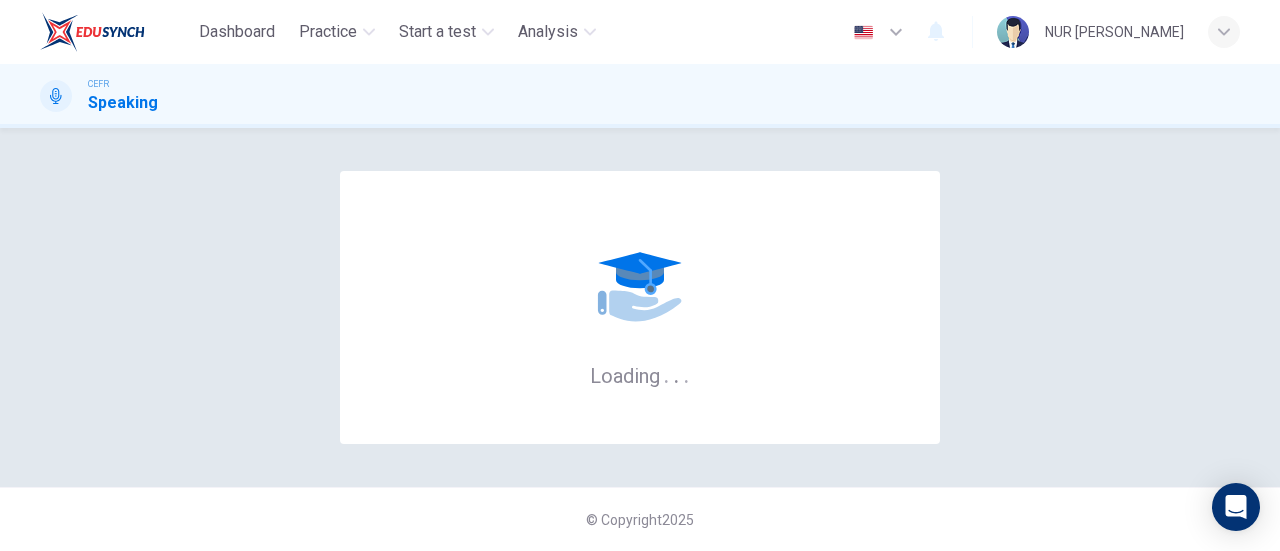 scroll, scrollTop: 0, scrollLeft: 0, axis: both 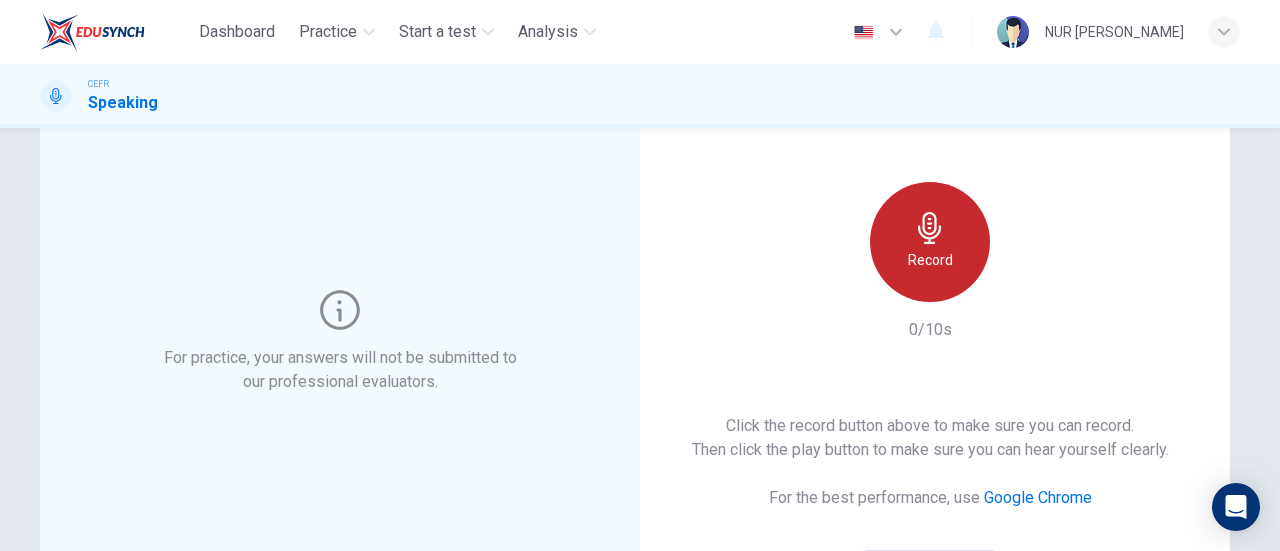 click on "Record" at bounding box center [930, 242] 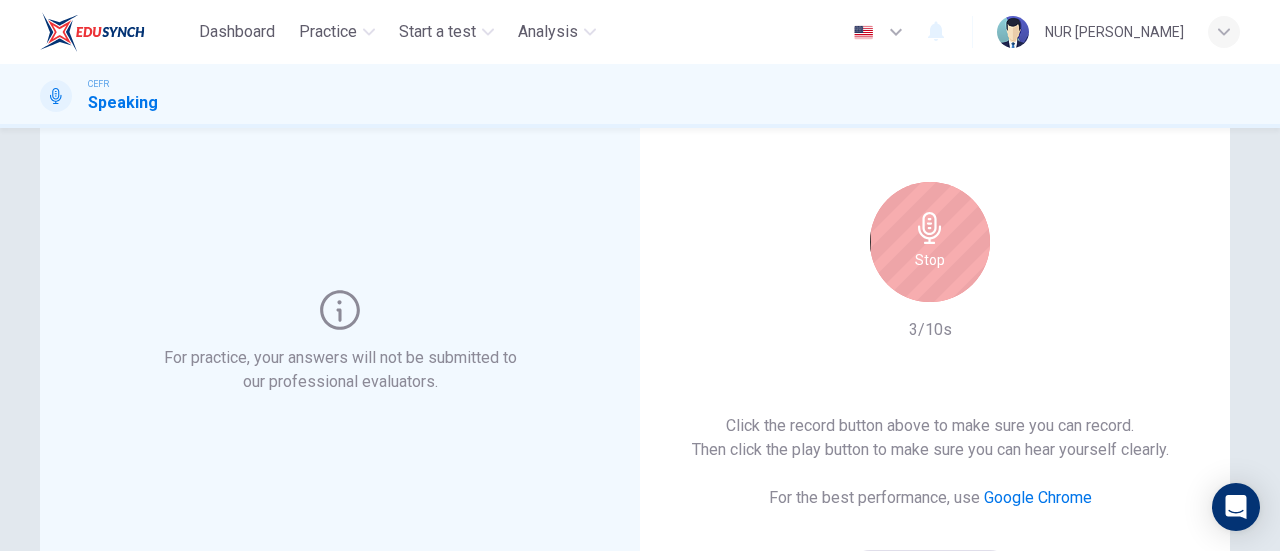 type 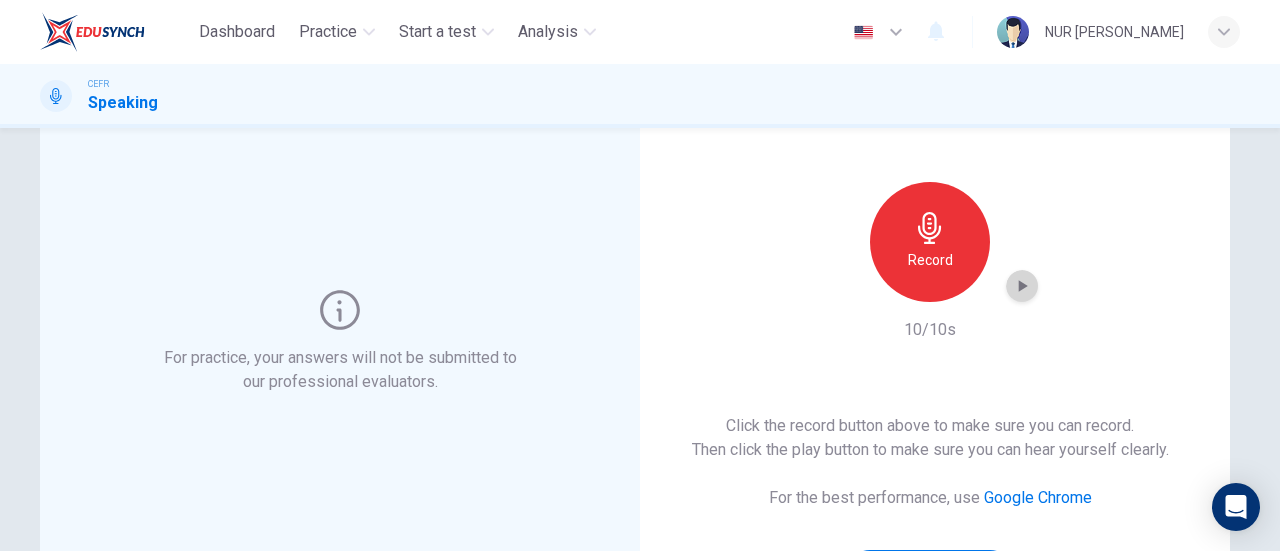 click 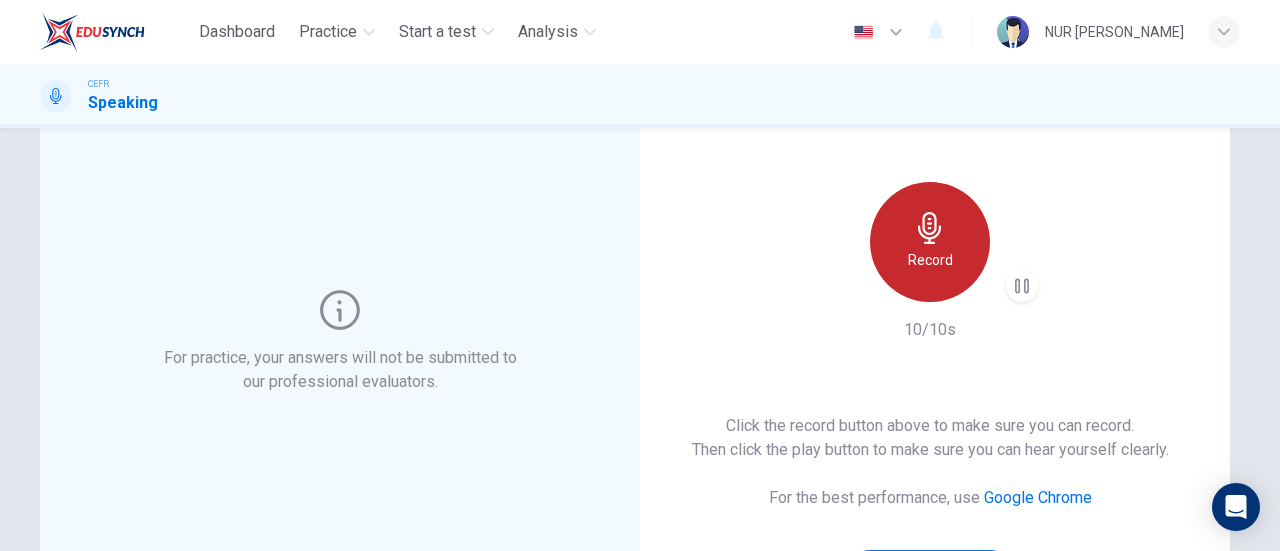click on "Record" at bounding box center [930, 260] 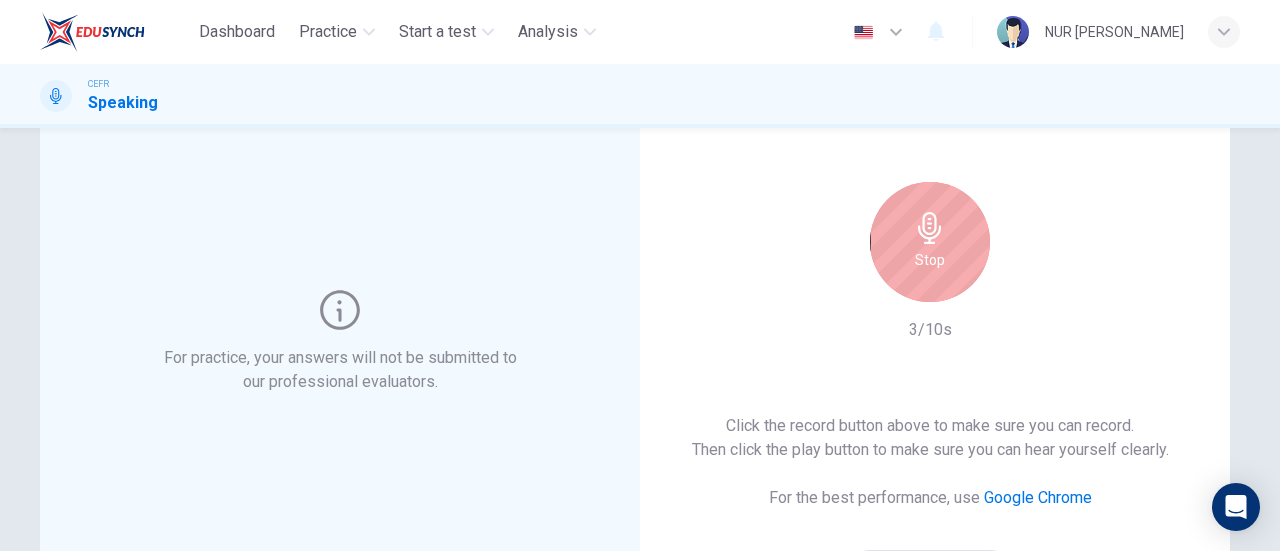 click on "Stop" at bounding box center [930, 260] 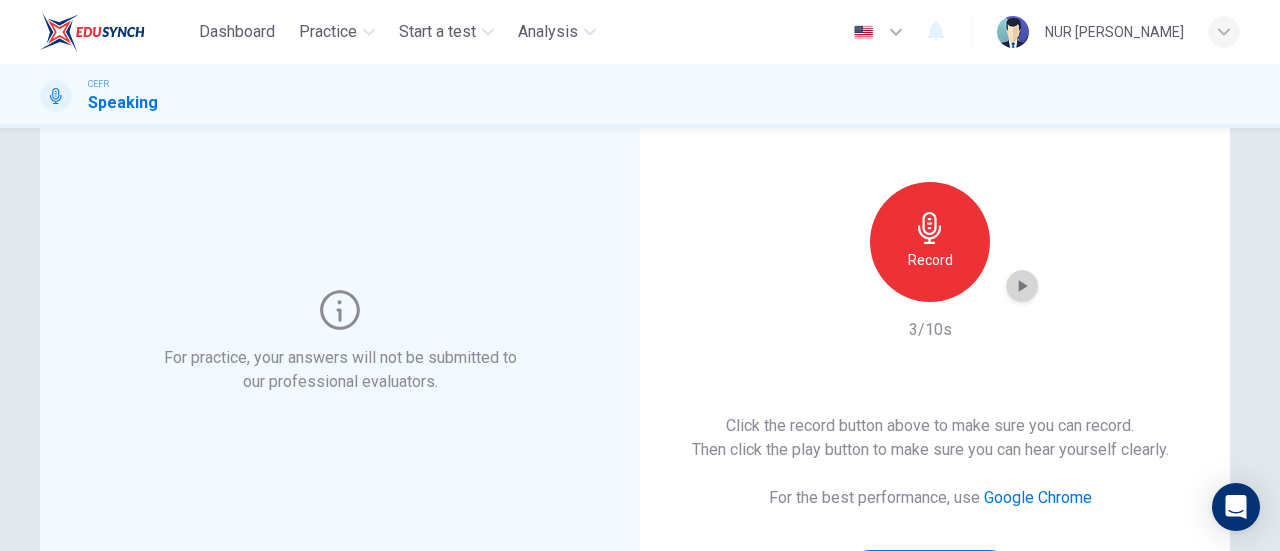 click 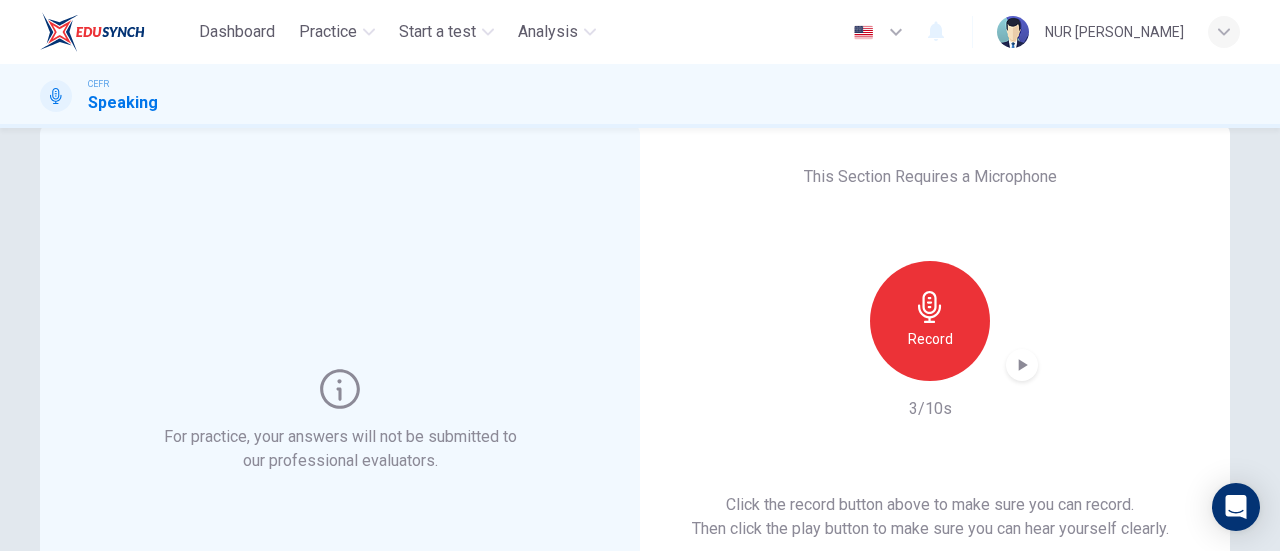 scroll, scrollTop: 42, scrollLeft: 0, axis: vertical 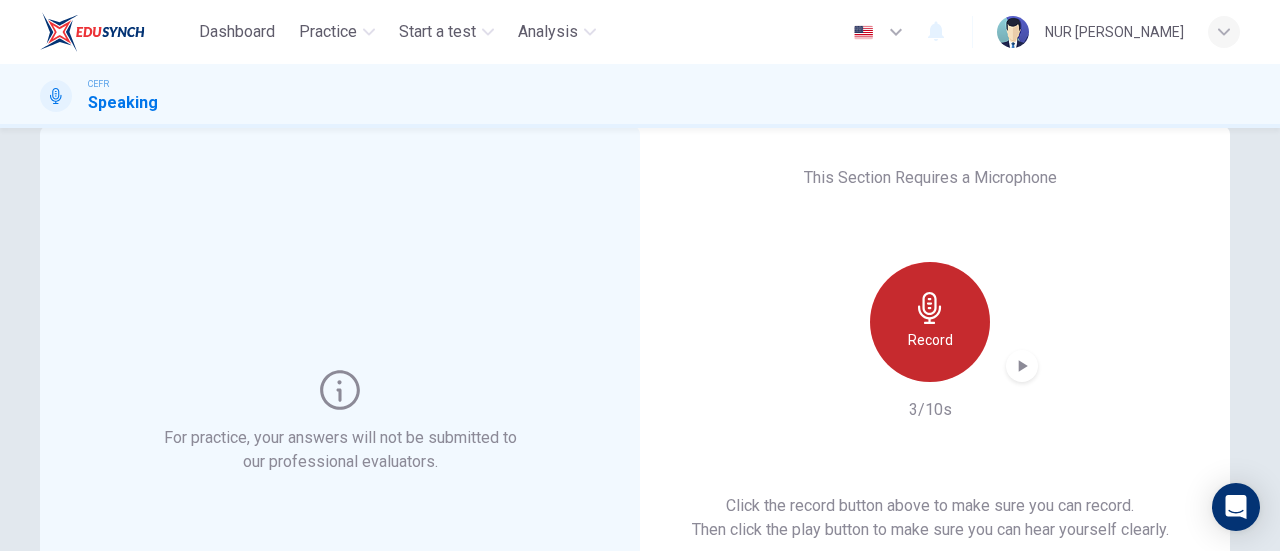 click 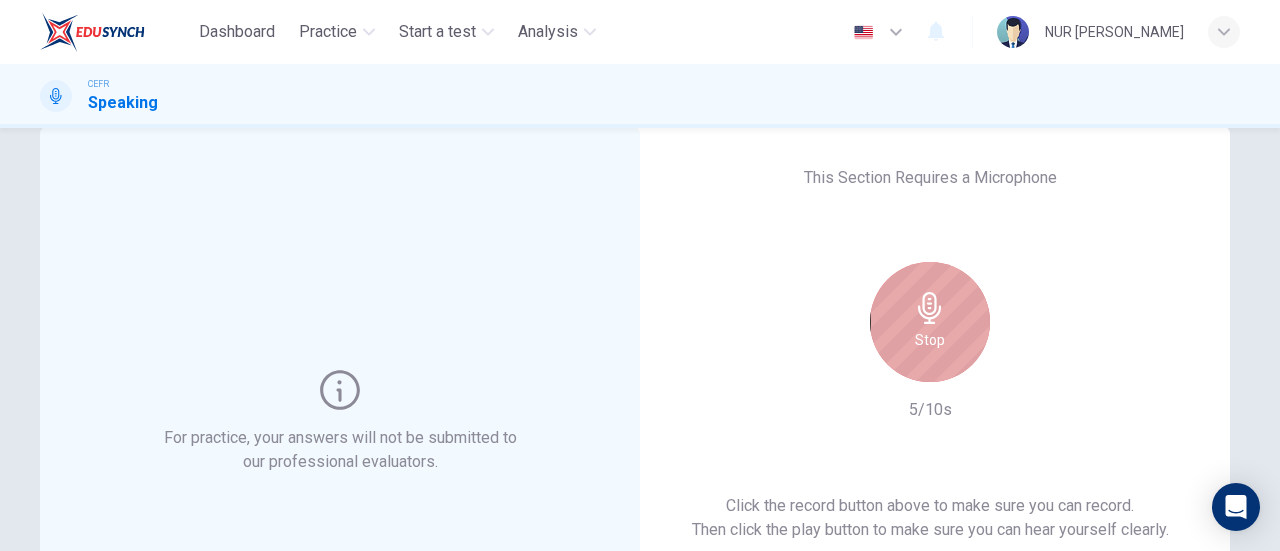 click 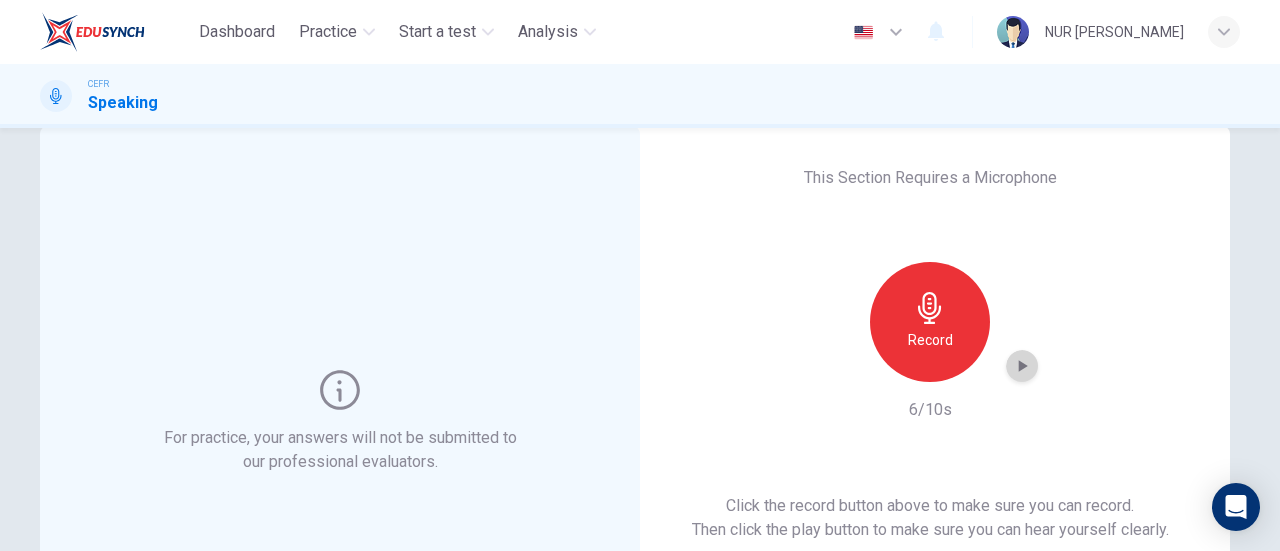 click 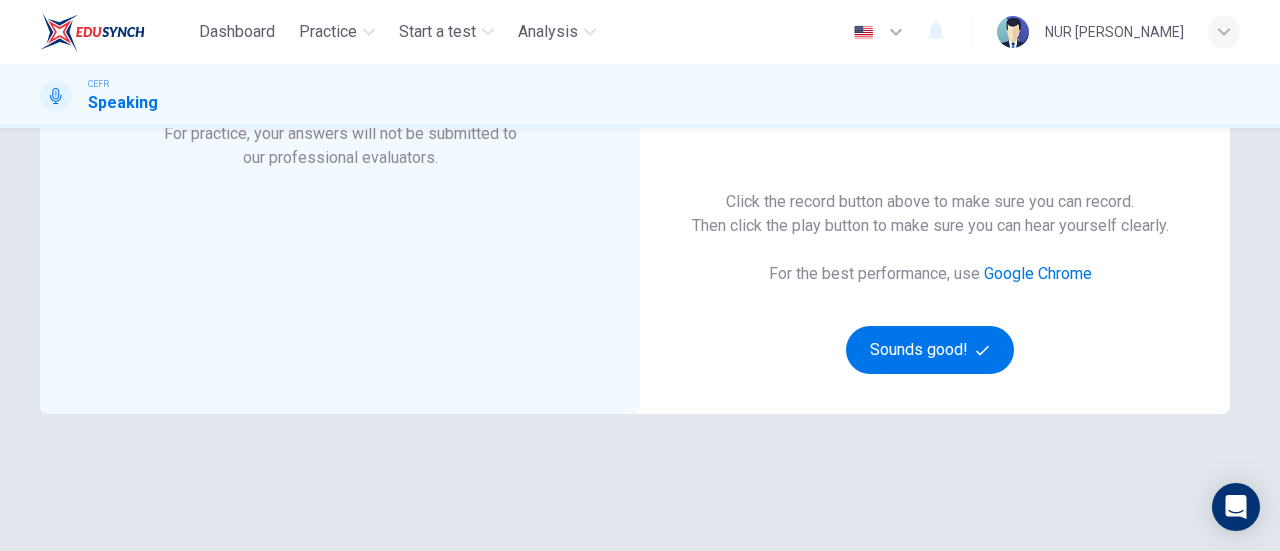 scroll, scrollTop: 350, scrollLeft: 0, axis: vertical 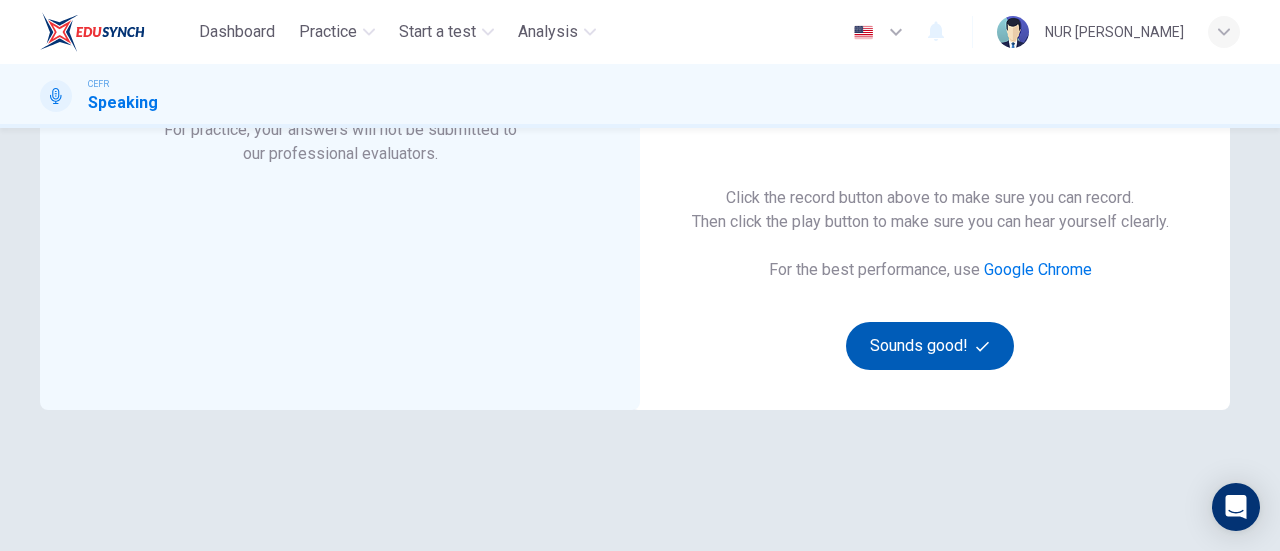 type 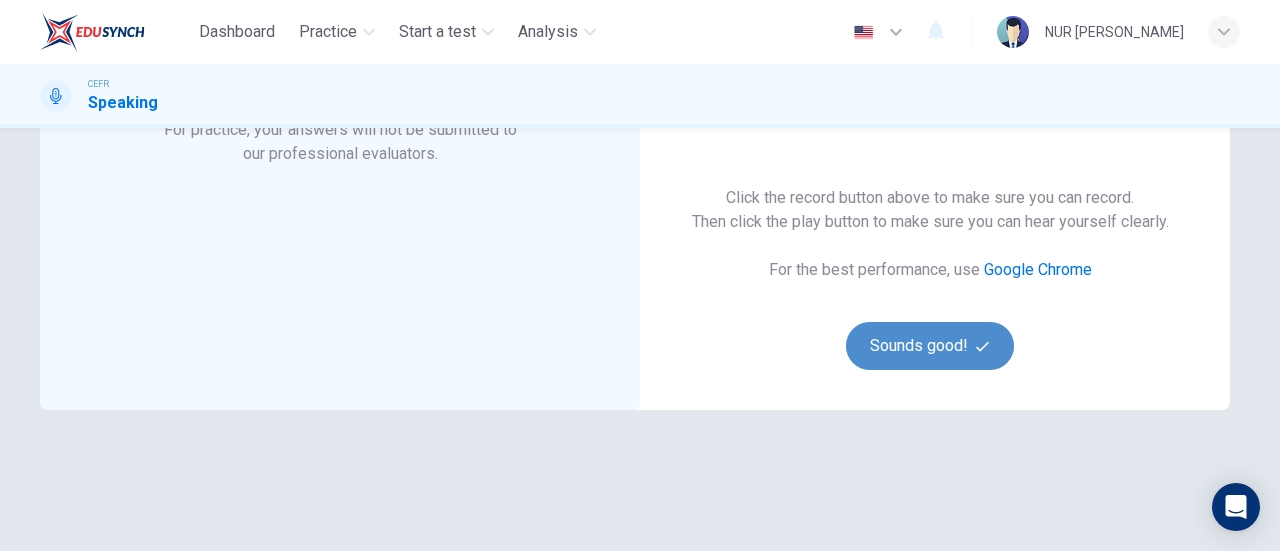click on "Sounds good!" at bounding box center [930, 346] 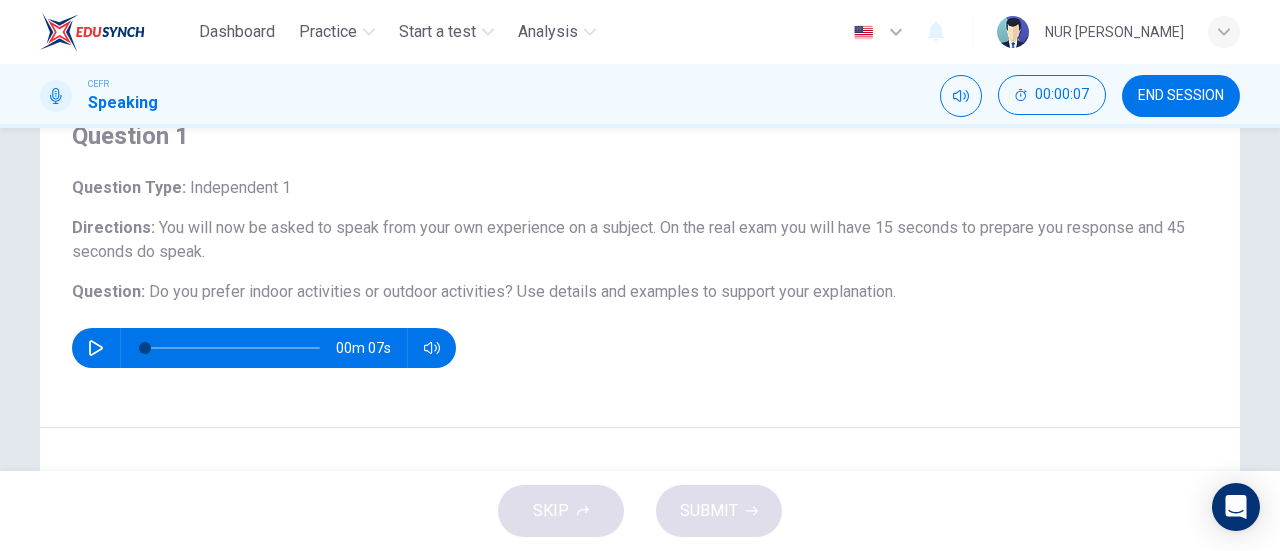 scroll, scrollTop: 89, scrollLeft: 0, axis: vertical 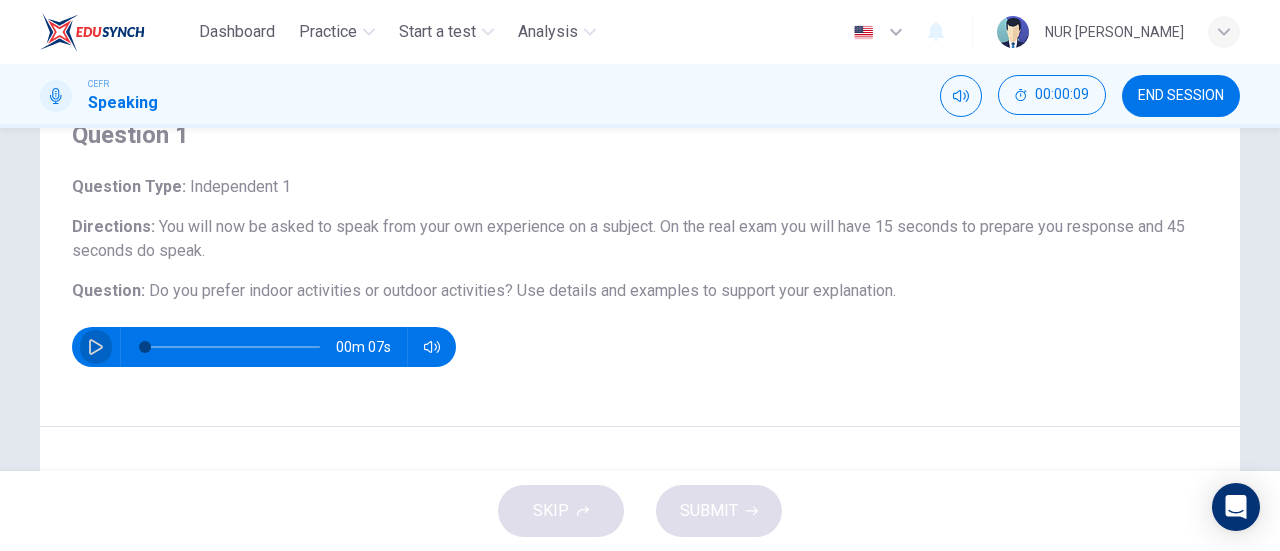 click at bounding box center (96, 347) 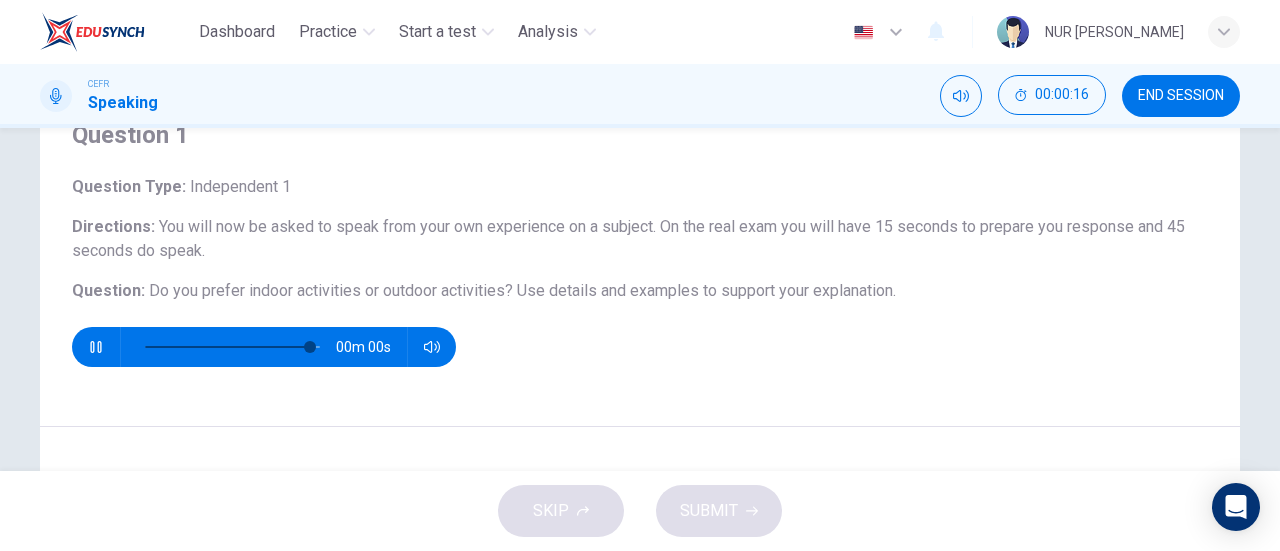 type on "0" 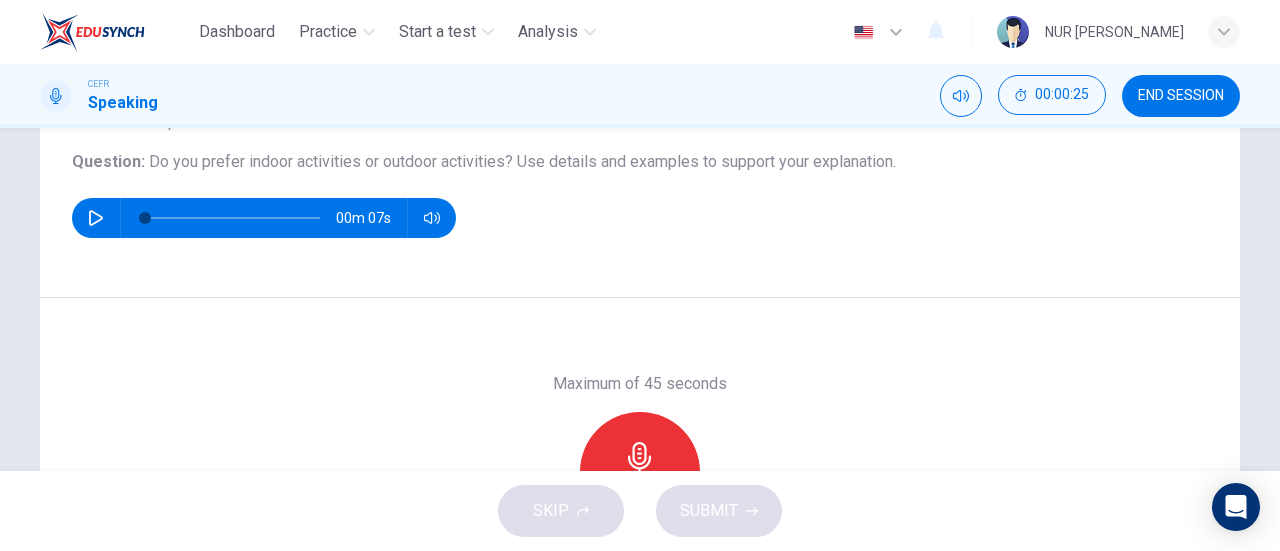 scroll, scrollTop: 230, scrollLeft: 0, axis: vertical 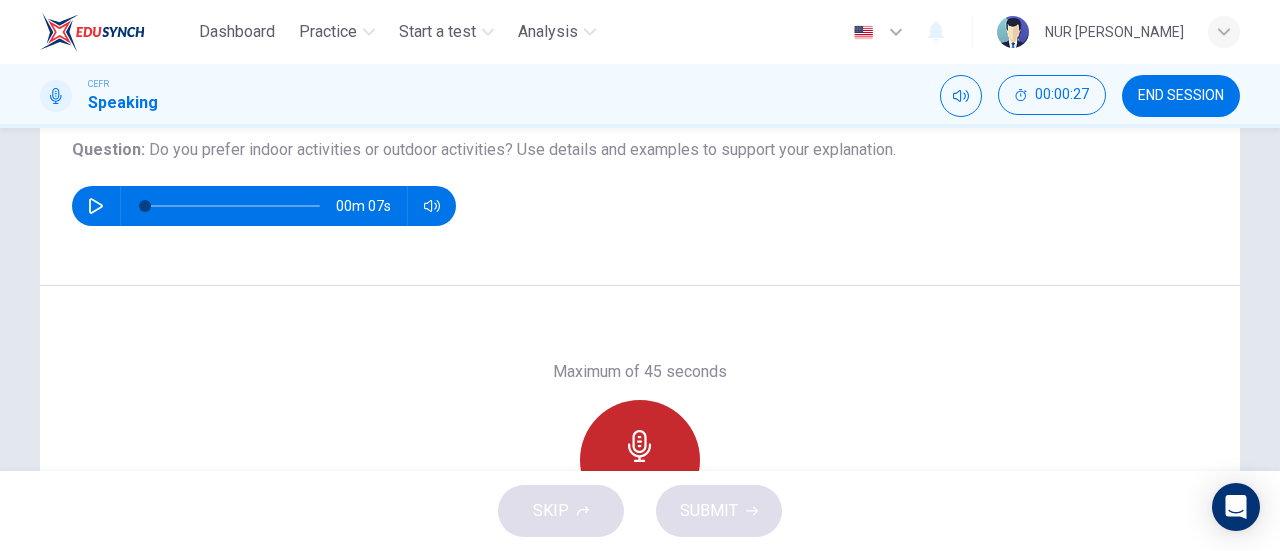 click on "Record" at bounding box center (640, 460) 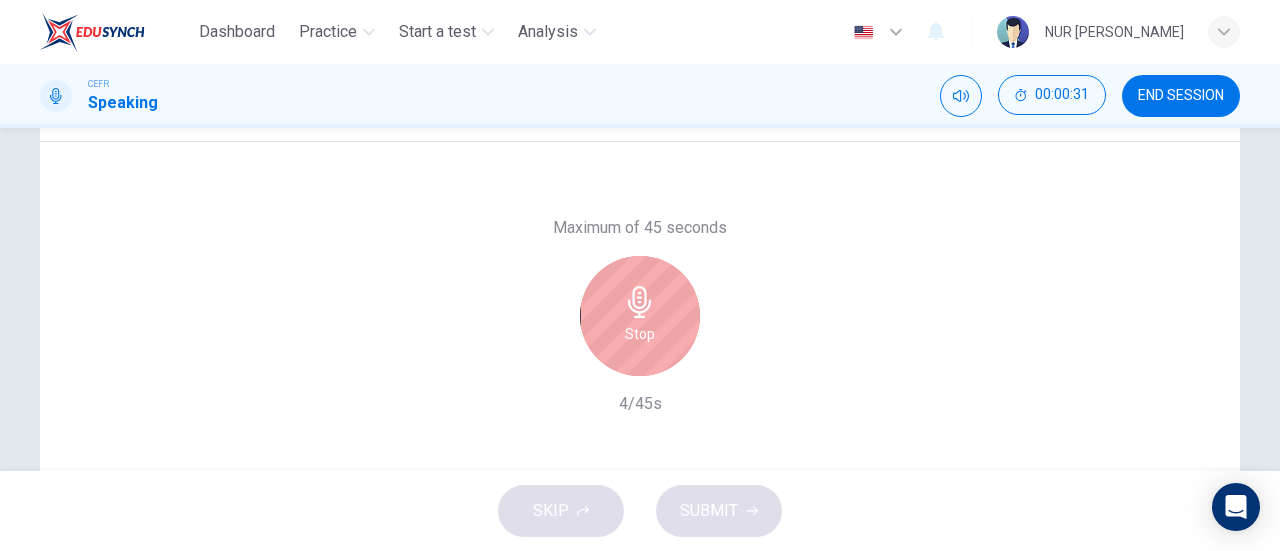 scroll, scrollTop: 373, scrollLeft: 0, axis: vertical 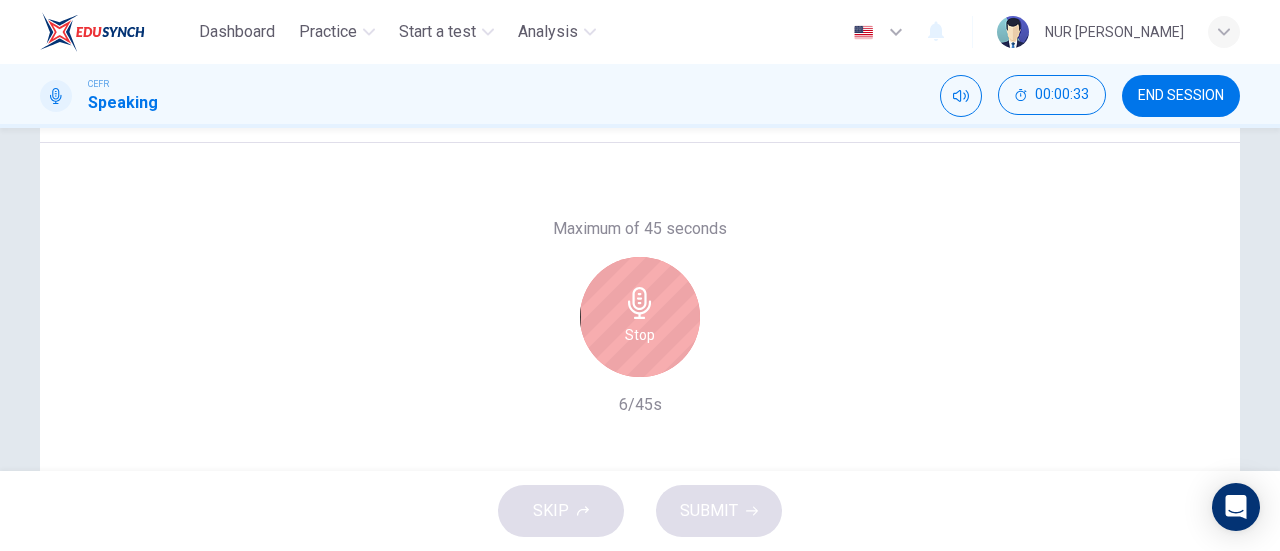 click on "Stop" at bounding box center [640, 335] 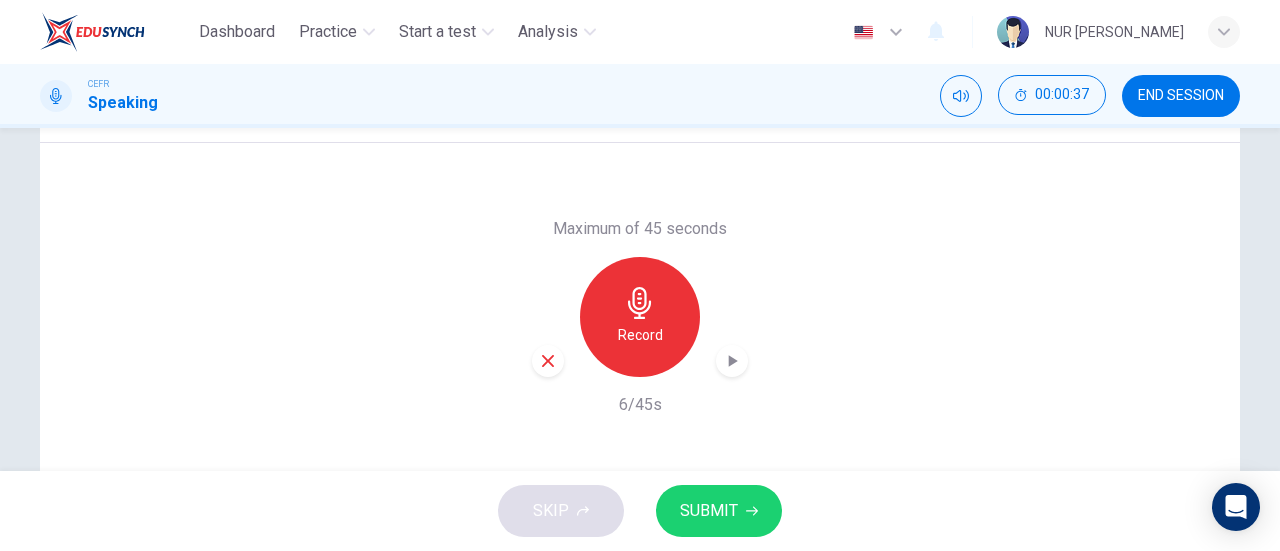click at bounding box center [548, 361] 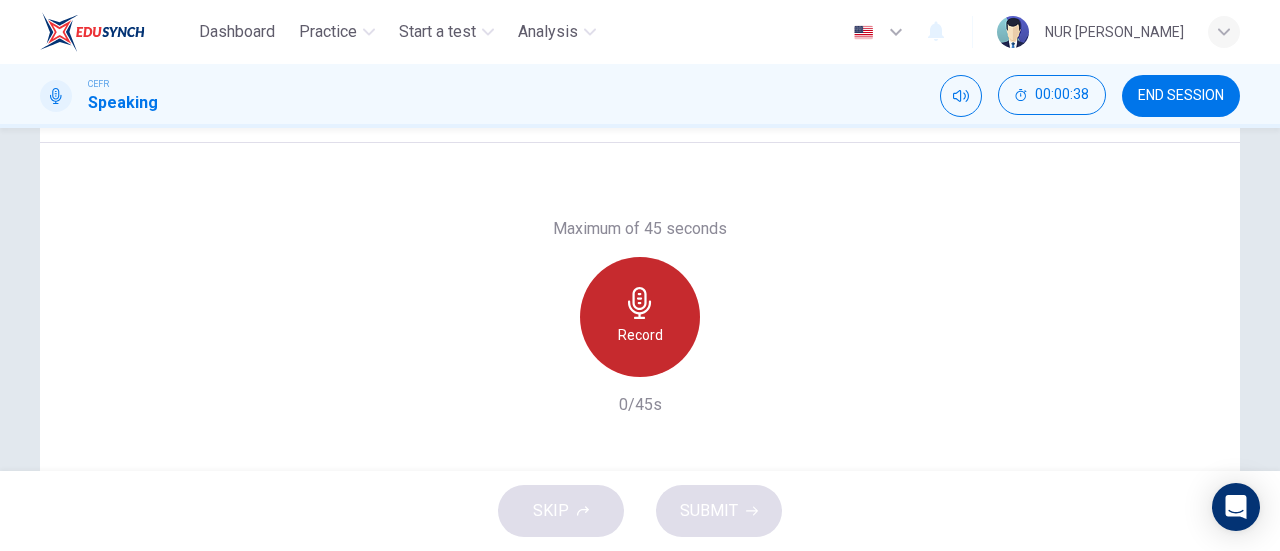 click on "Record" at bounding box center [640, 335] 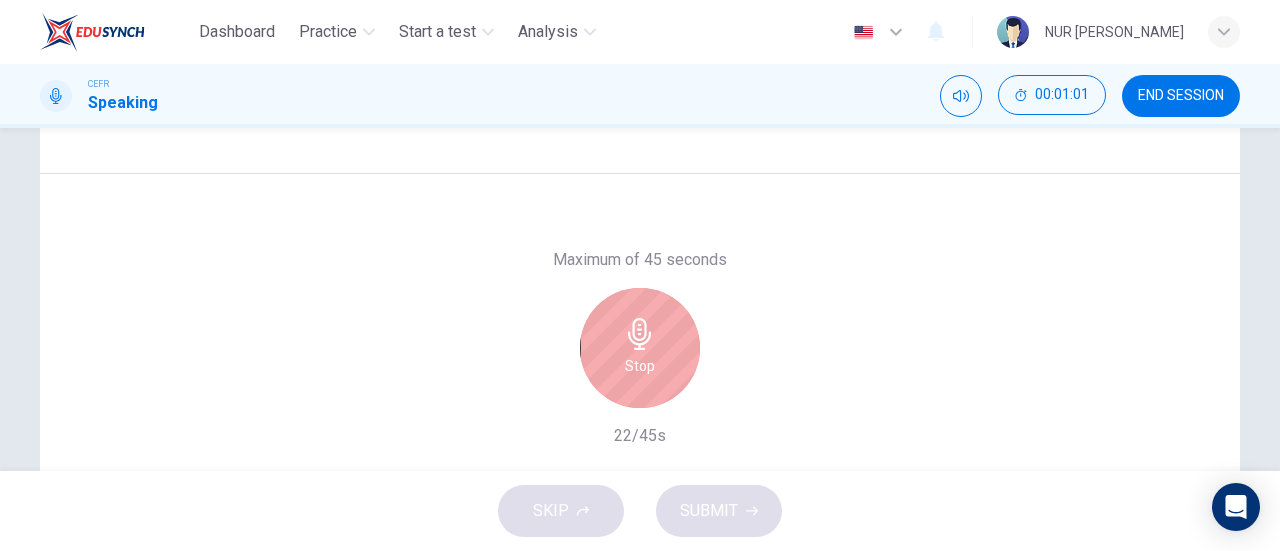 scroll, scrollTop: 341, scrollLeft: 0, axis: vertical 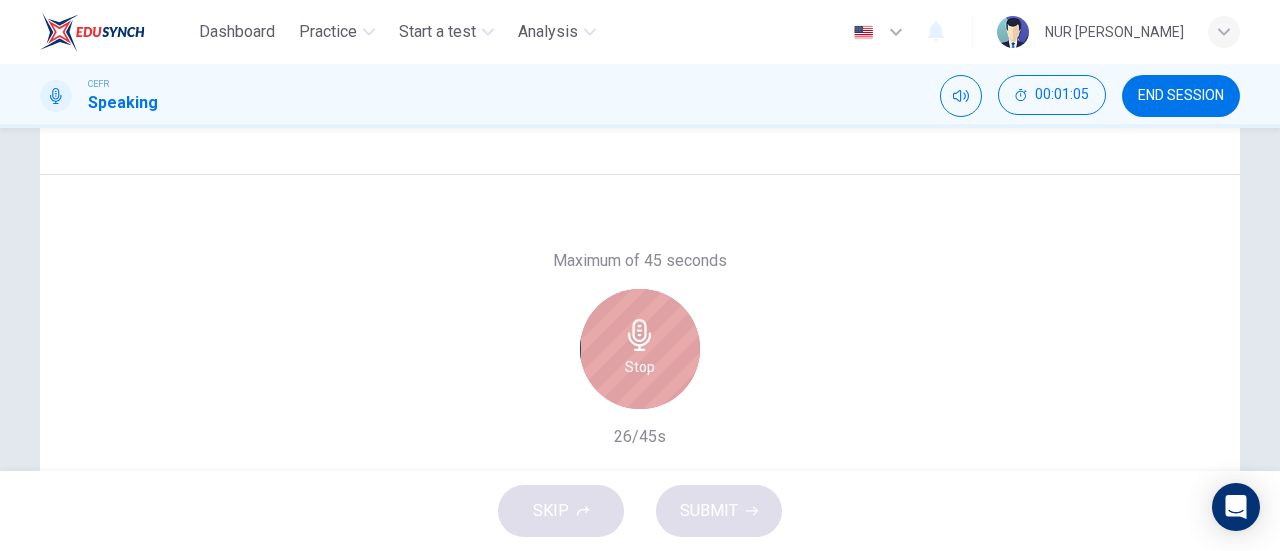 click on "Stop" at bounding box center [640, 349] 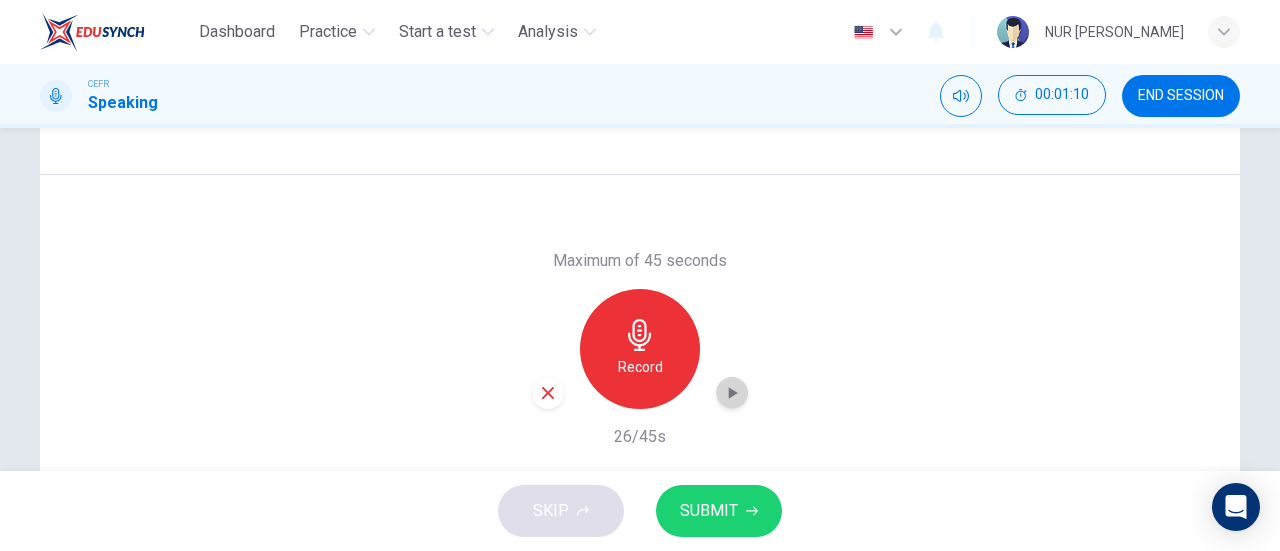 click 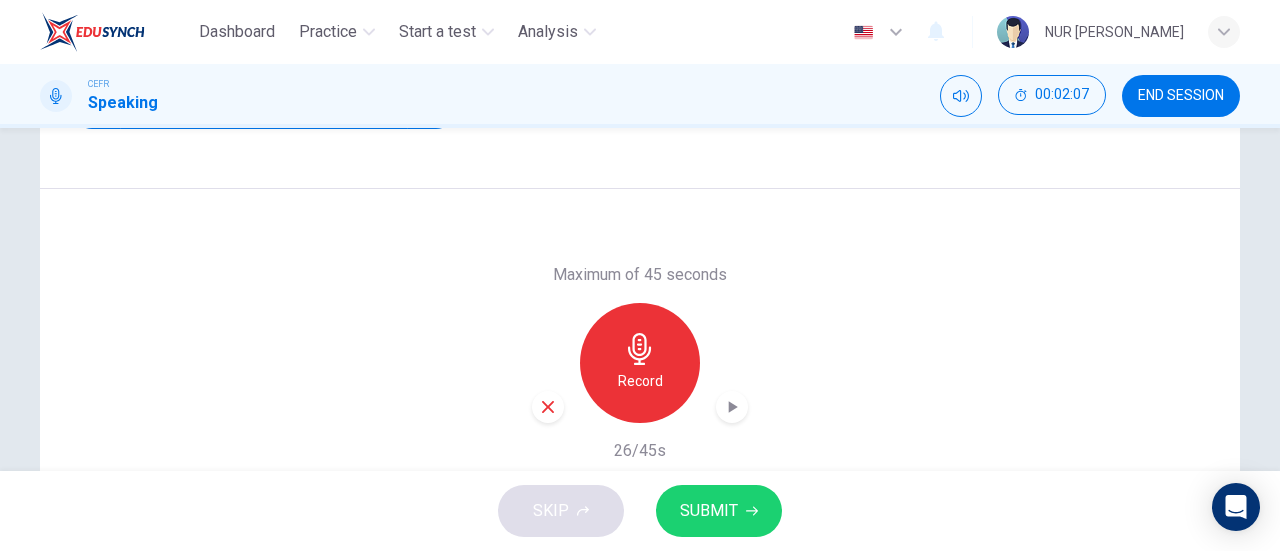 scroll, scrollTop: 328, scrollLeft: 0, axis: vertical 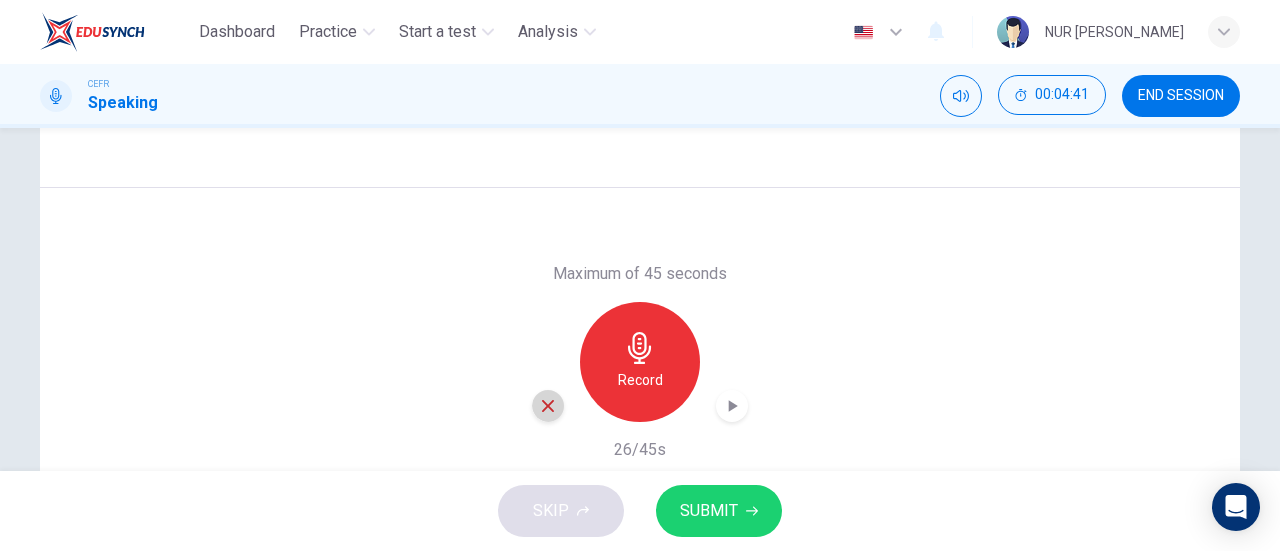 click at bounding box center [548, 406] 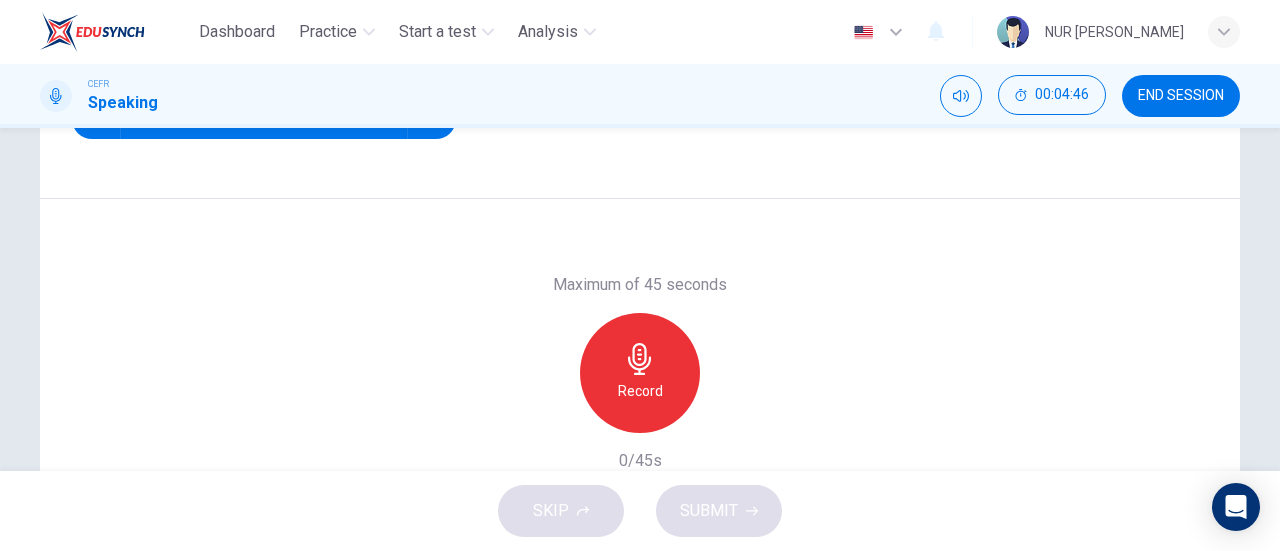 scroll, scrollTop: 323, scrollLeft: 0, axis: vertical 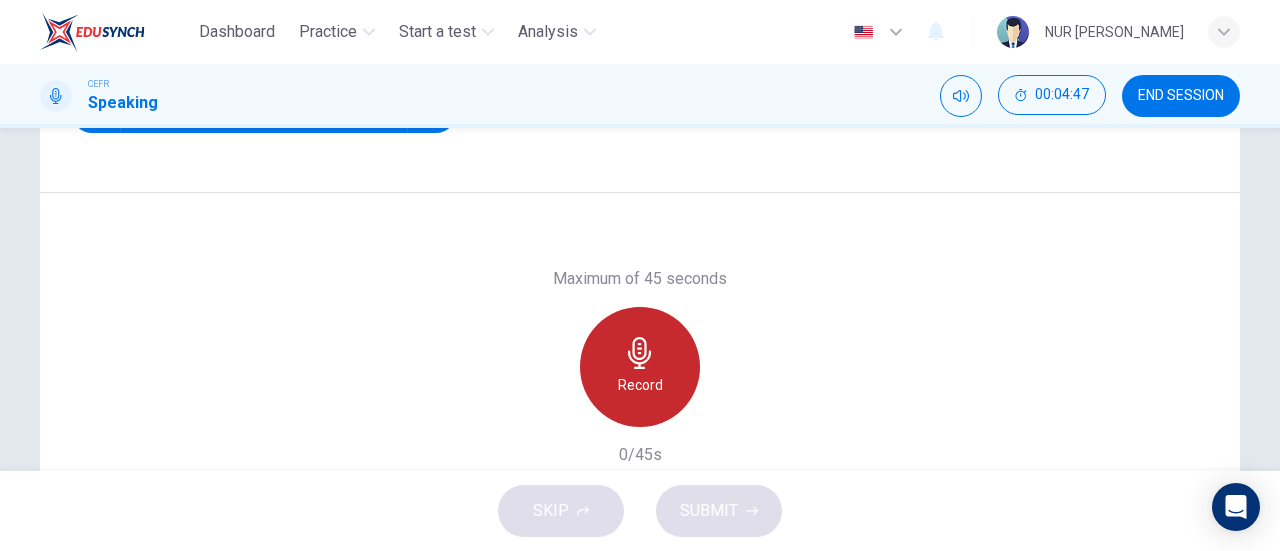 click on "Record" at bounding box center [640, 367] 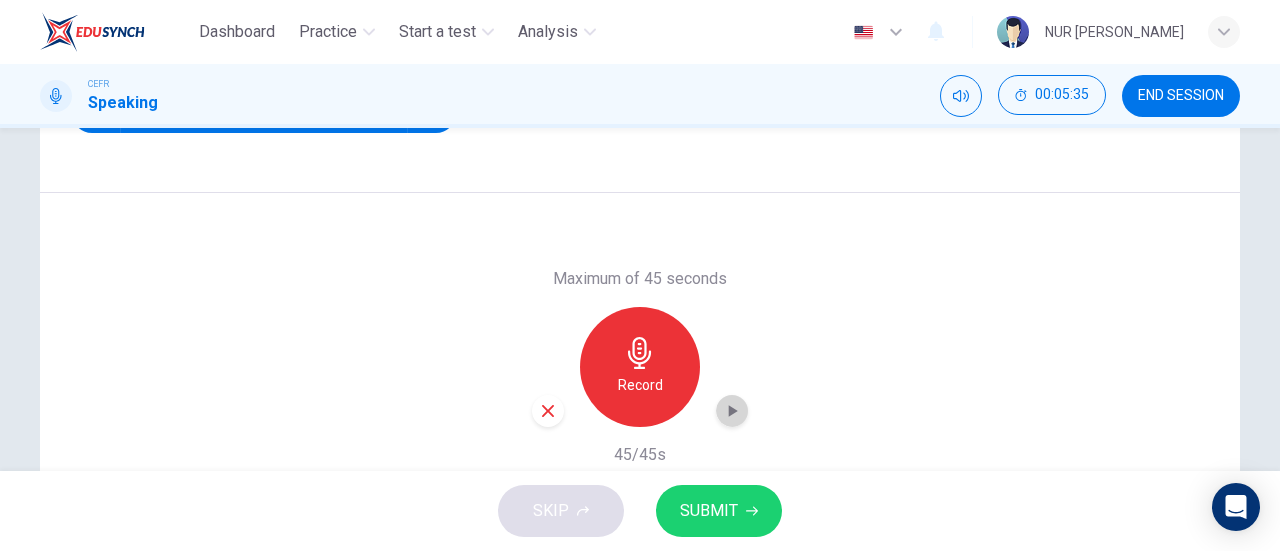 click 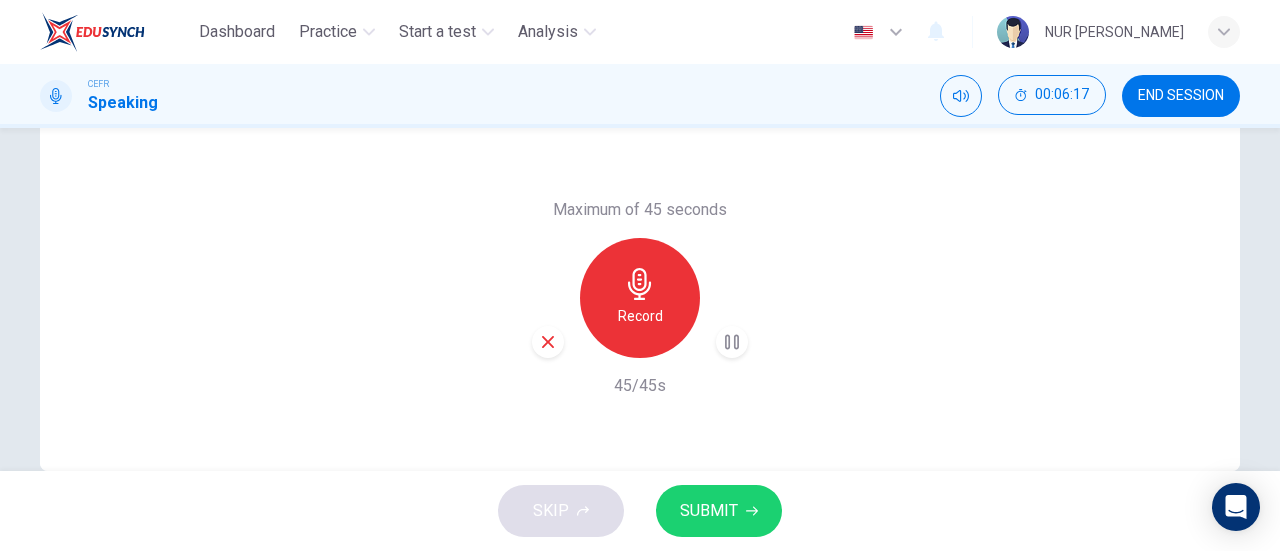 scroll, scrollTop: 391, scrollLeft: 0, axis: vertical 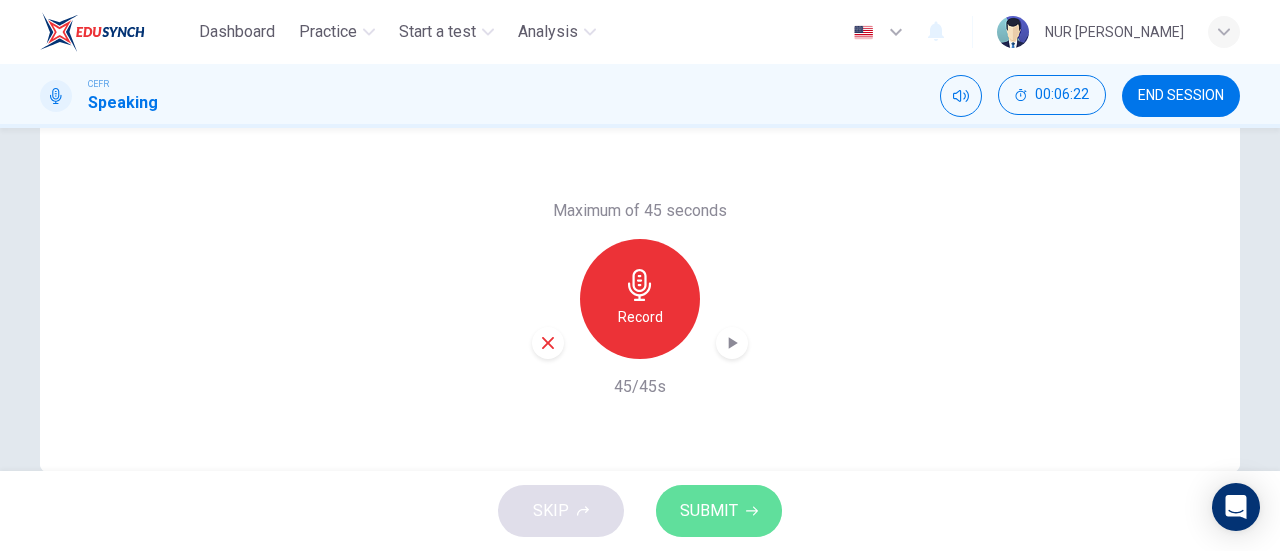 click on "SUBMIT" at bounding box center (709, 511) 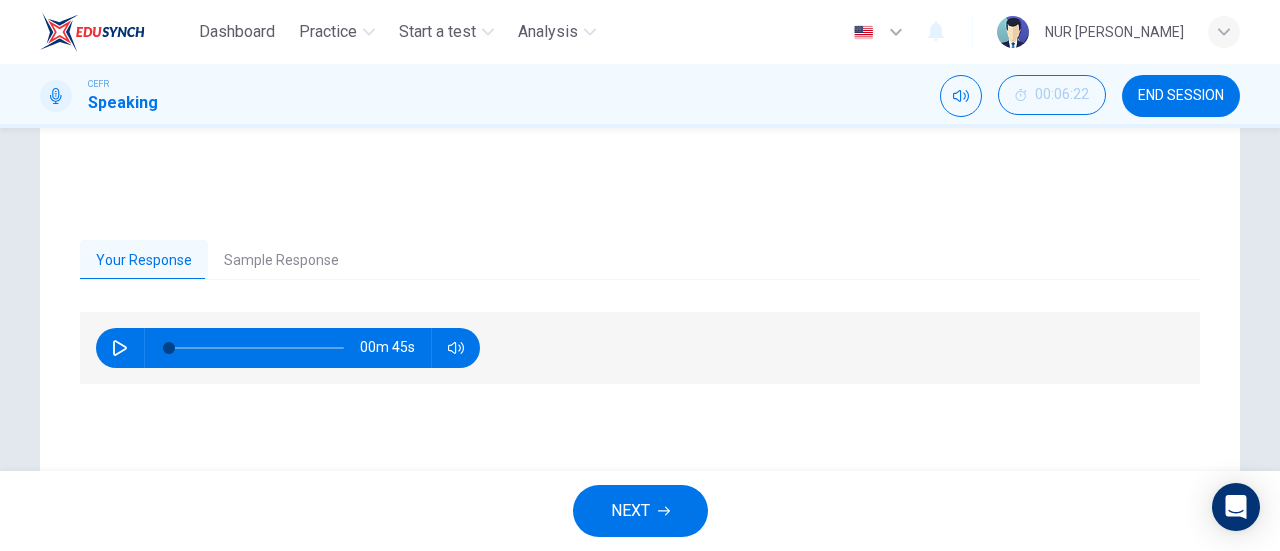 scroll, scrollTop: 382, scrollLeft: 0, axis: vertical 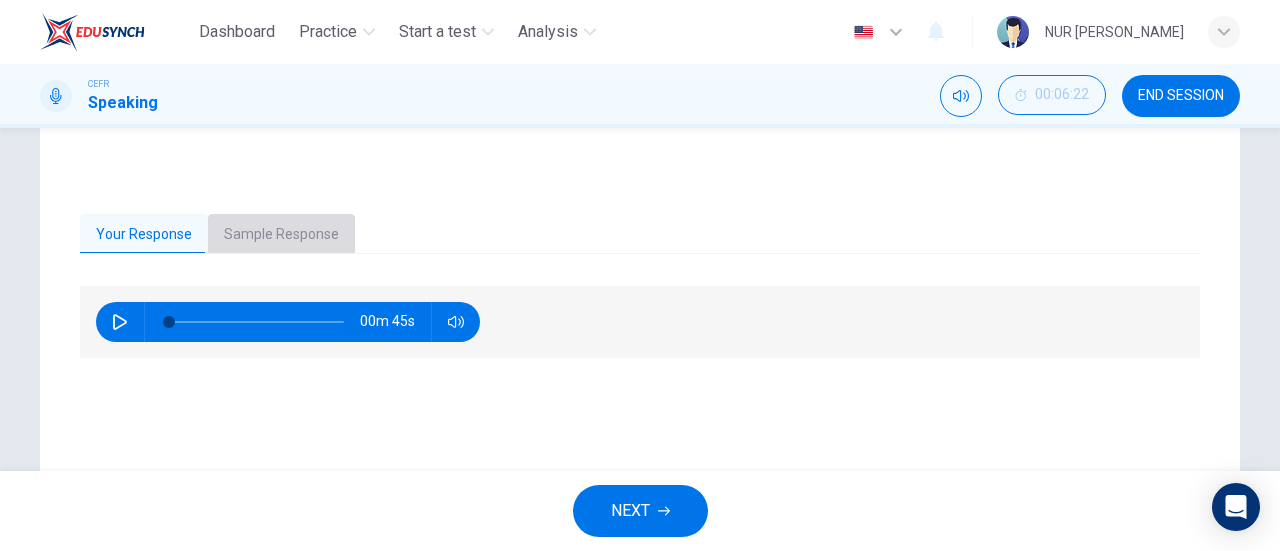 click on "Sample Response" at bounding box center [281, 235] 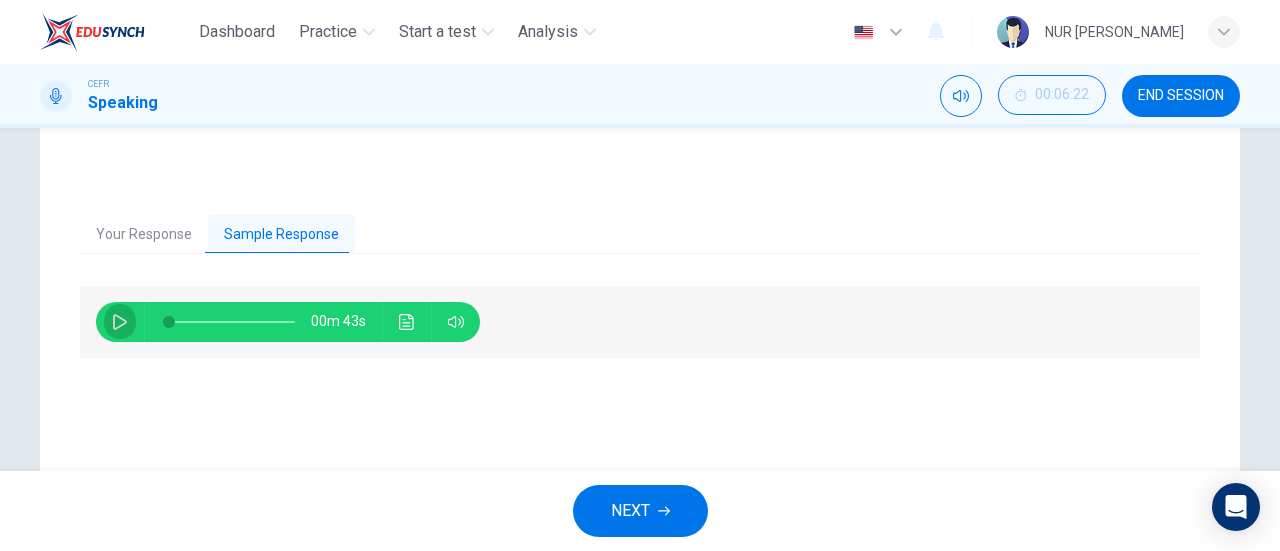 click at bounding box center (120, 322) 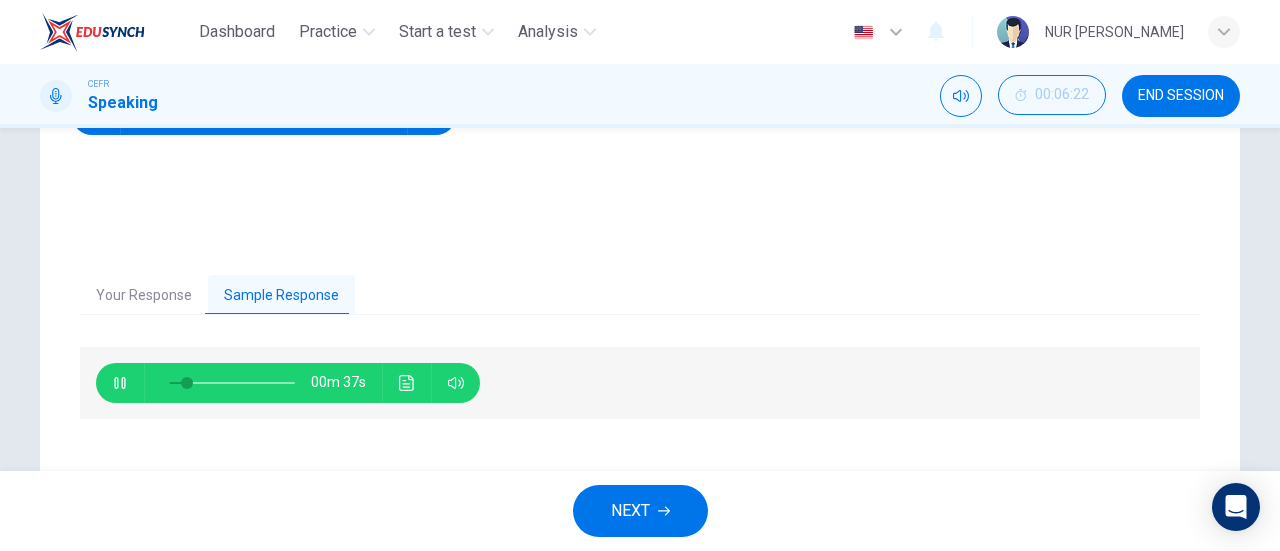 scroll, scrollTop: 322, scrollLeft: 0, axis: vertical 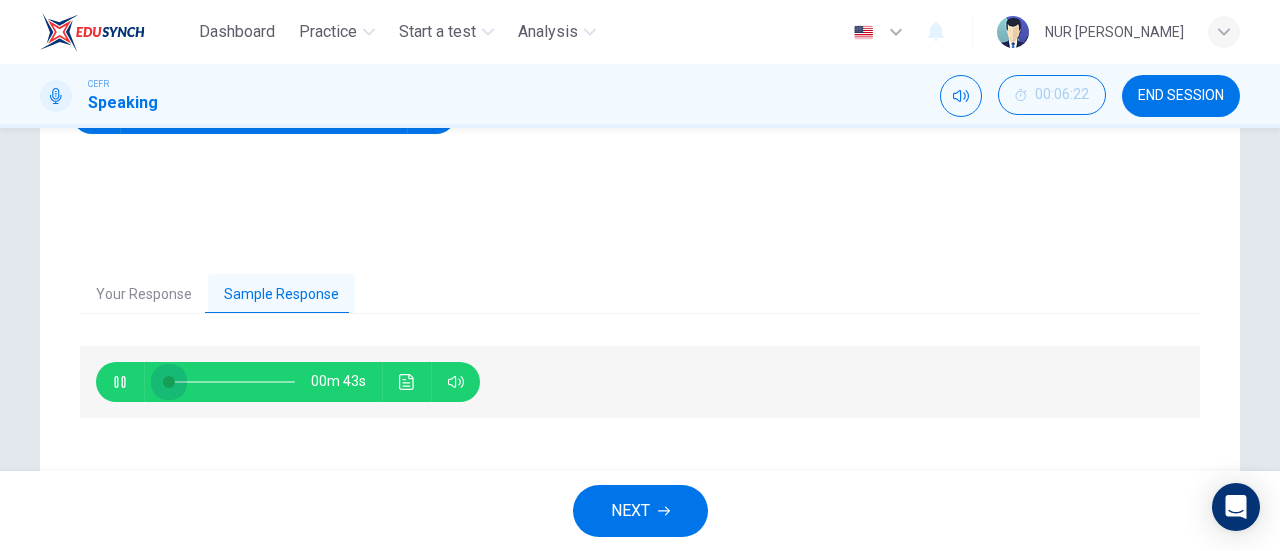 drag, startPoint x: 195, startPoint y: 381, endPoint x: 138, endPoint y: 378, distance: 57.07889 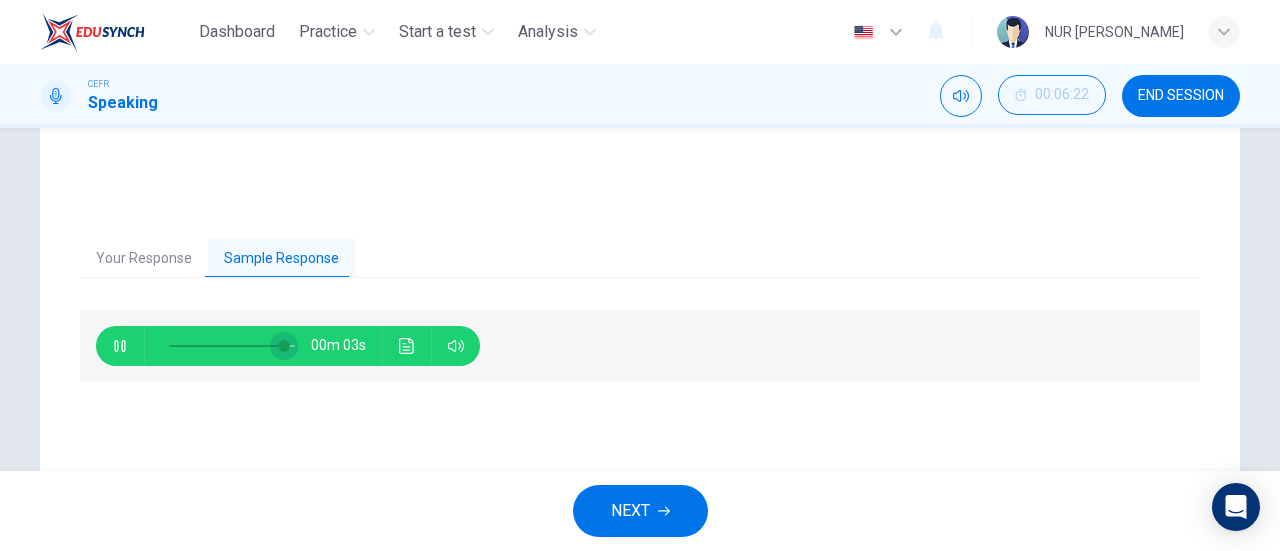 scroll, scrollTop: 359, scrollLeft: 0, axis: vertical 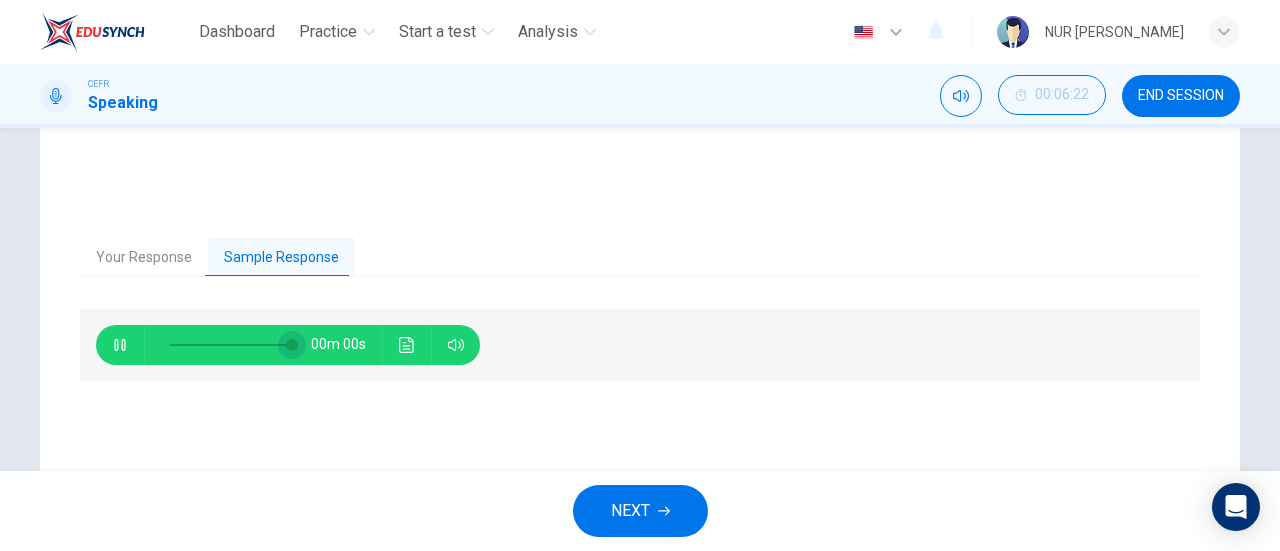 type on "0" 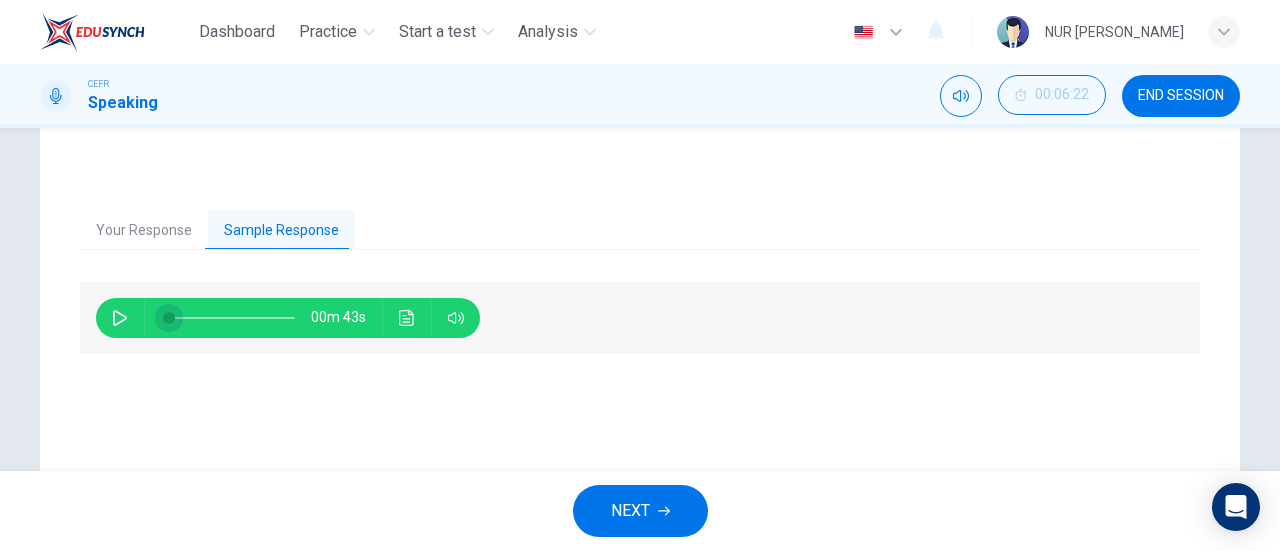 scroll, scrollTop: 396, scrollLeft: 0, axis: vertical 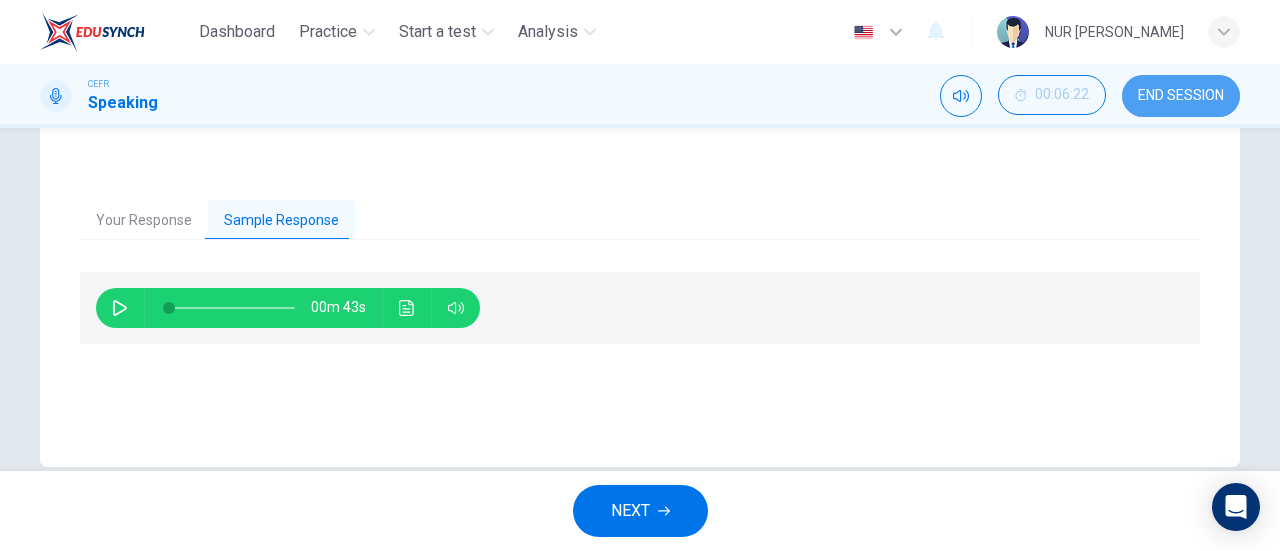 click on "END SESSION" at bounding box center (1181, 96) 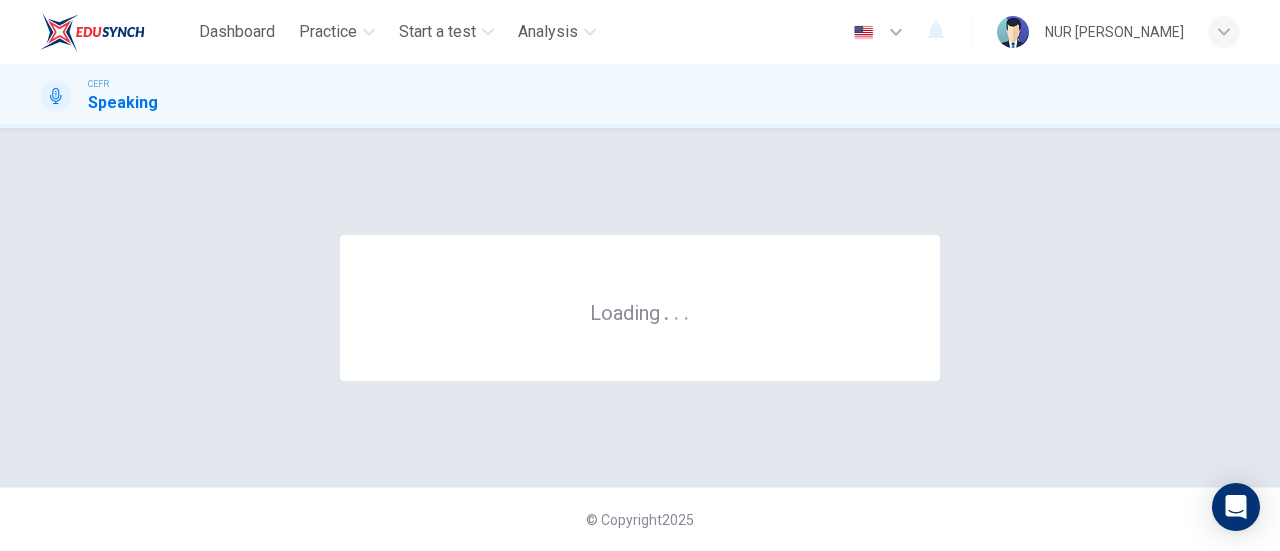 scroll, scrollTop: 0, scrollLeft: 0, axis: both 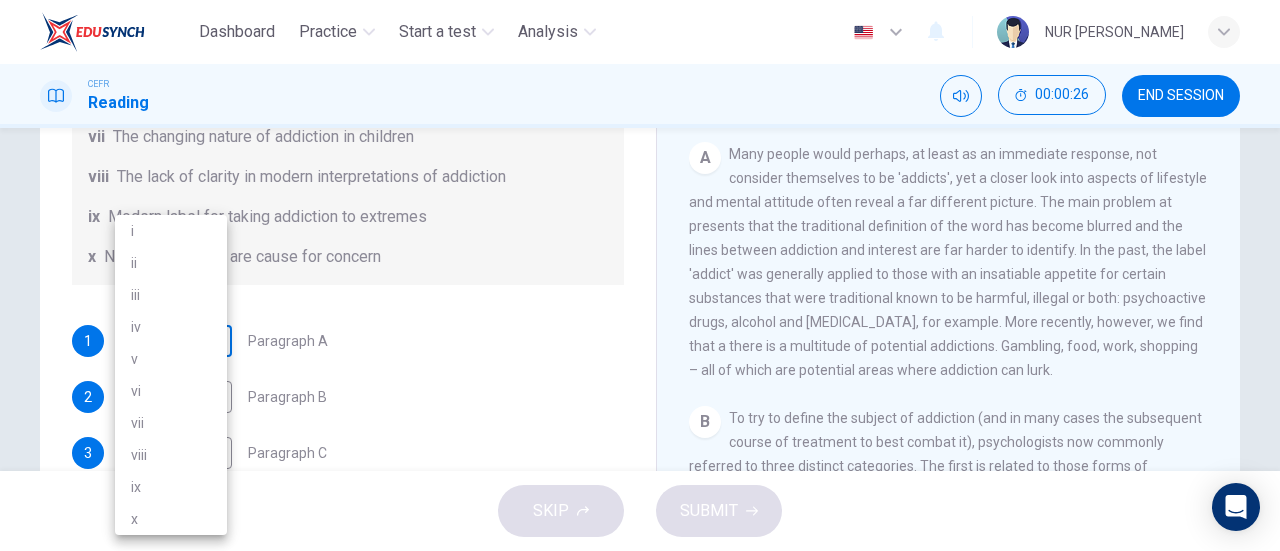 click on "Dashboard Practice Start a test Analysis English en ​ NUR AINA AISYA BINTI AFFANDI CEFR Reading 00:00:26 END SESSION Questions 1 - 6 The Reading Passage has seven paragraphs  A-G .
Choose the correct heading for paragraphs A to F from the list of headings
below.
Write the correct number i-x in the boxes below. List of Headings i A change in methods ii The falling level of addiction iii Biological changes and associated risks iv The long term damage of addiction v Disagreements about definition vi Advice for those involved vii The changing nature of addiction in children viii The lack of clarity in modern interpretations of addiction ix Modern label for taking addiction to extremes x Not all addictions are cause for concern 1 ​ ​ Paragraph A 2 ​ ​ Paragraph B 3 ​ ​ Paragraph C 4 ​ ​ Paragraph D 5 ​ ​ Paragraph E 6 ​ ​ Paragraph F The Nature of Addiction CLICK TO ZOOM Click to Zoom A B C D E F G SKIP SUBMIT EduSynch - Online Language Proficiency Testing
Dashboard Practice i v" at bounding box center (640, 275) 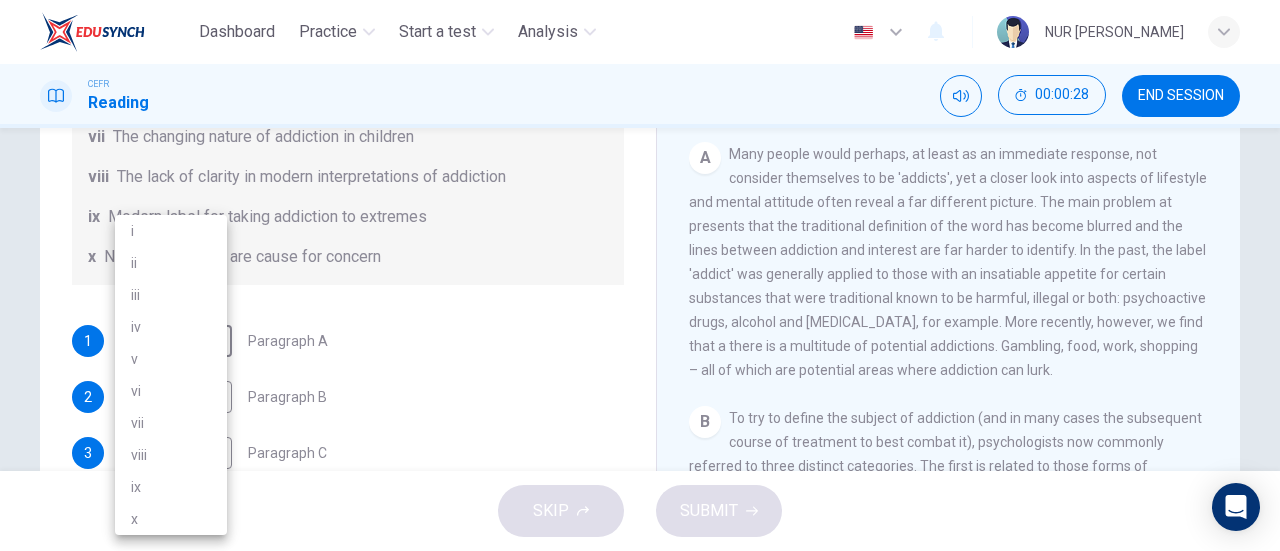 click on "viii" at bounding box center [171, 455] 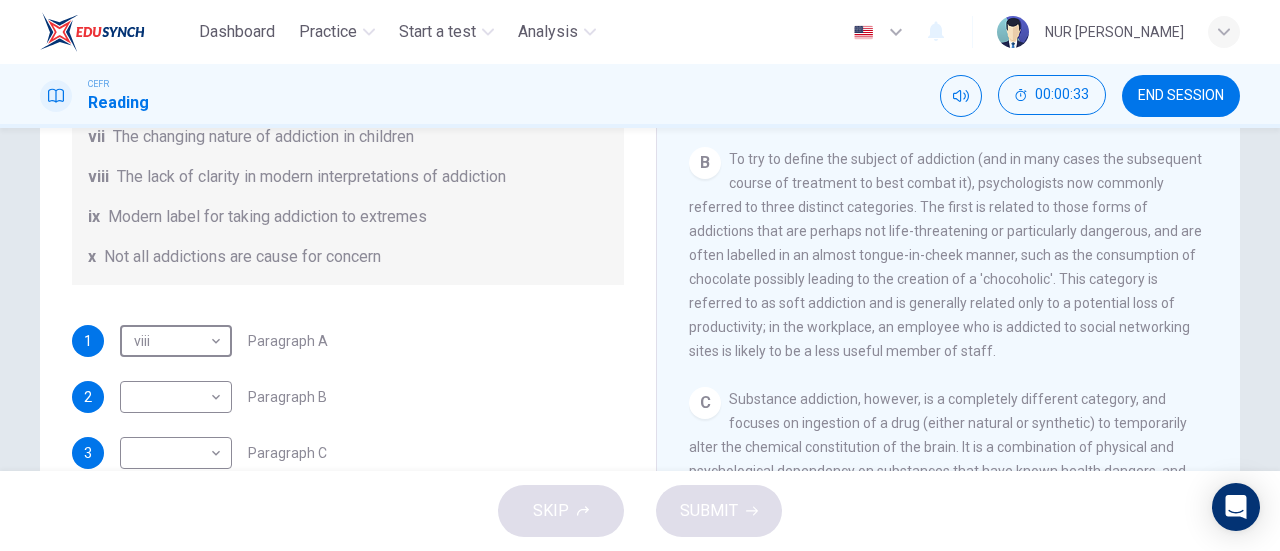 scroll, scrollTop: 486, scrollLeft: 0, axis: vertical 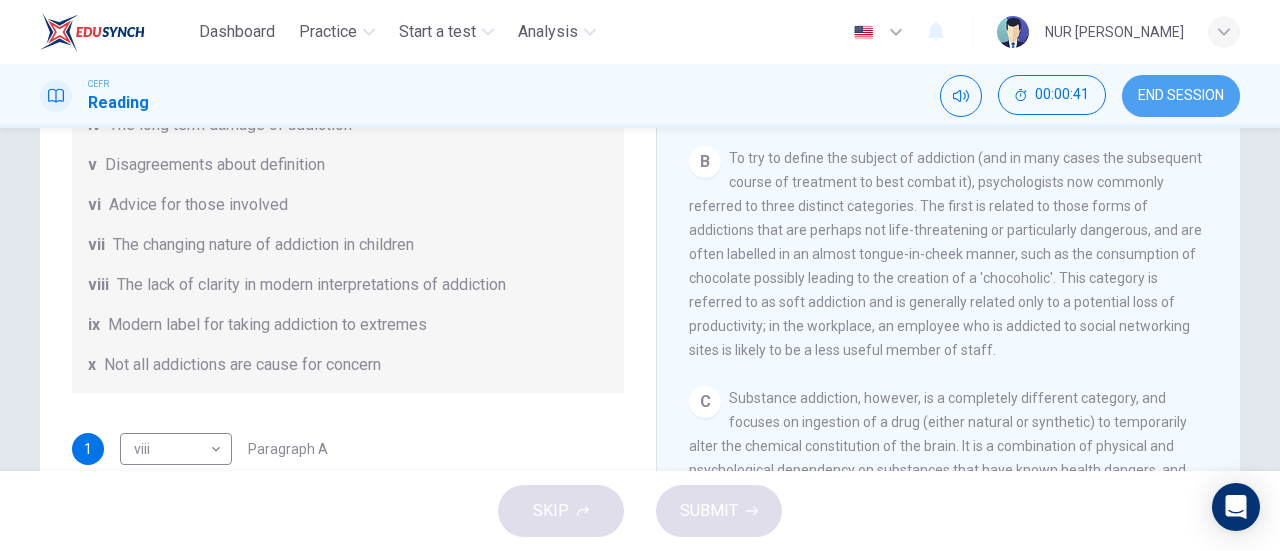 click on "END SESSION" at bounding box center [1181, 96] 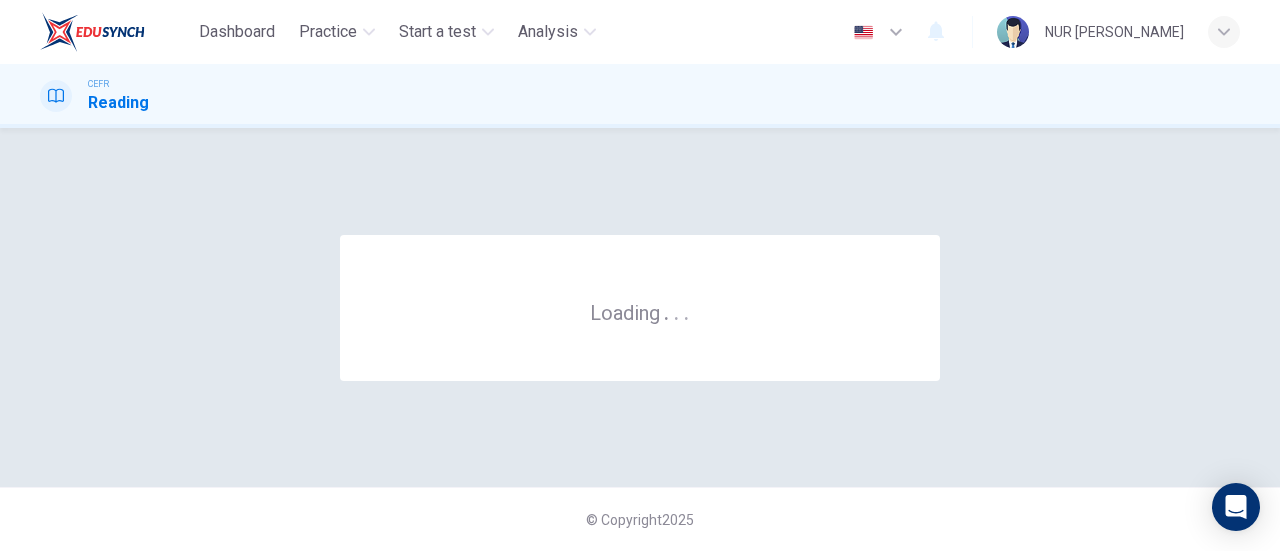 scroll, scrollTop: 0, scrollLeft: 0, axis: both 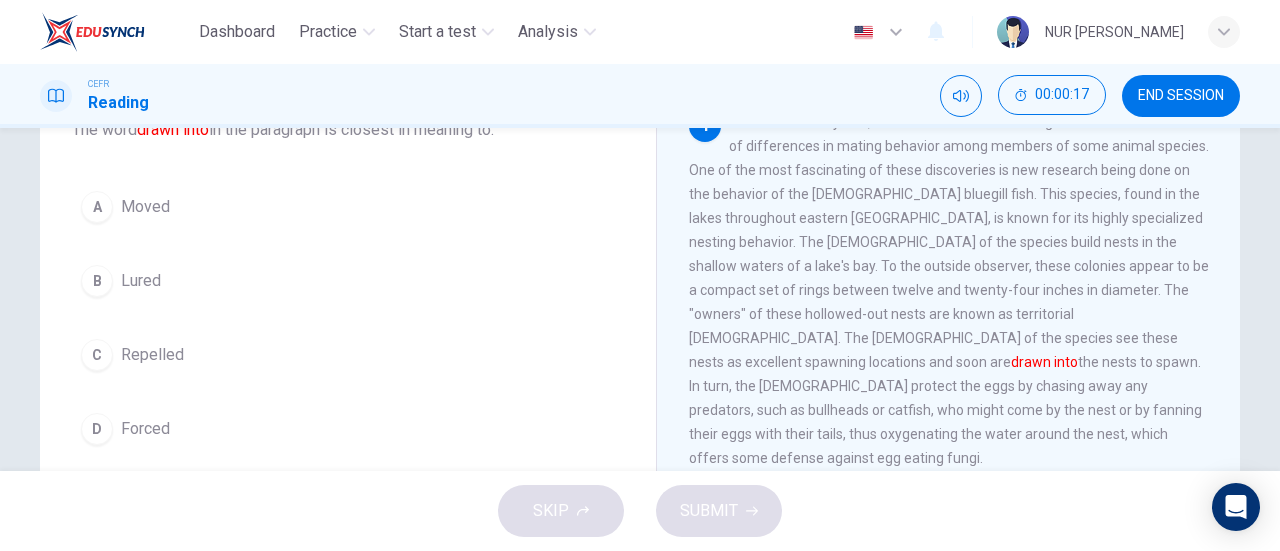 click on "Question 1 The word  drawn into  in the paragraph is closest in meaning to: A Moved B Lured C Repelled D Forced" at bounding box center [348, 258] 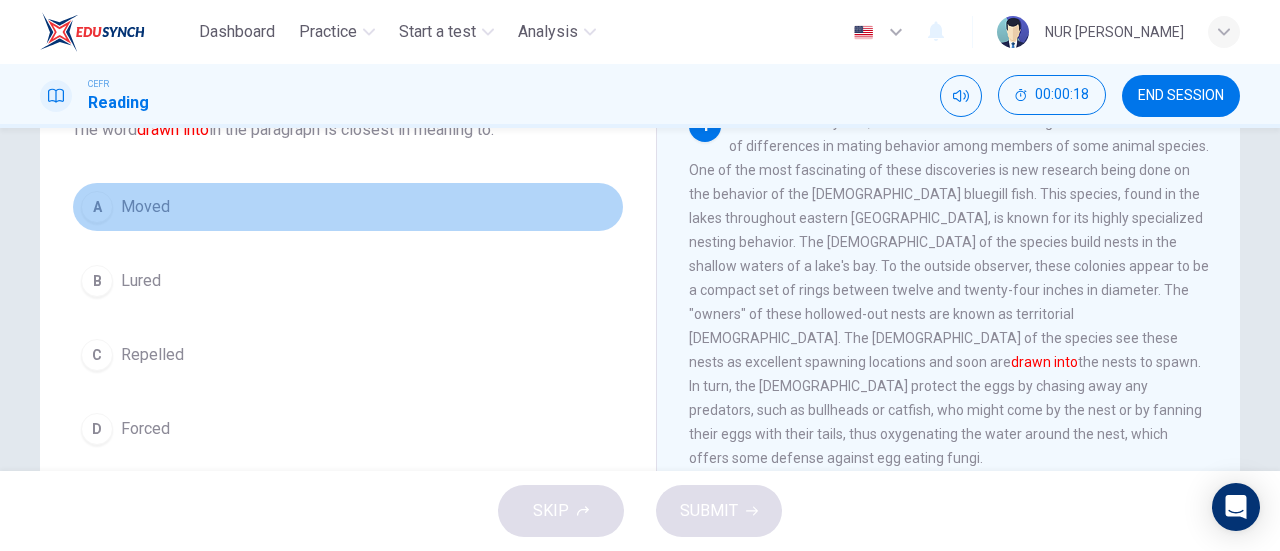 click on "A Moved" at bounding box center [348, 207] 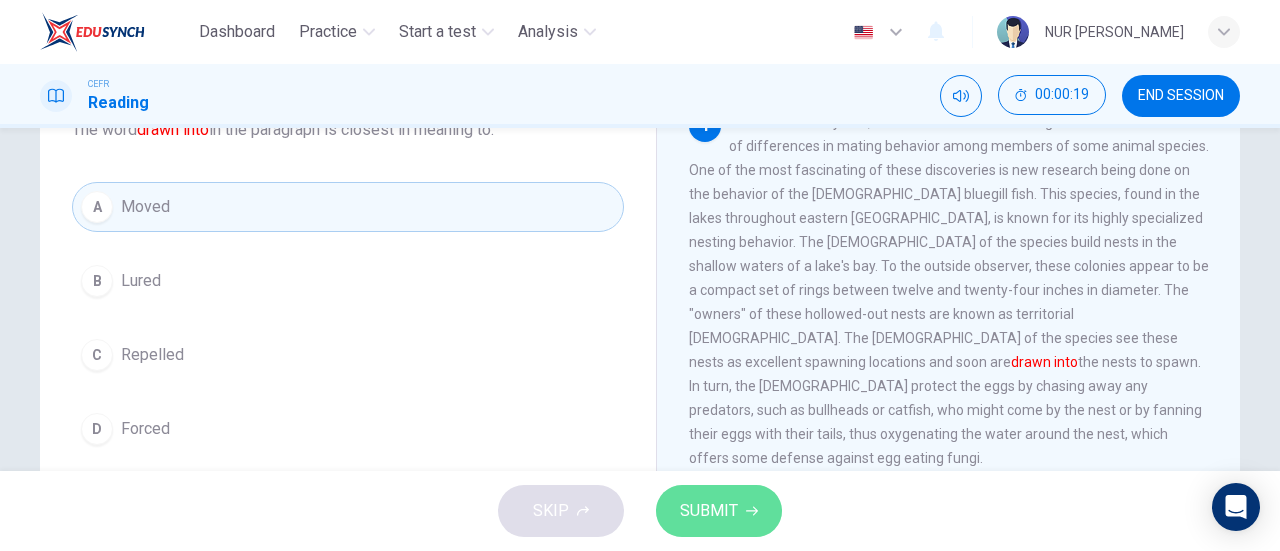 click on "SUBMIT" at bounding box center [719, 511] 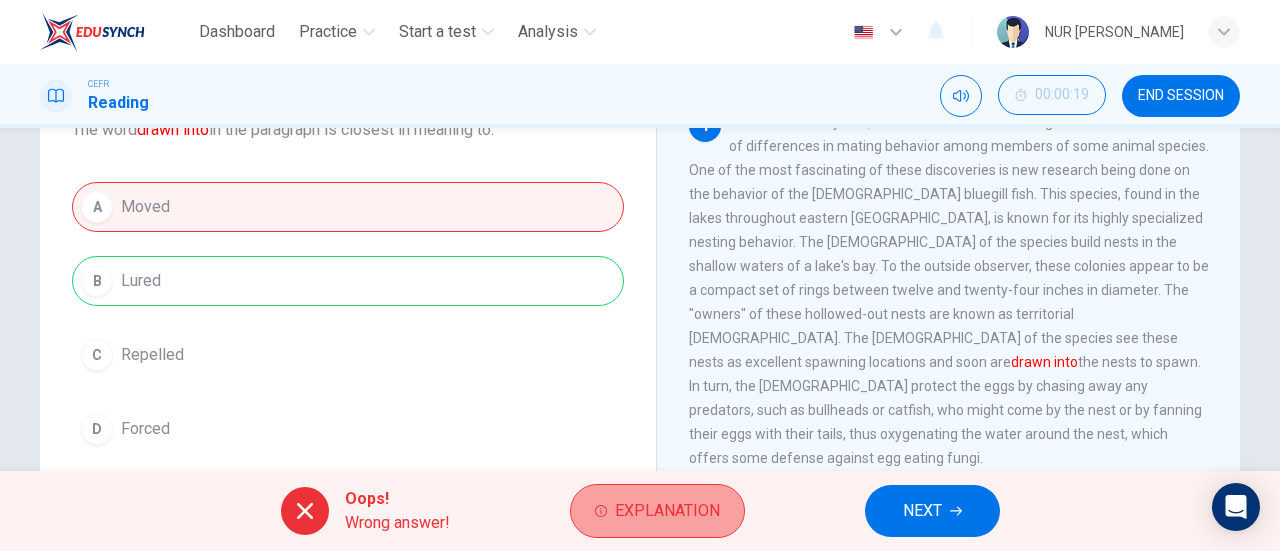 click on "Explanation" at bounding box center (667, 511) 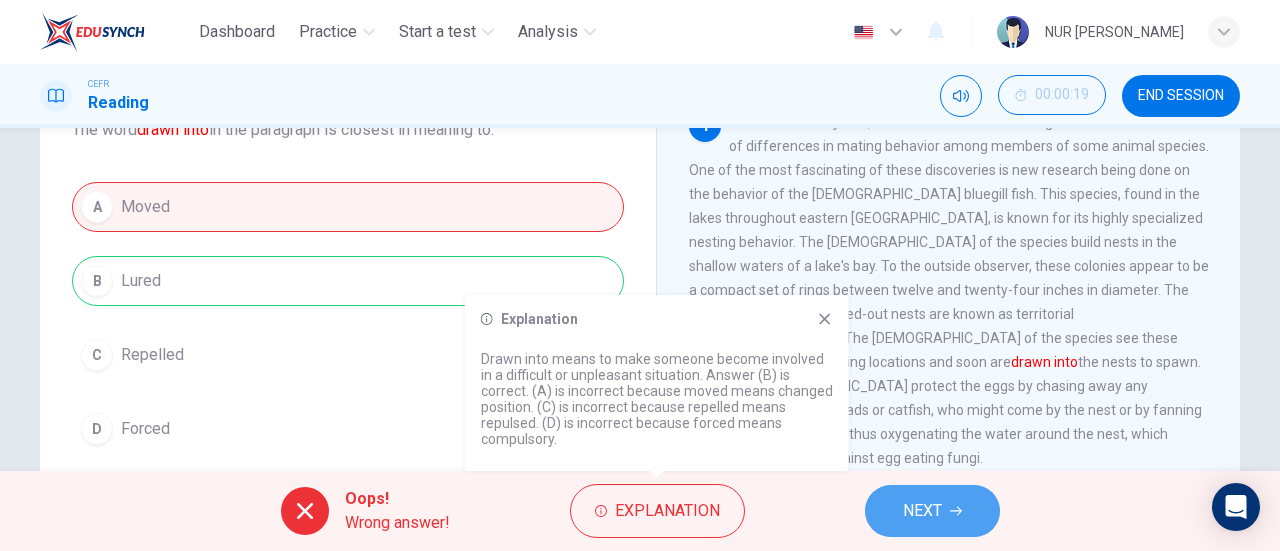 click on "NEXT" at bounding box center (922, 511) 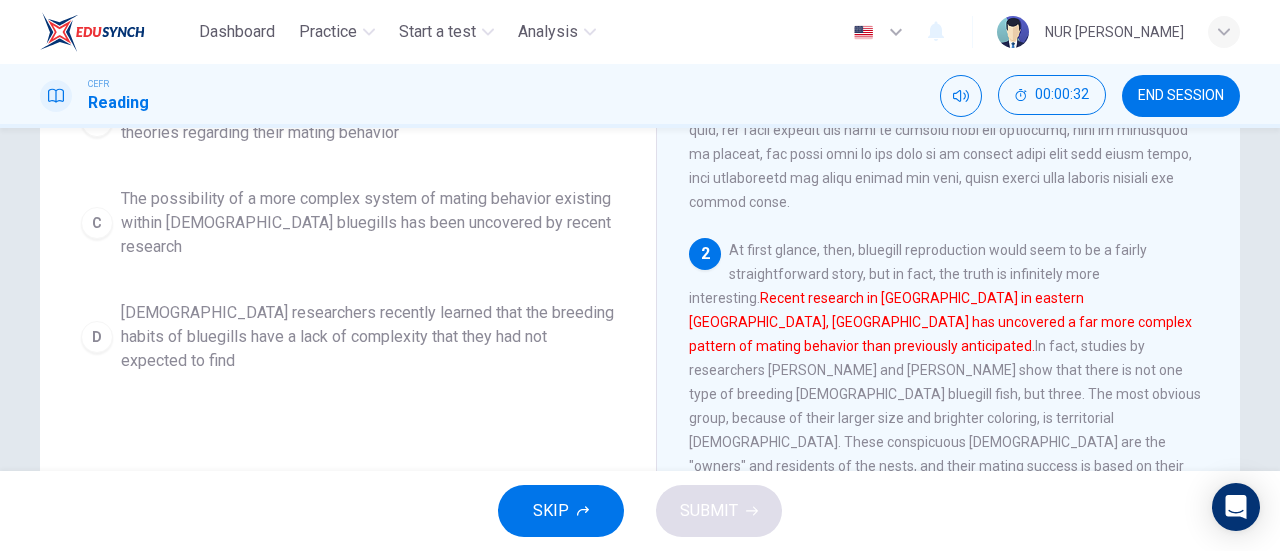 scroll, scrollTop: 386, scrollLeft: 0, axis: vertical 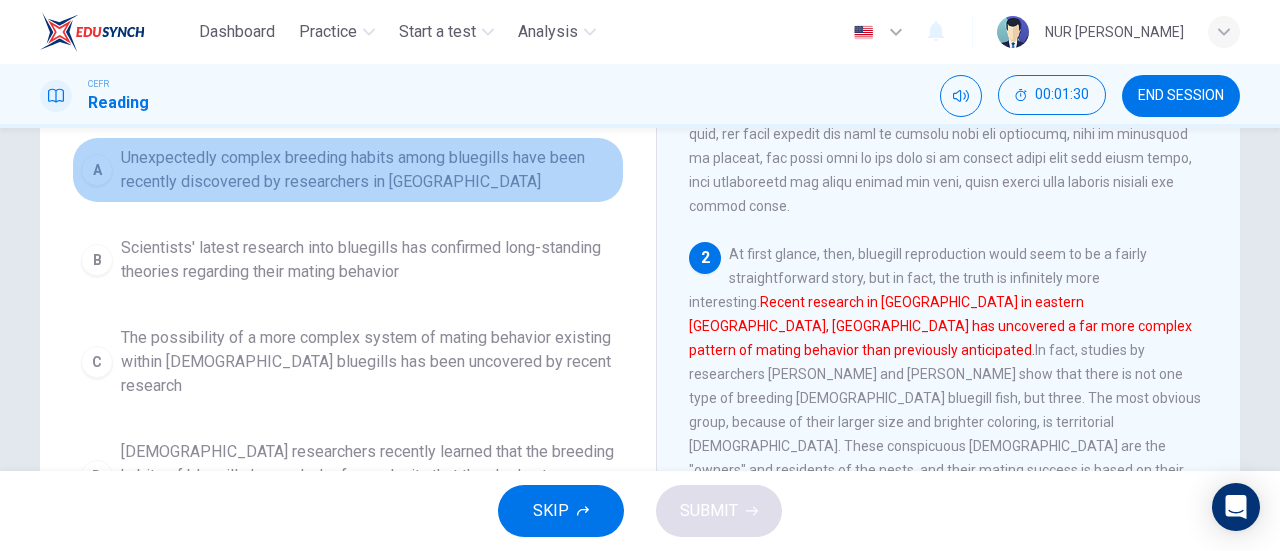 click on "Unexpectedly complex breeding habits among bluegills have been recently discovered by researchers in [GEOGRAPHIC_DATA]" at bounding box center (368, 170) 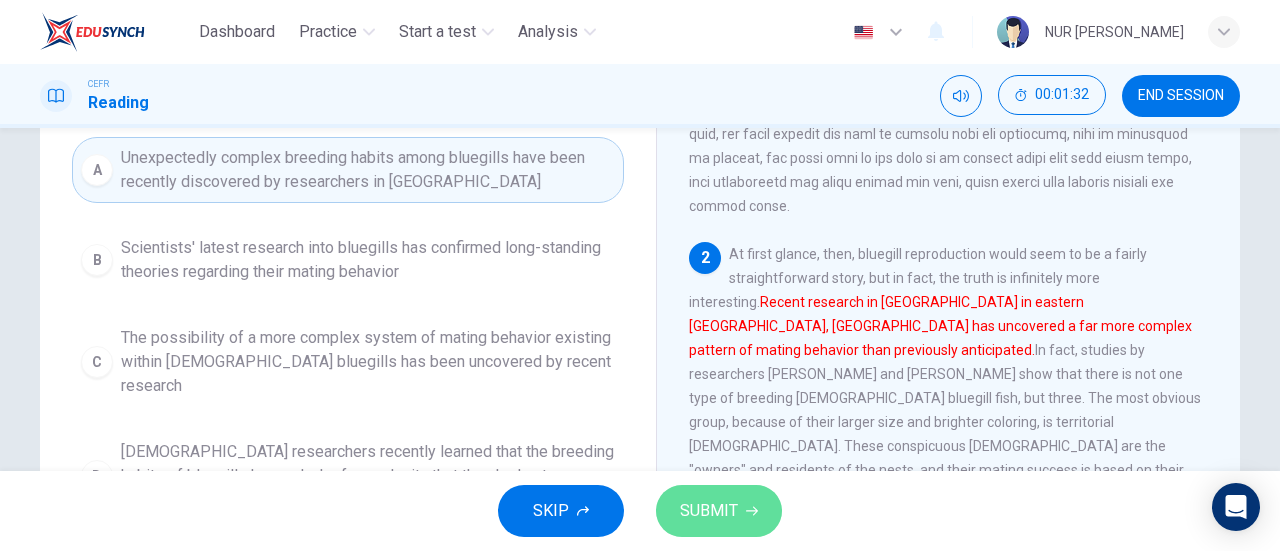click on "SUBMIT" at bounding box center [709, 511] 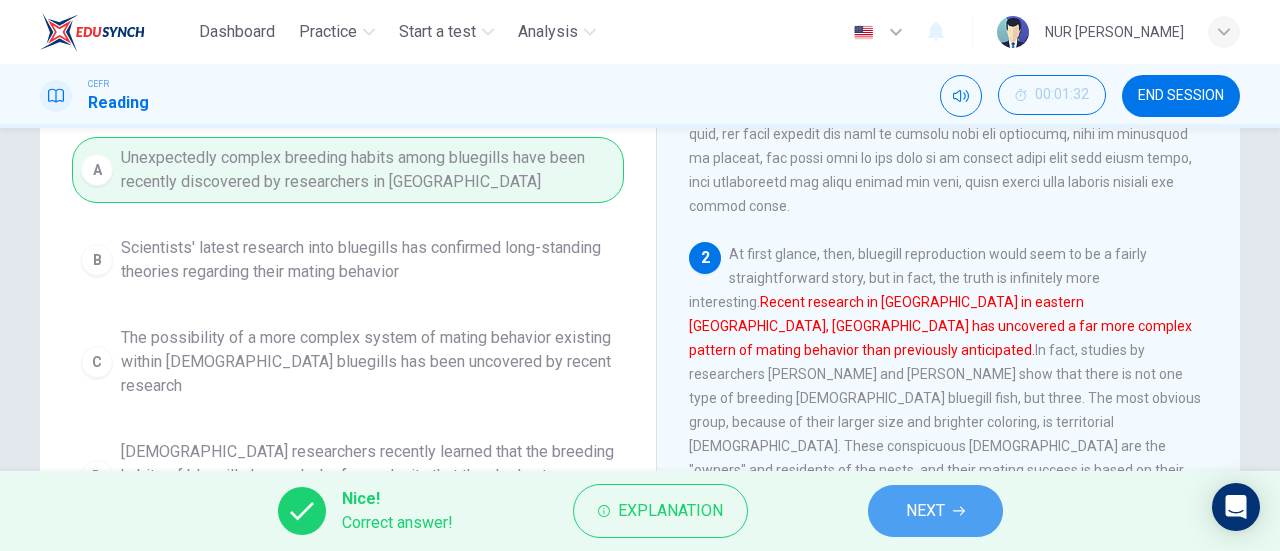 click on "NEXT" at bounding box center [925, 511] 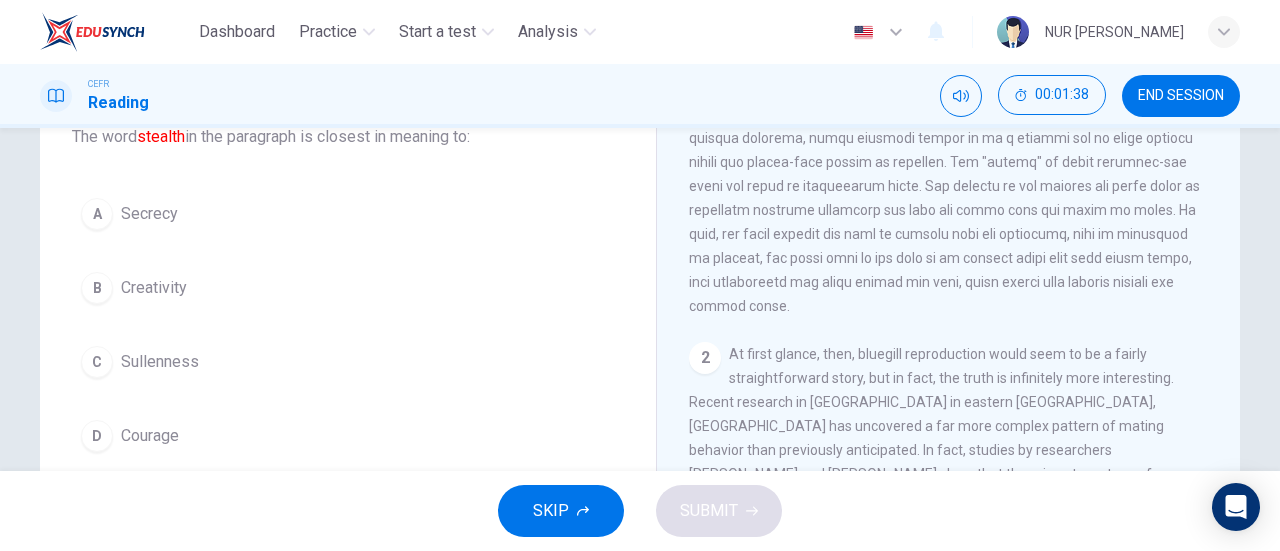 scroll, scrollTop: 139, scrollLeft: 0, axis: vertical 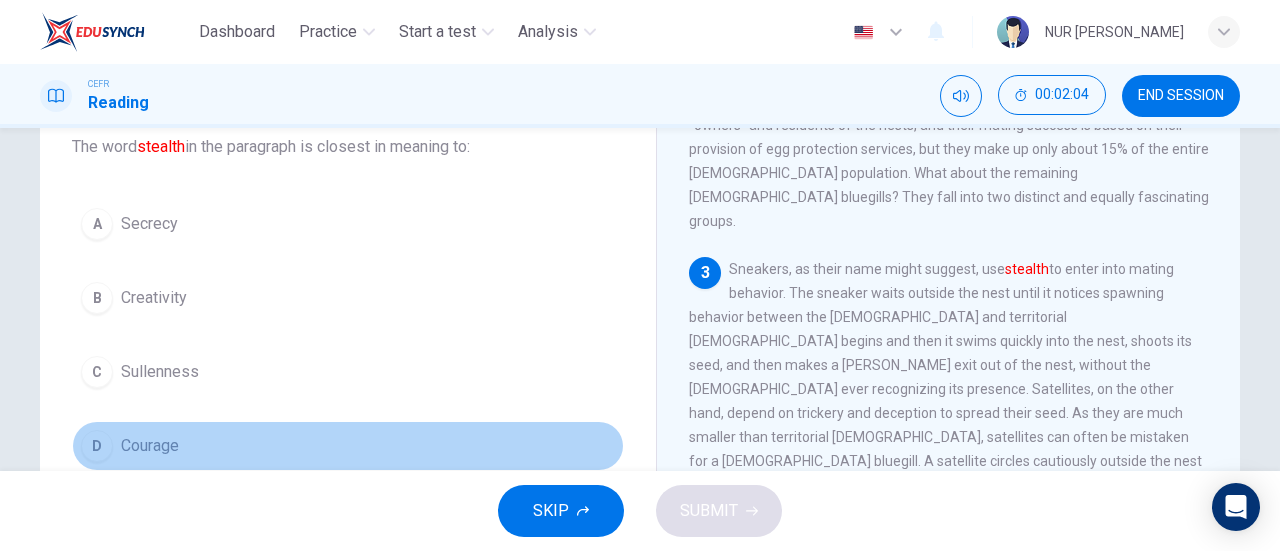 click on "D Courage" at bounding box center (348, 446) 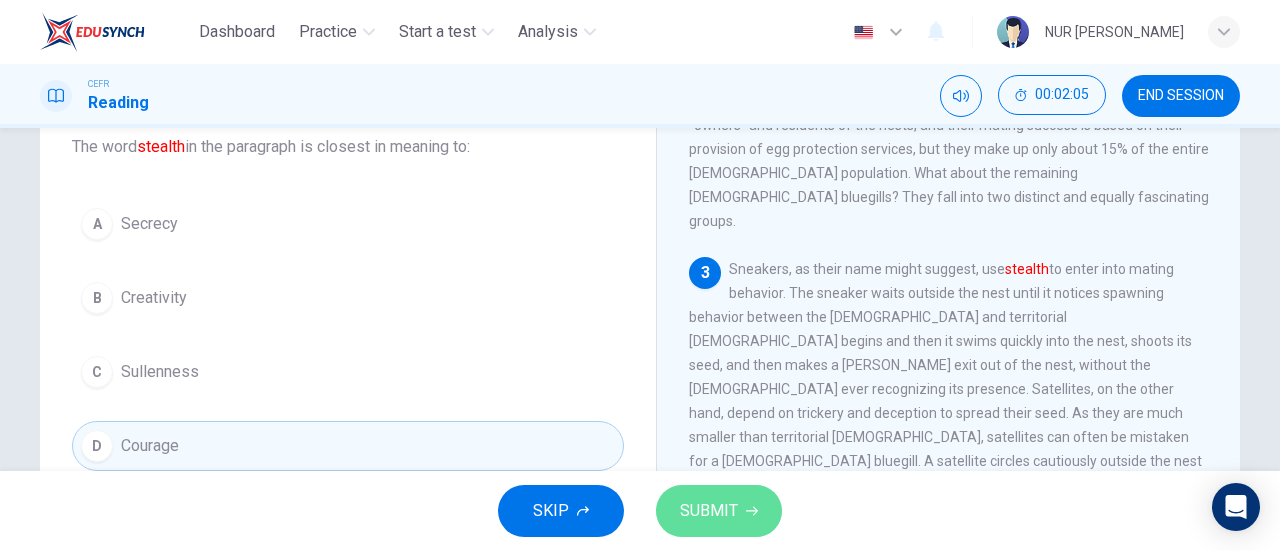 click on "SUBMIT" at bounding box center (719, 511) 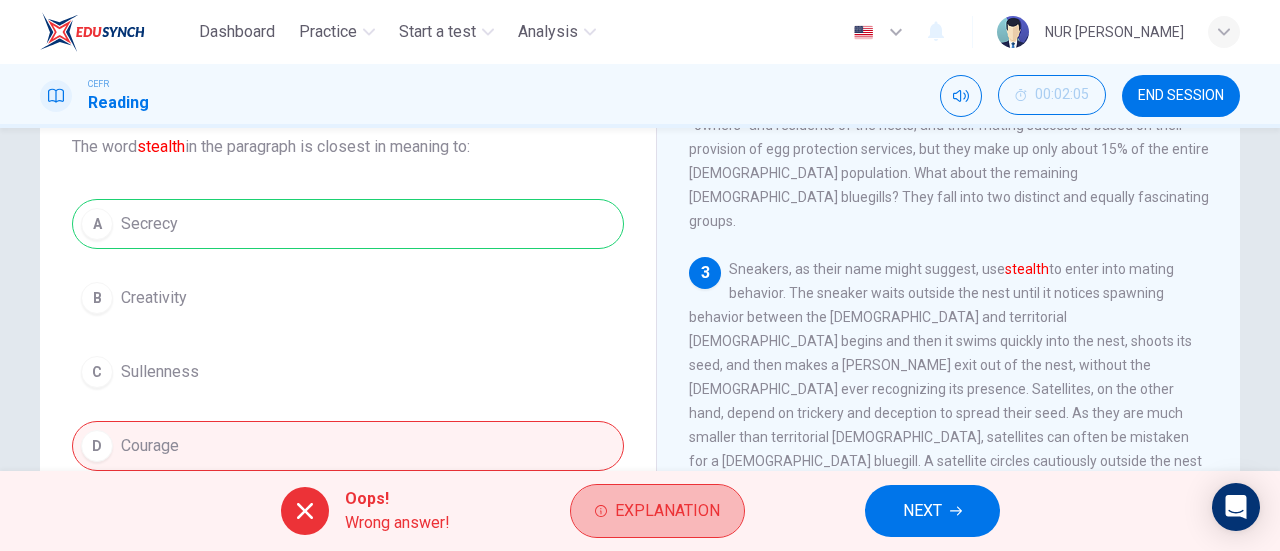 click on "Explanation" at bounding box center [667, 511] 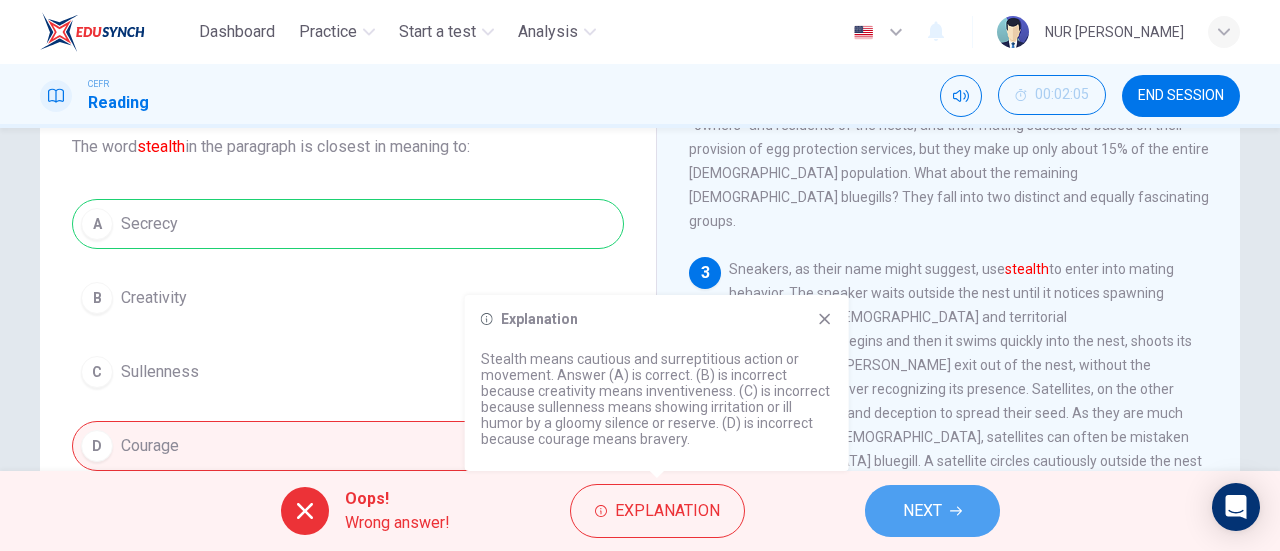 click 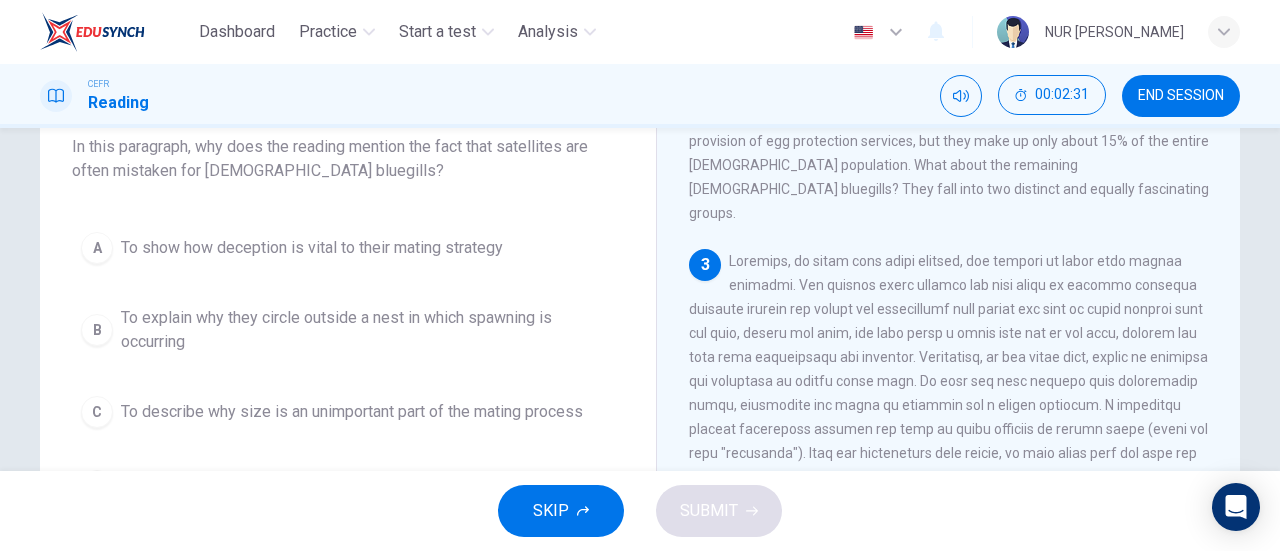 scroll, scrollTop: 599, scrollLeft: 0, axis: vertical 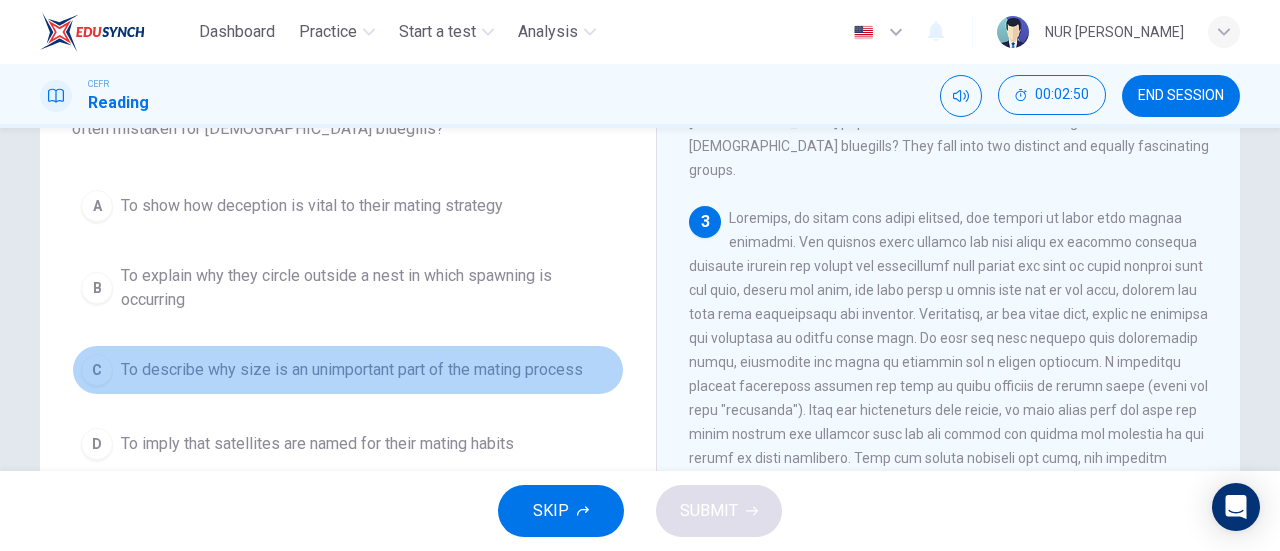 click on "To describe why size is an unimportant part of the mating process" at bounding box center (352, 370) 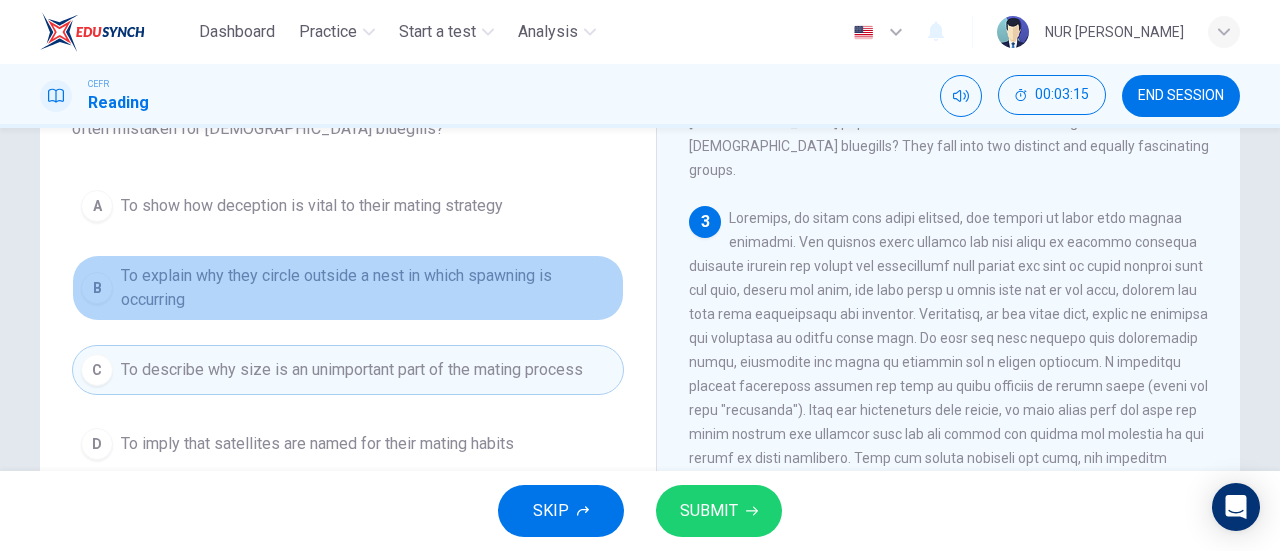 click on "To explain why they circle outside a nest in which spawning is occurring" at bounding box center [368, 288] 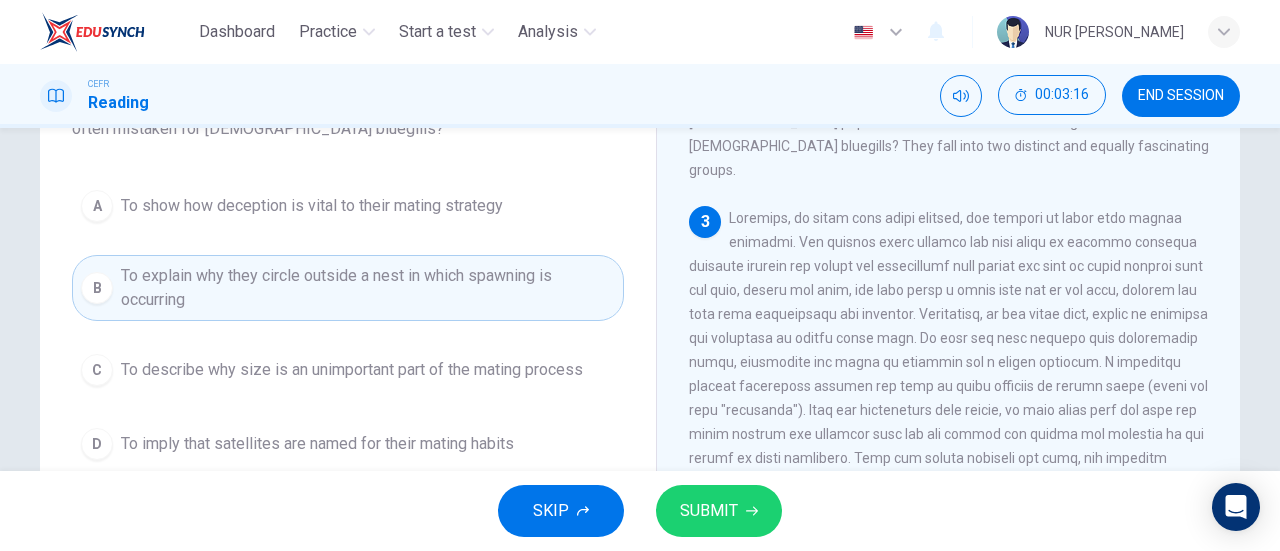 click on "SKIP SUBMIT" at bounding box center (640, 511) 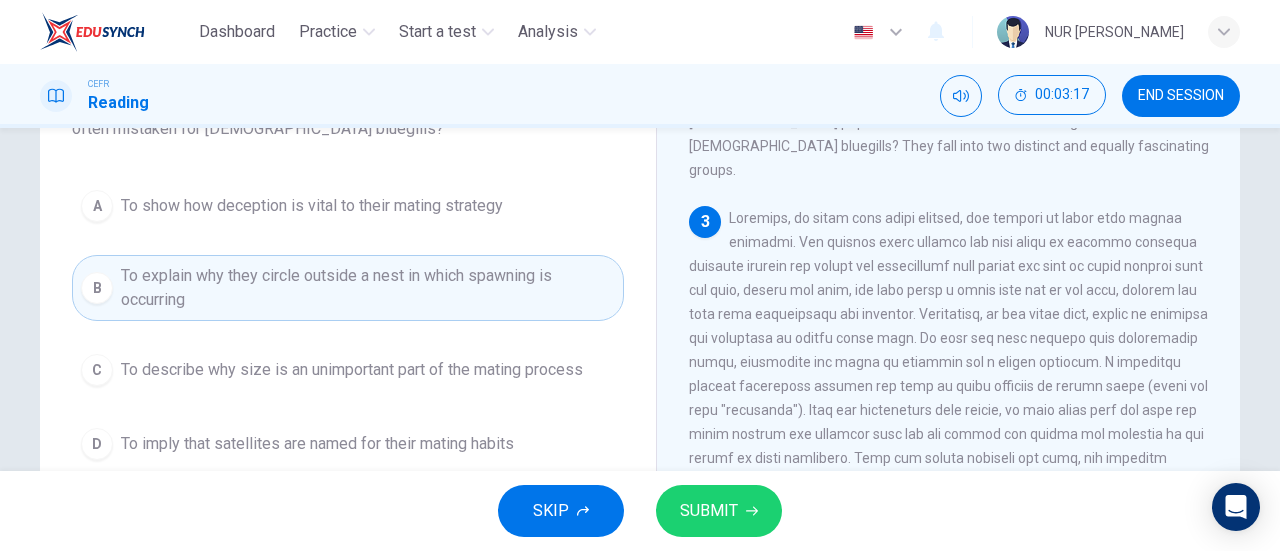 click on "SUBMIT" at bounding box center [719, 511] 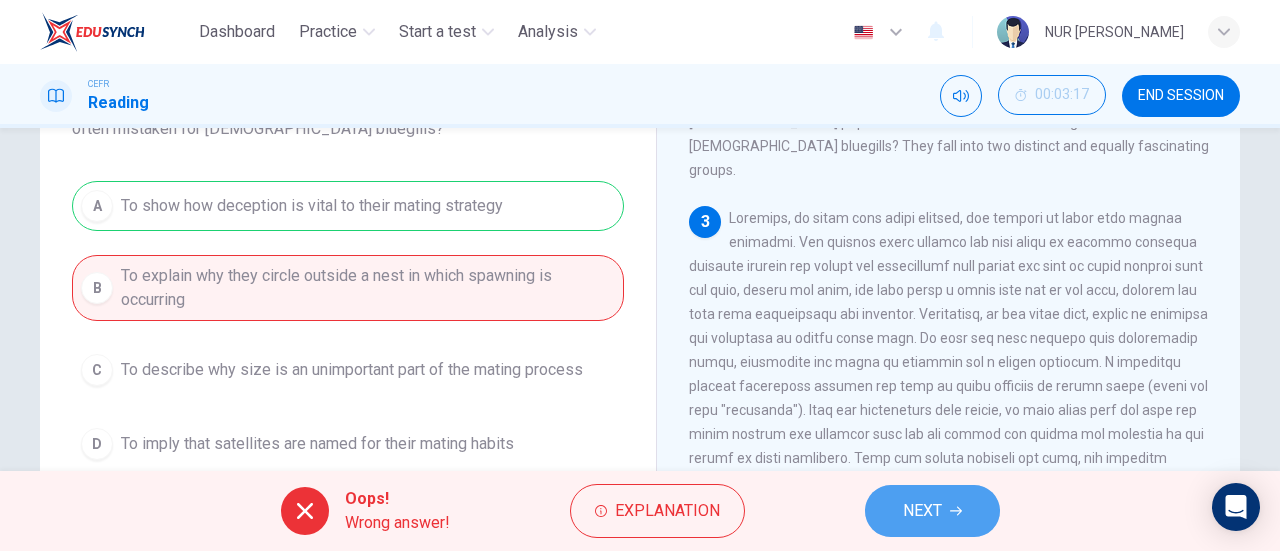 click on "NEXT" at bounding box center [922, 511] 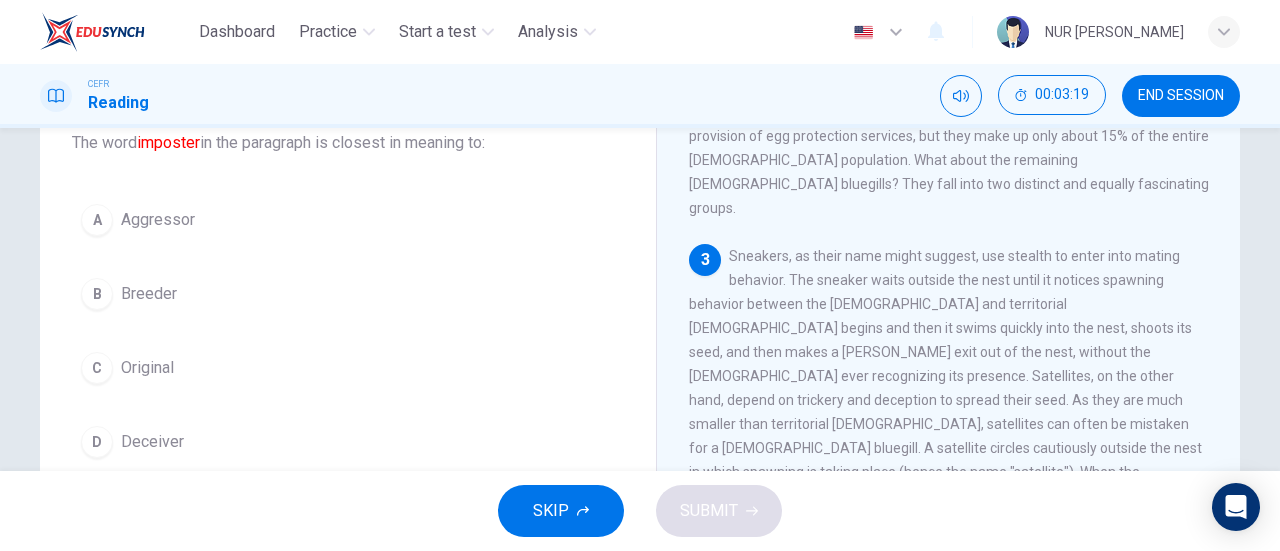 scroll, scrollTop: 137, scrollLeft: 0, axis: vertical 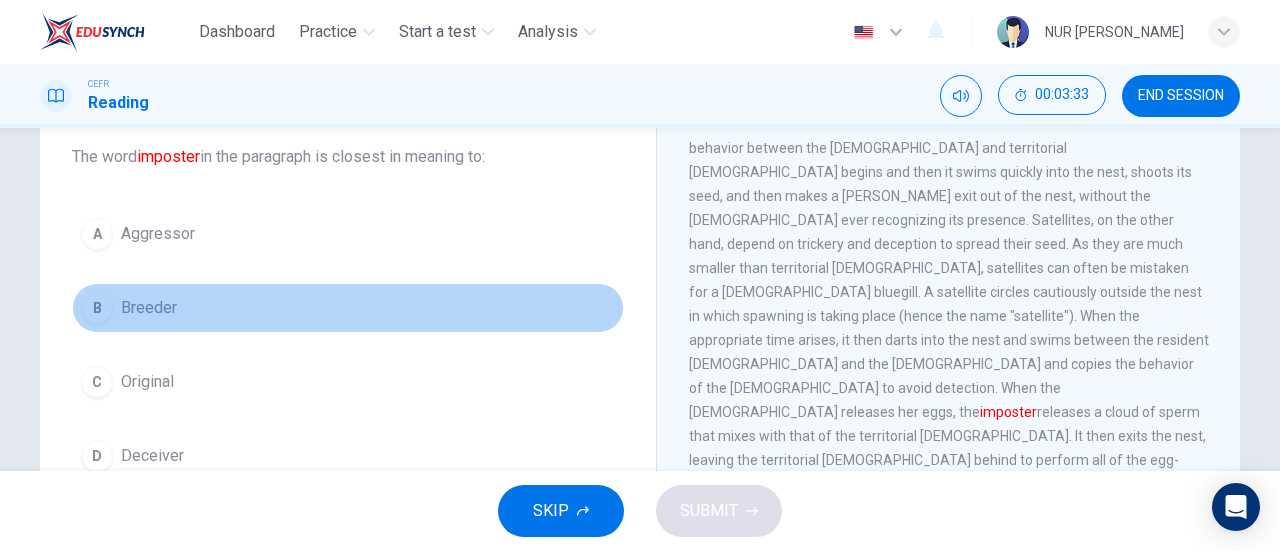 click on "B Breeder" at bounding box center (348, 308) 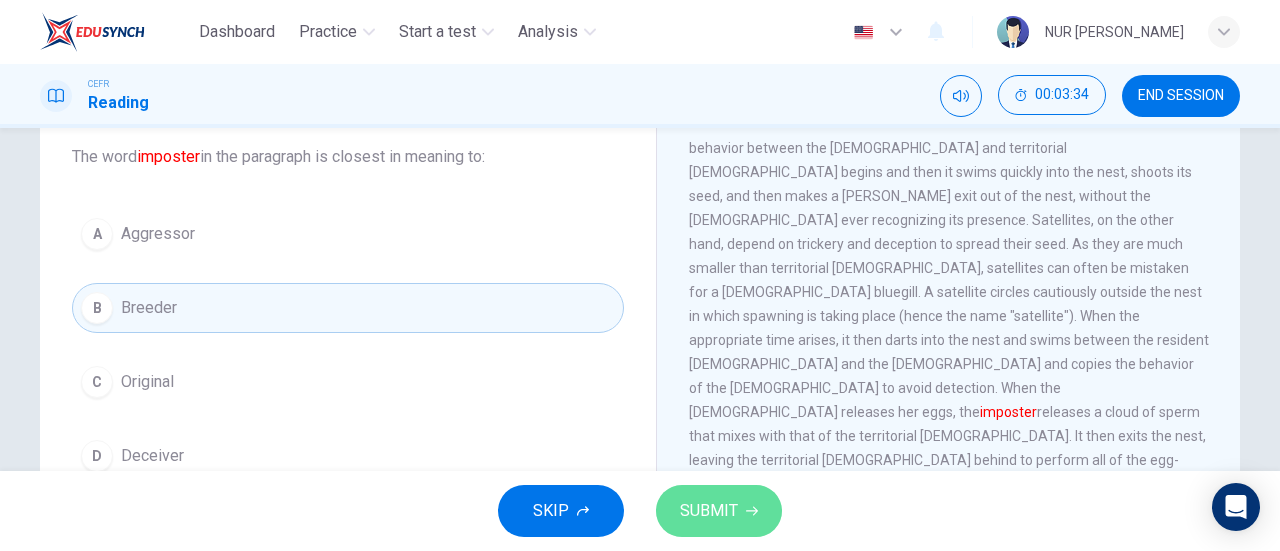 click on "SUBMIT" at bounding box center [709, 511] 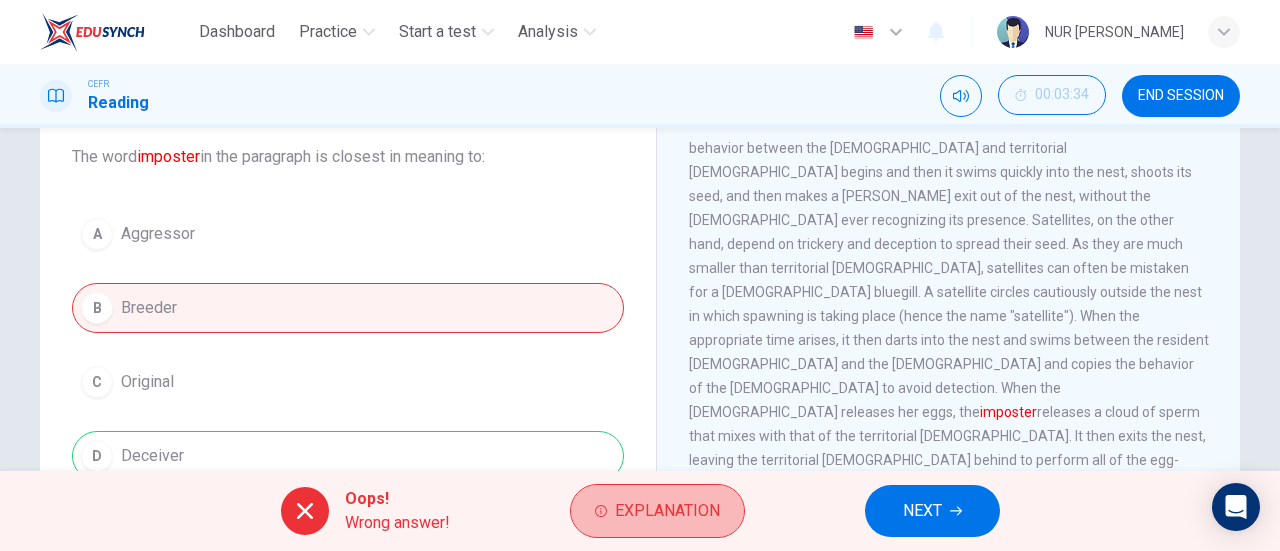 click on "Explanation" at bounding box center (657, 511) 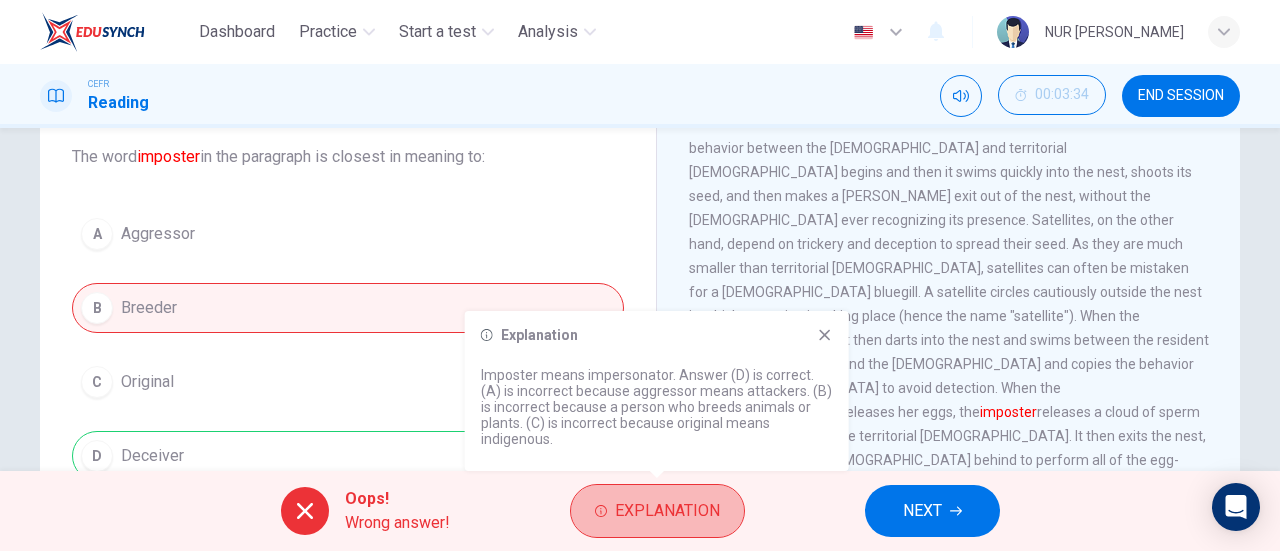 click on "Explanation" at bounding box center (657, 511) 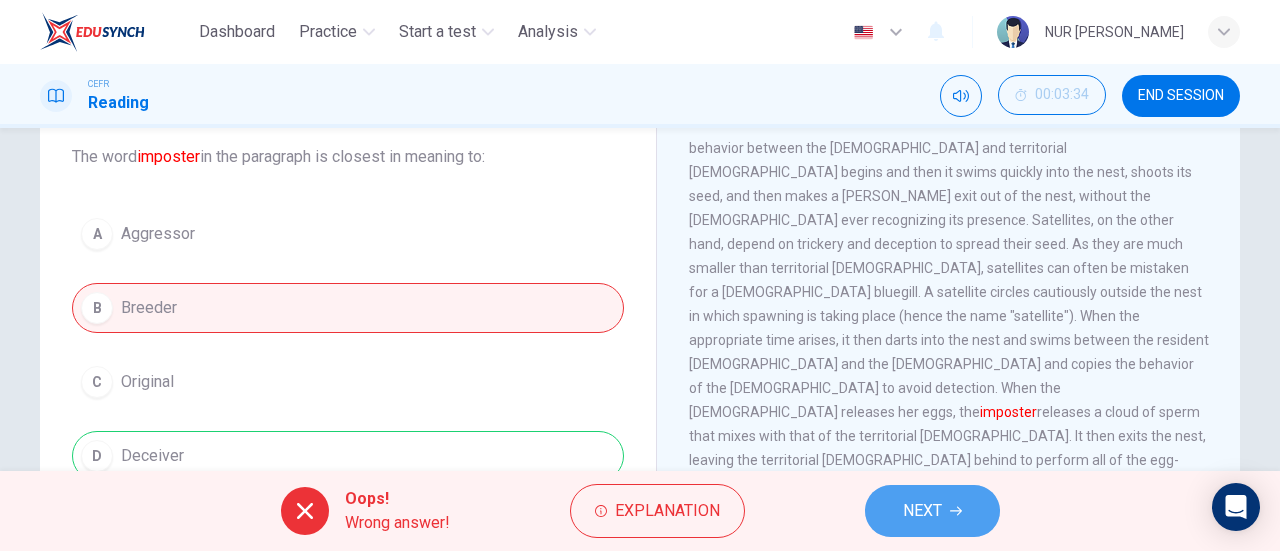 click on "NEXT" at bounding box center [922, 511] 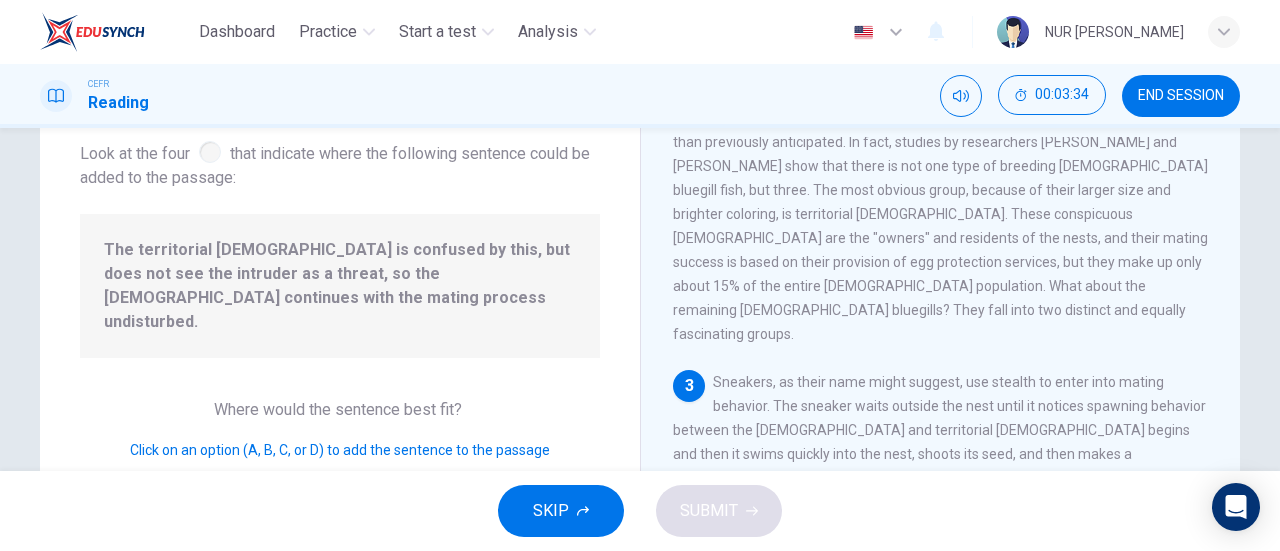 scroll, scrollTop: 633, scrollLeft: 0, axis: vertical 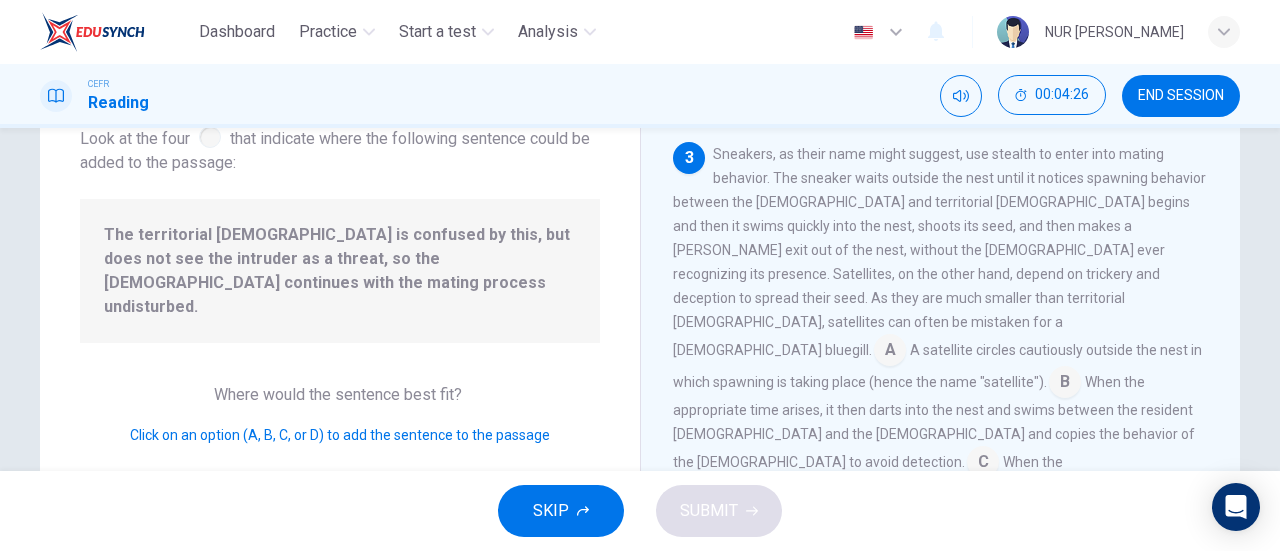 click at bounding box center (890, 352) 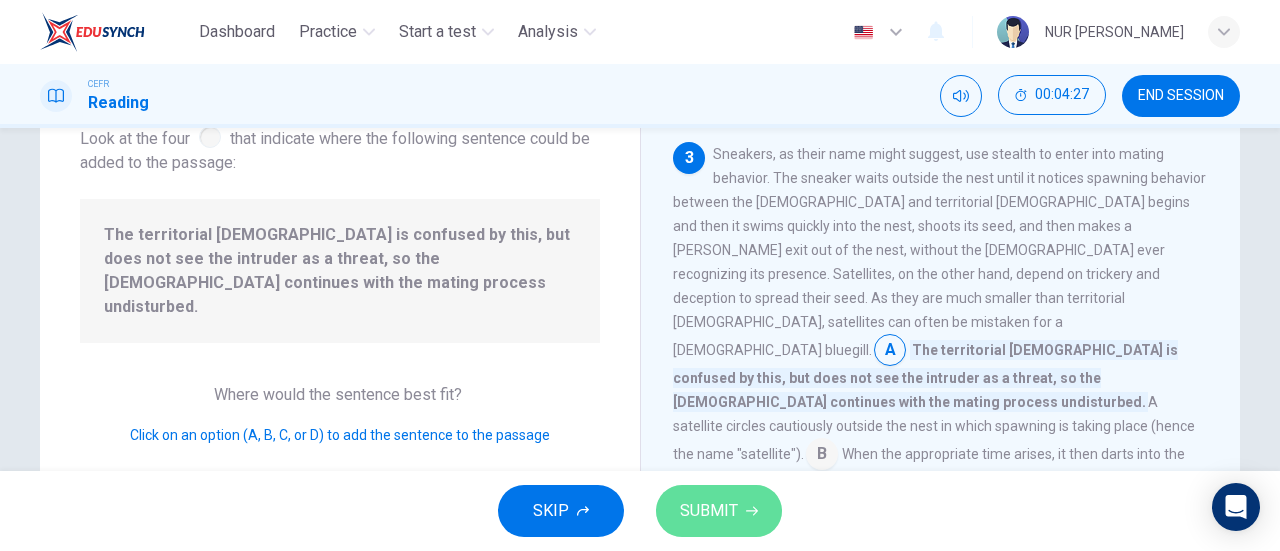 click on "SUBMIT" at bounding box center [719, 511] 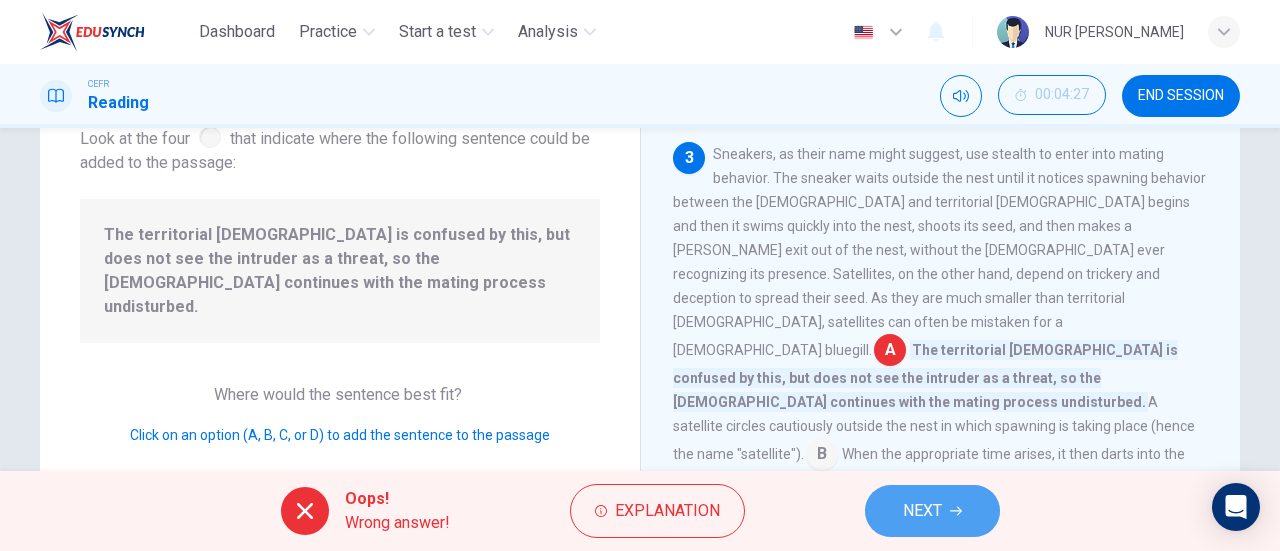 click on "NEXT" at bounding box center (922, 511) 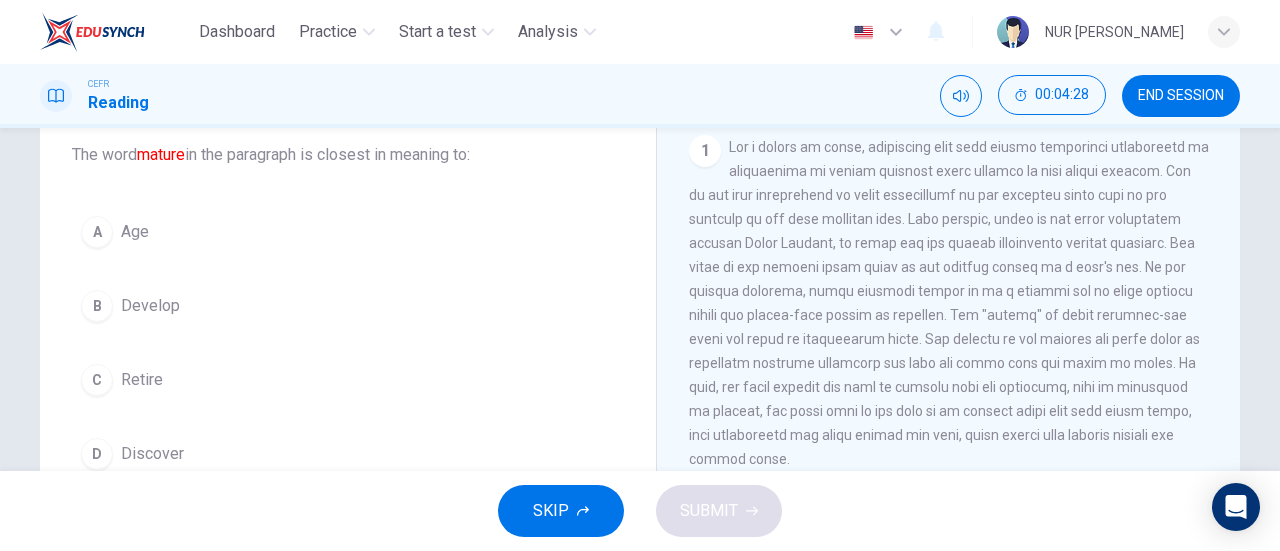 scroll, scrollTop: 122, scrollLeft: 0, axis: vertical 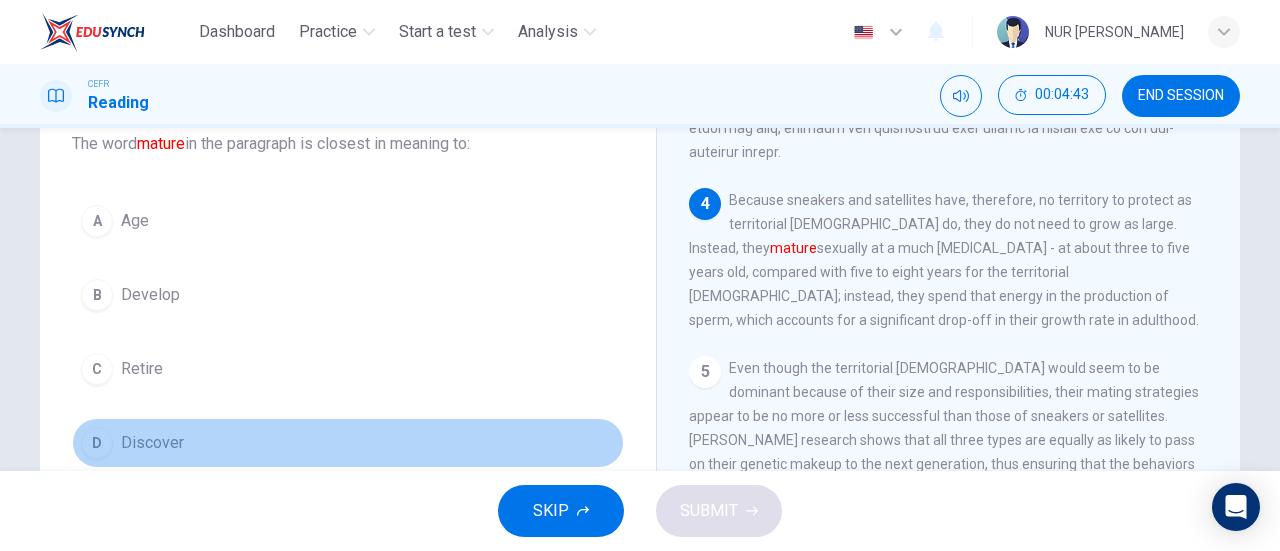 click on "D Discover" at bounding box center [348, 443] 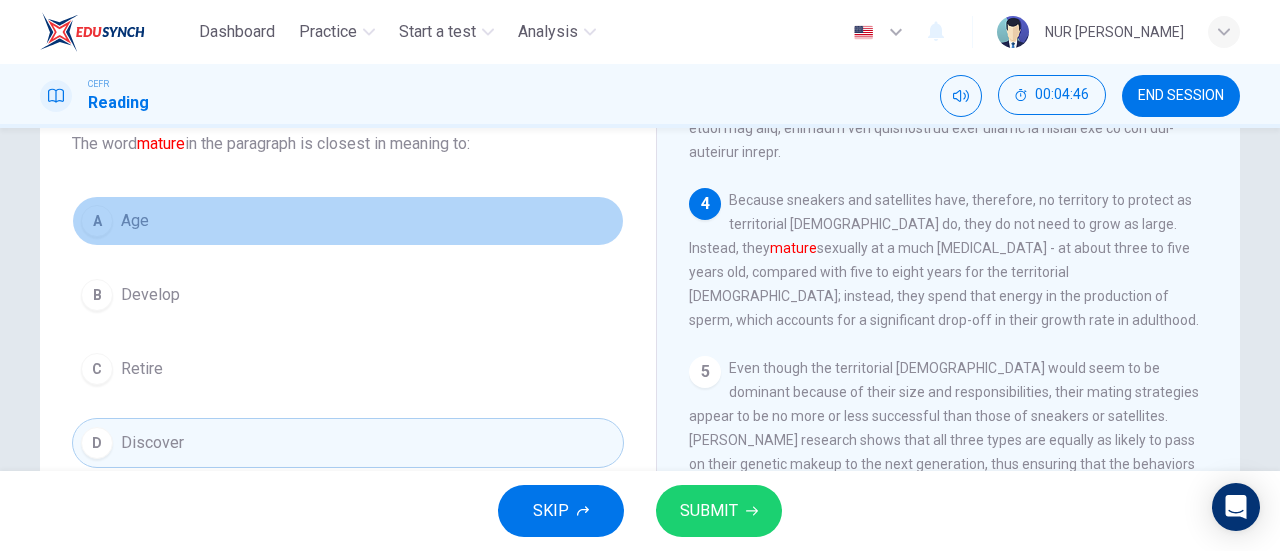 click on "A Age" at bounding box center (348, 221) 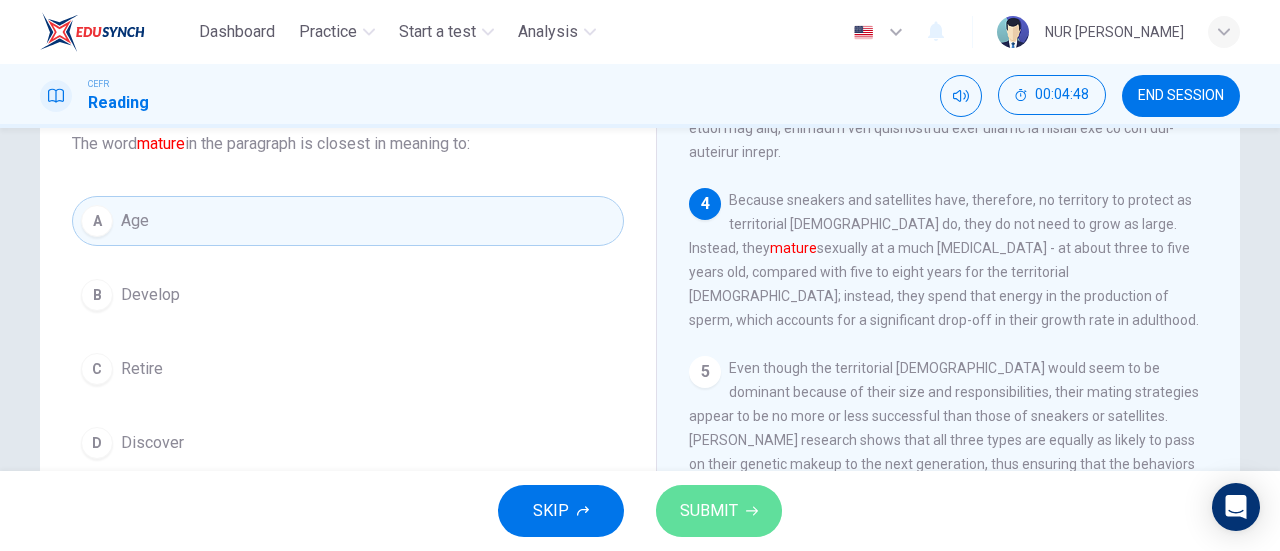 click on "SUBMIT" at bounding box center [709, 511] 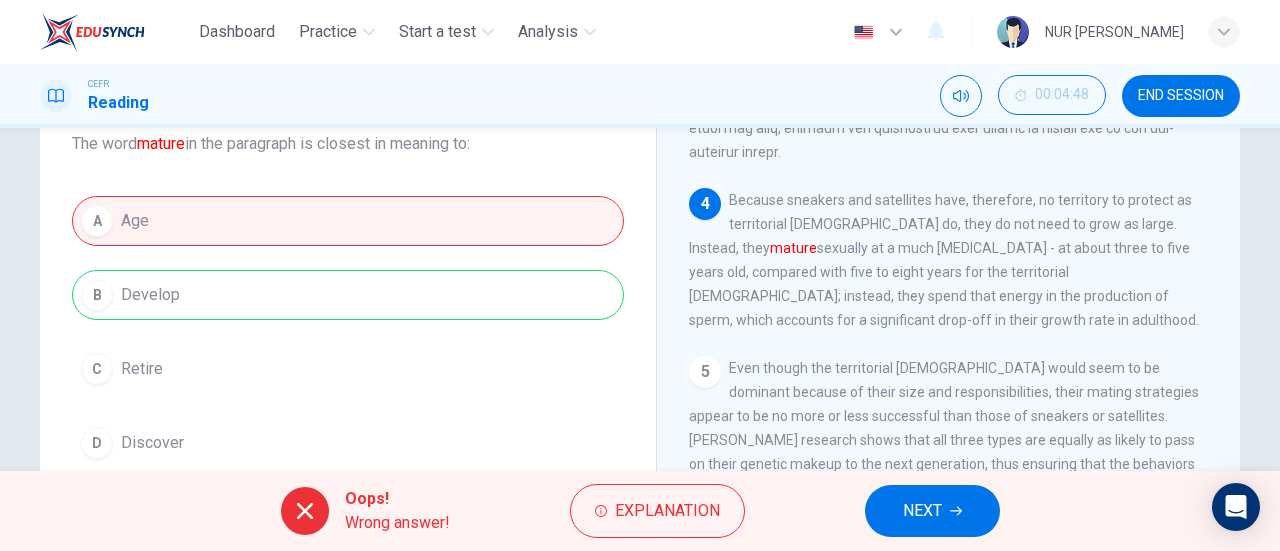 click on "NEXT" at bounding box center [932, 511] 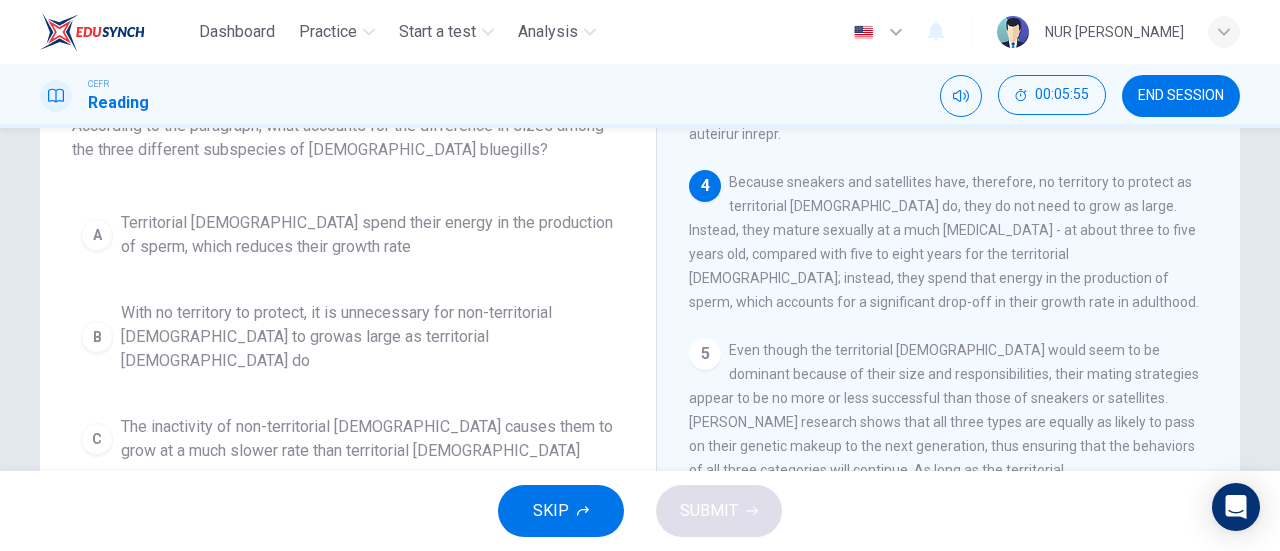 scroll, scrollTop: 152, scrollLeft: 0, axis: vertical 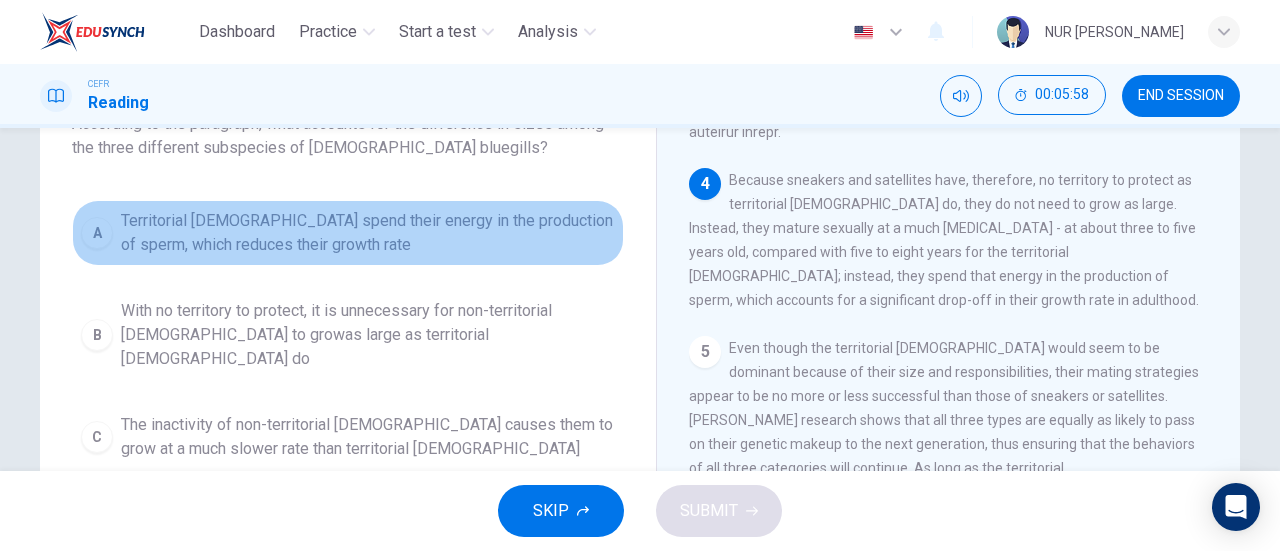 click on "Territorial [DEMOGRAPHIC_DATA] spend their energy in the production of sperm, which reduces their growth rate" at bounding box center [368, 233] 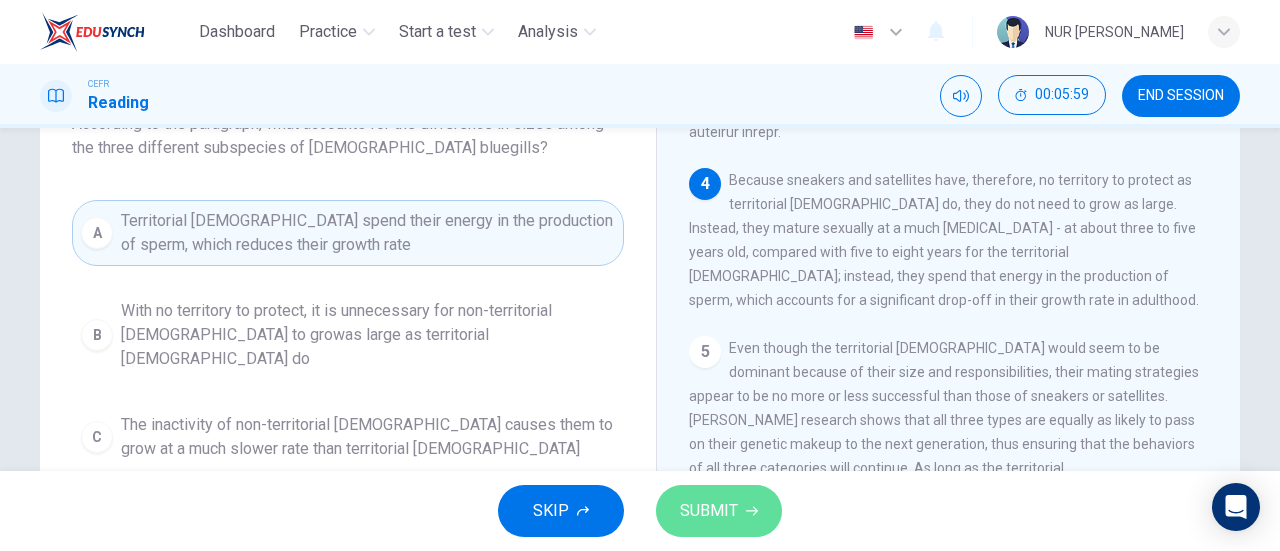 click on "SUBMIT" at bounding box center (719, 511) 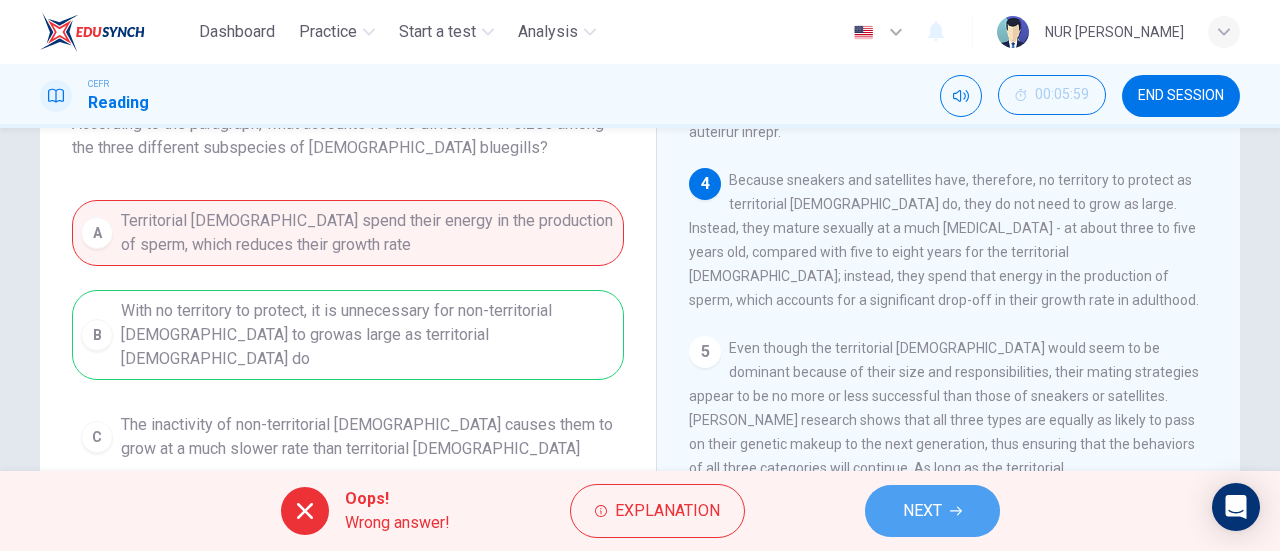 click on "NEXT" at bounding box center [922, 511] 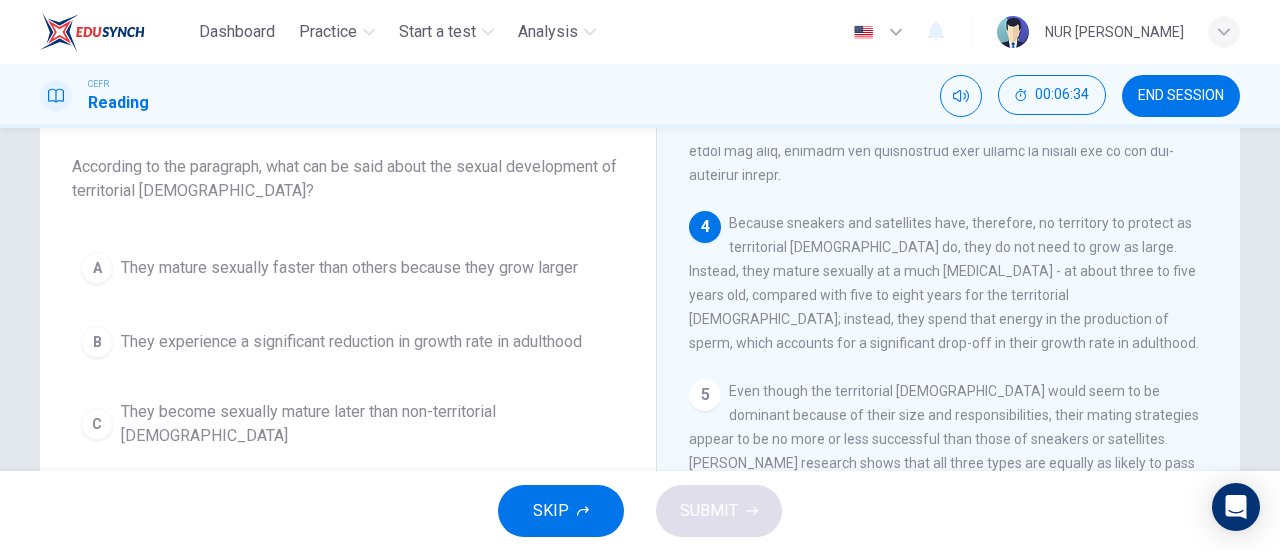 scroll, scrollTop: 108, scrollLeft: 0, axis: vertical 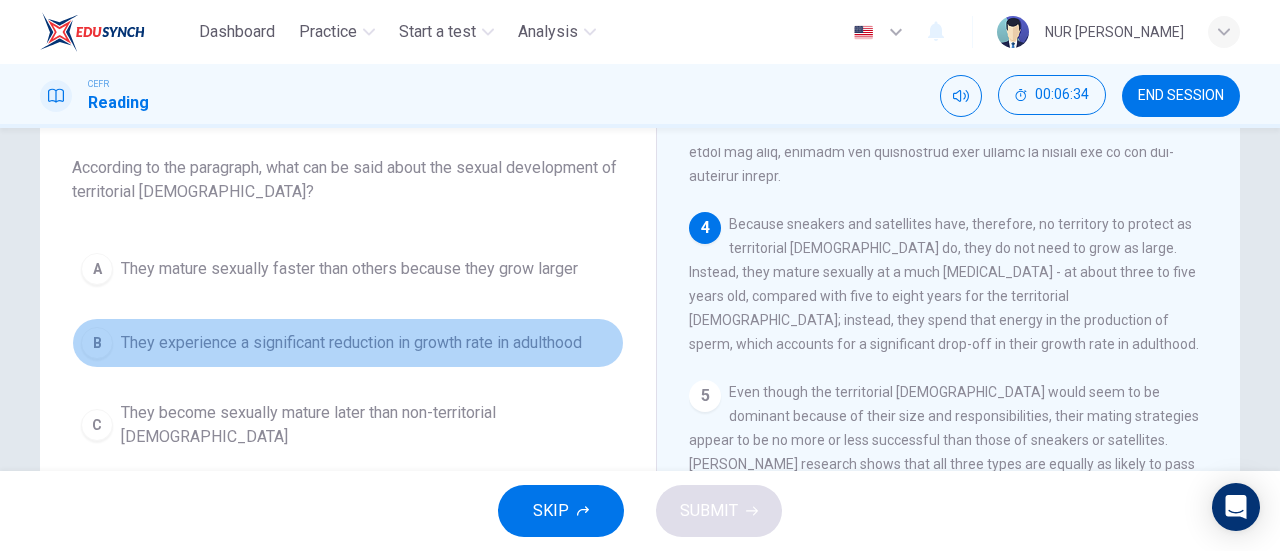 click on "They experience a significant reduction in growth rate in adulthood" at bounding box center [351, 343] 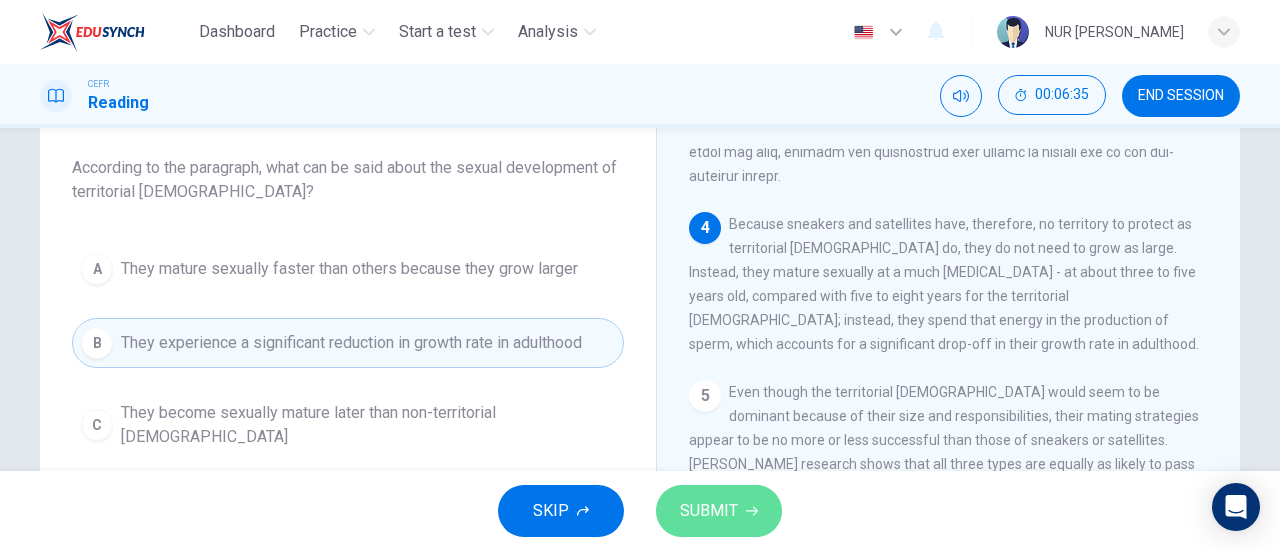 click on "SUBMIT" at bounding box center (709, 511) 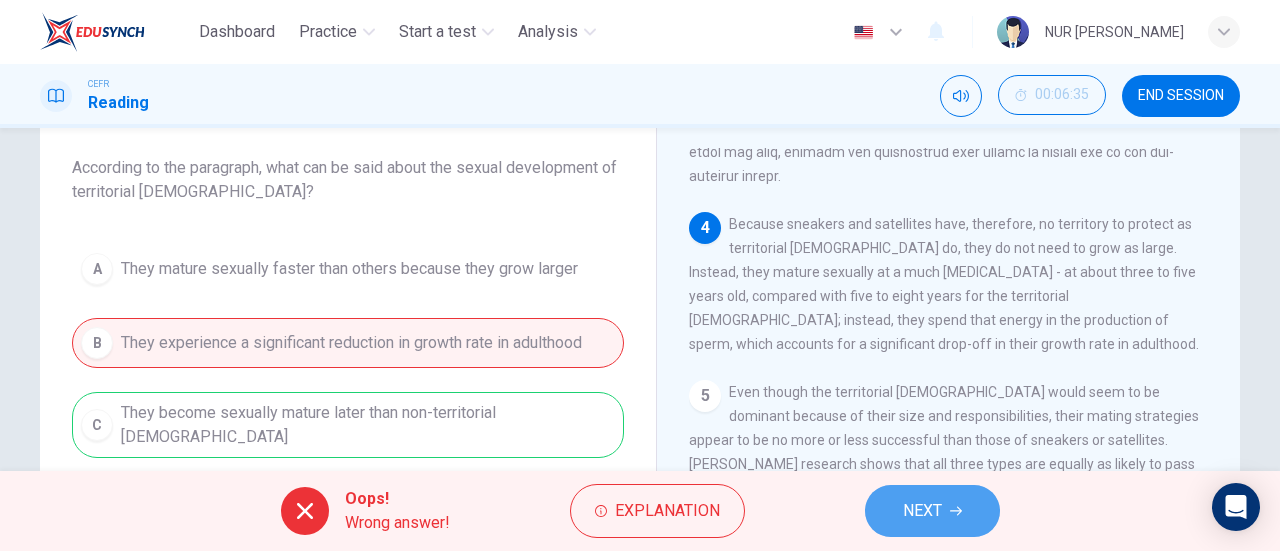 click on "NEXT" at bounding box center (932, 511) 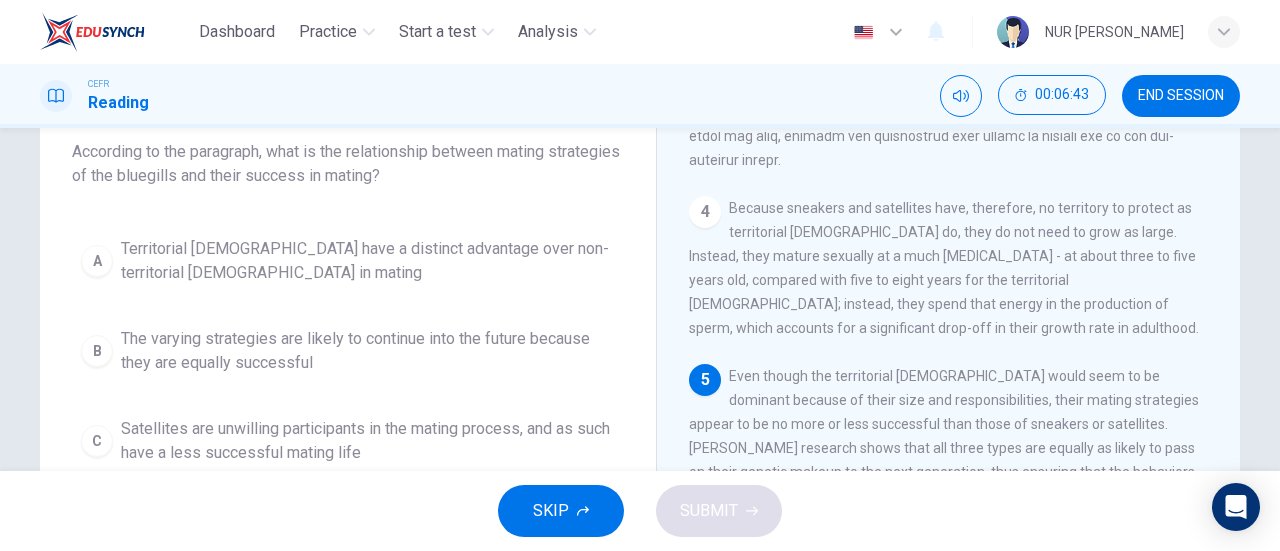 scroll, scrollTop: 123, scrollLeft: 0, axis: vertical 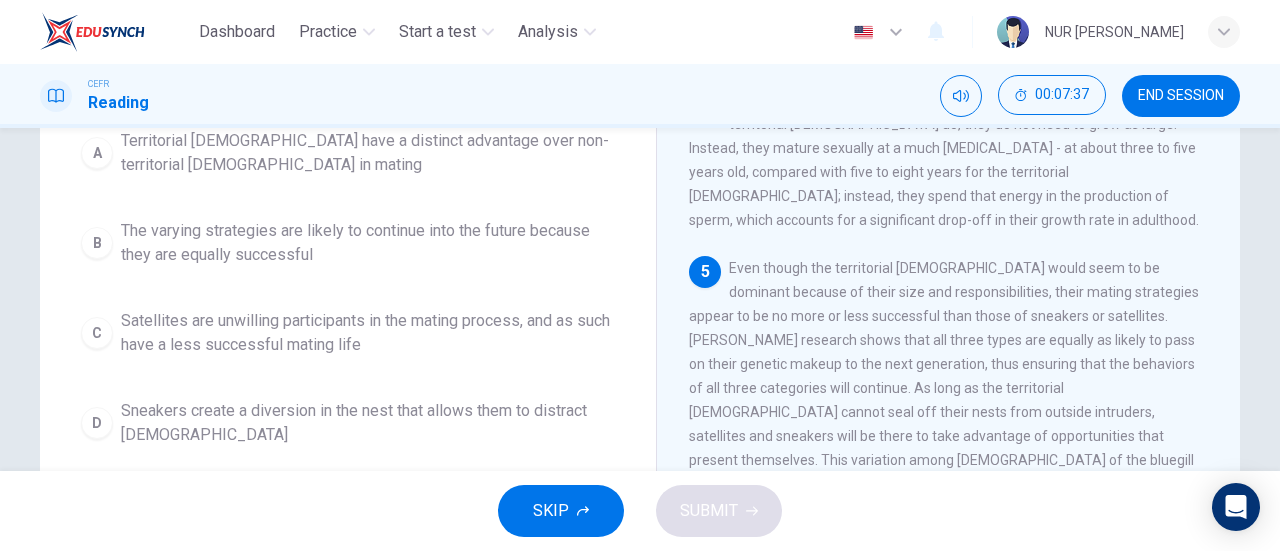 drag, startPoint x: 848, startPoint y: 325, endPoint x: 826, endPoint y: 303, distance: 31.112698 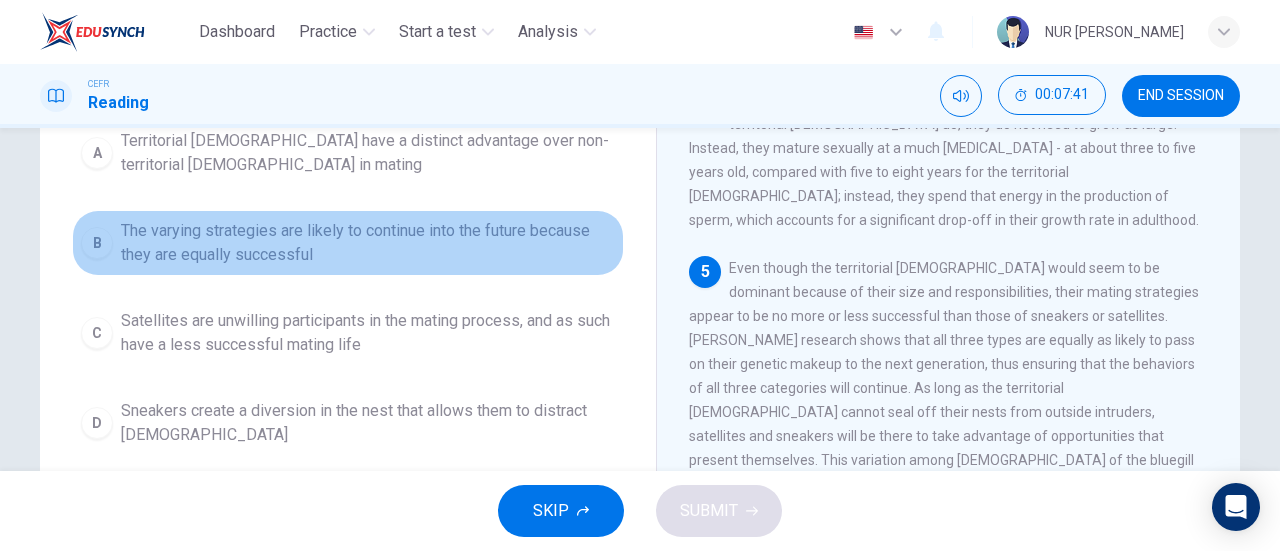 click on "The varying strategies are likely to continue into the future because they are equally successful" at bounding box center [368, 243] 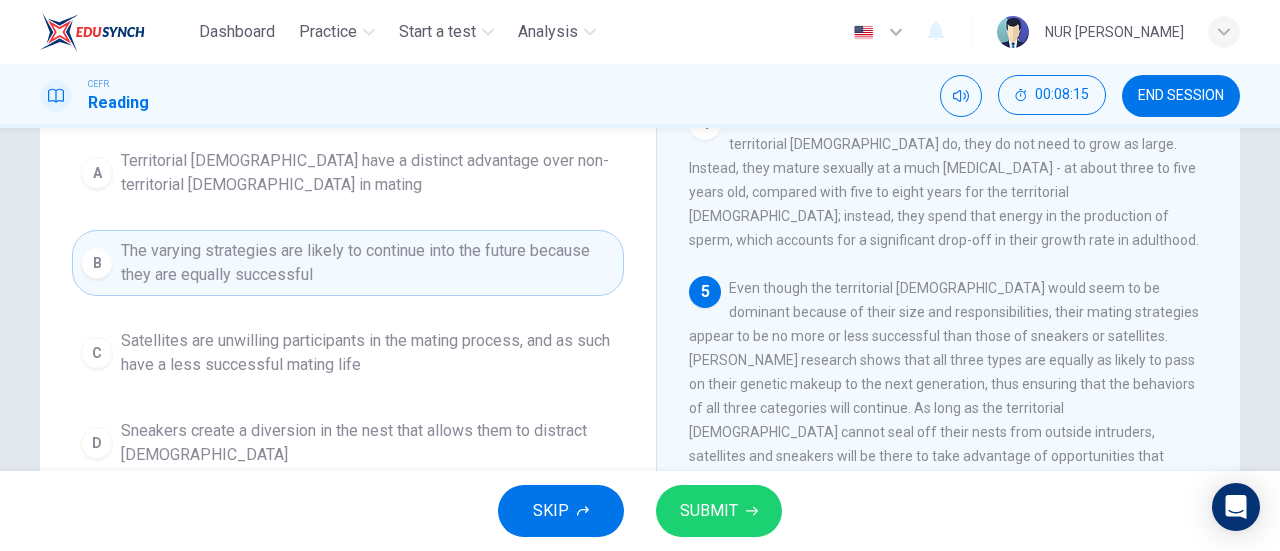 scroll, scrollTop: 208, scrollLeft: 0, axis: vertical 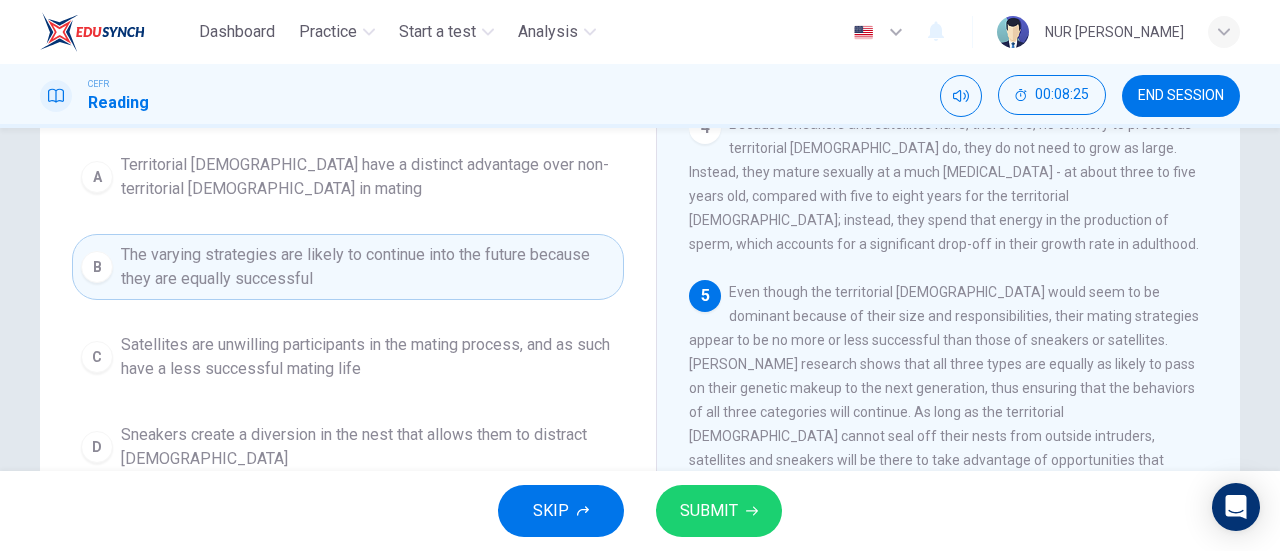 click on "SKIP SUBMIT" at bounding box center [640, 511] 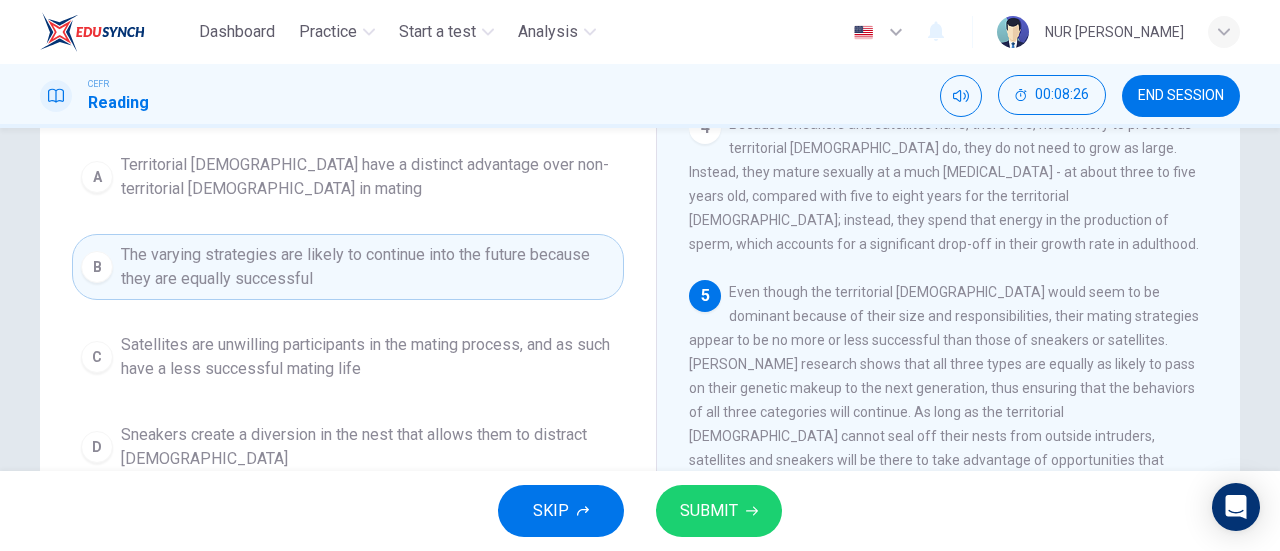 click on "SUBMIT" at bounding box center [719, 511] 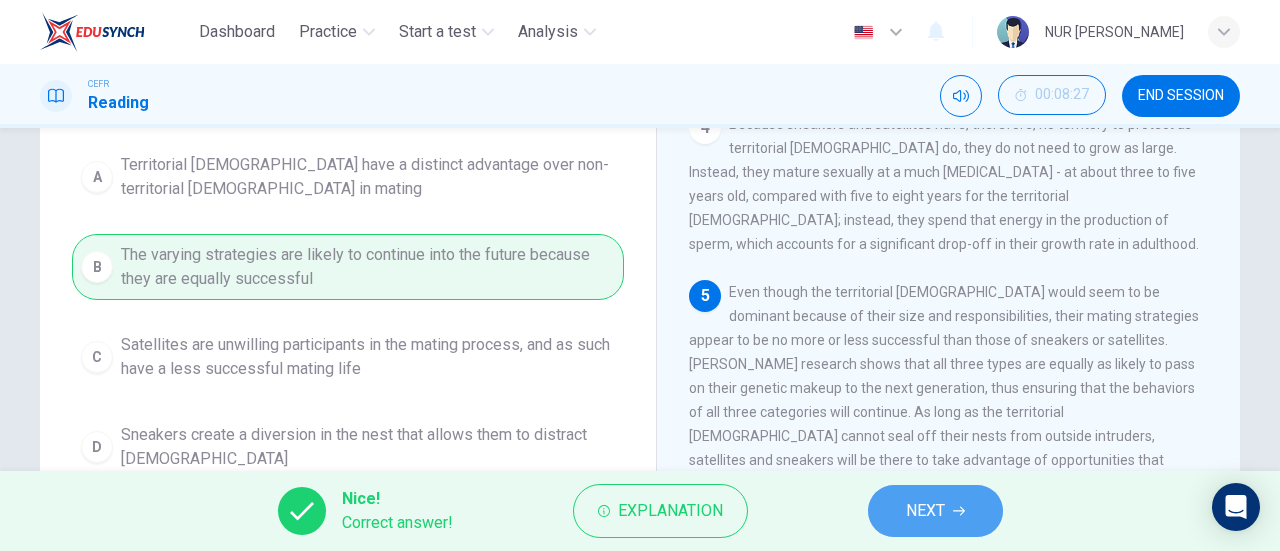 click on "NEXT" at bounding box center (925, 511) 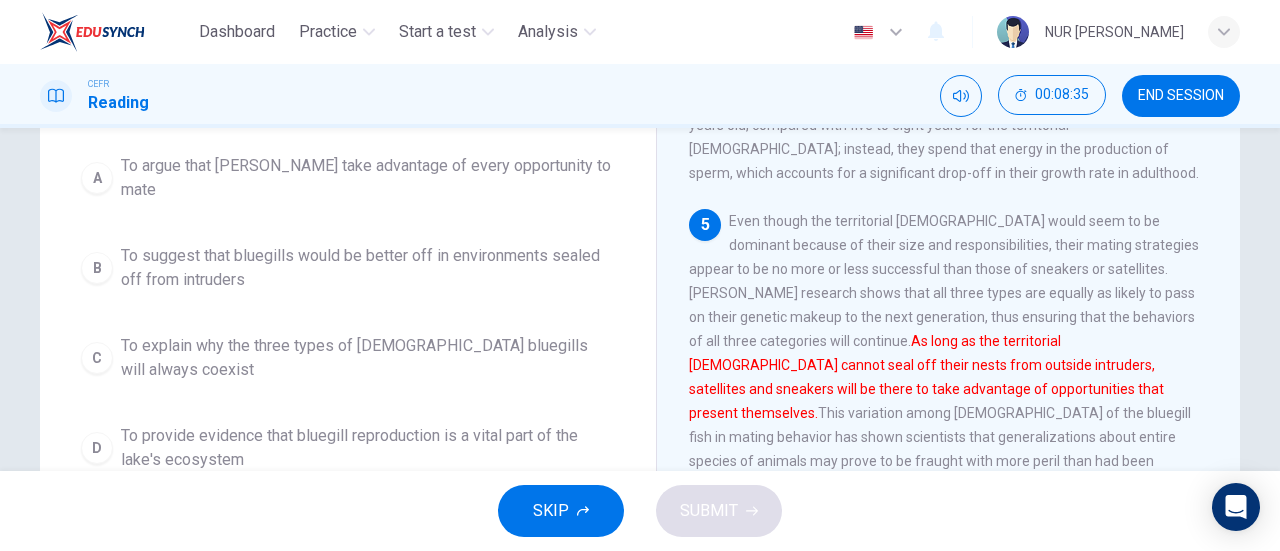 scroll, scrollTop: 277, scrollLeft: 0, axis: vertical 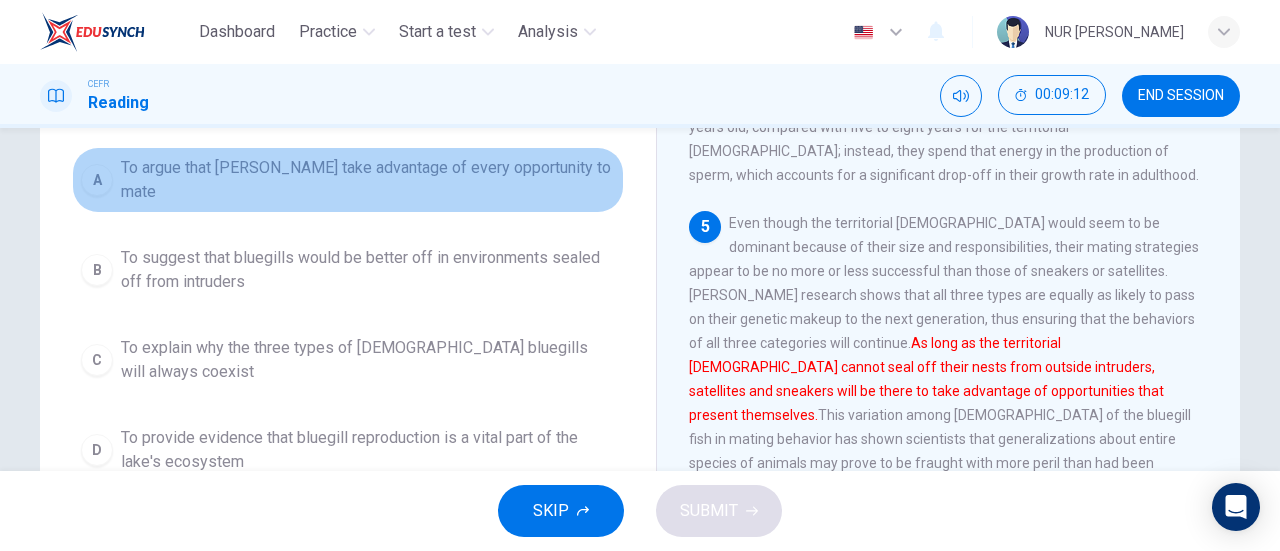 click on "A To argue that [PERSON_NAME] take advantage of every opportunity to mate" at bounding box center (348, 180) 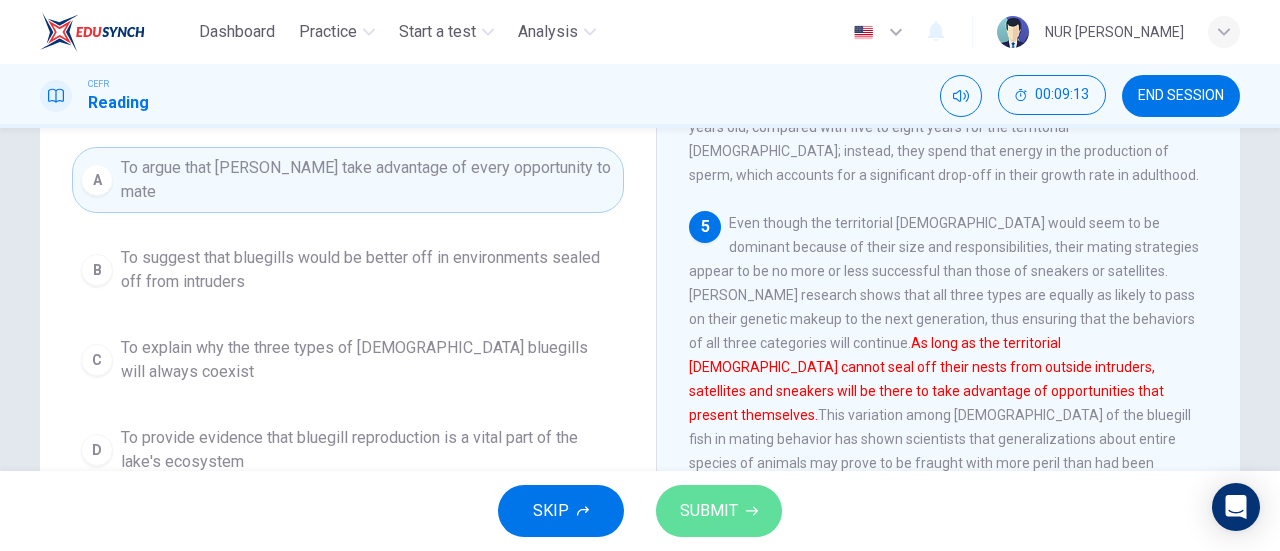 click on "SUBMIT" at bounding box center [719, 511] 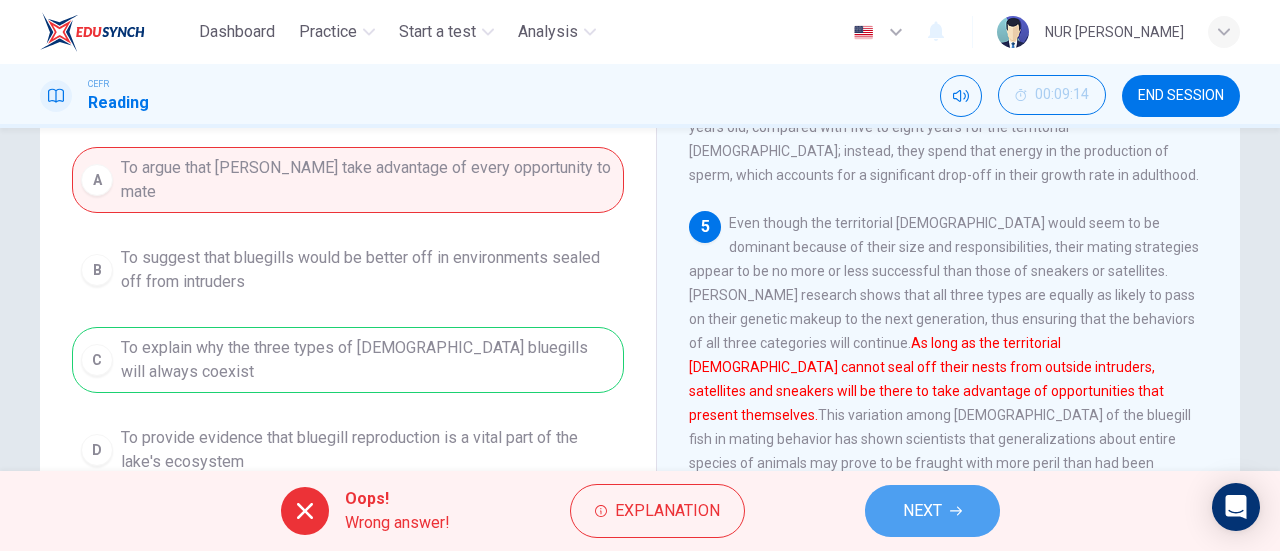 click on "NEXT" at bounding box center [932, 511] 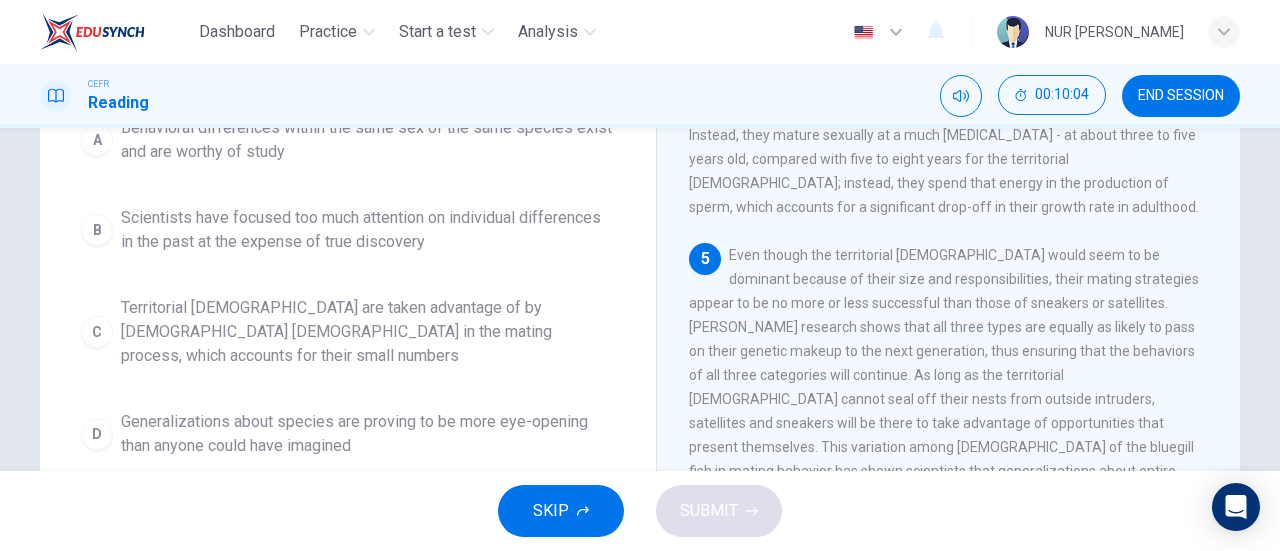 scroll, scrollTop: 247, scrollLeft: 0, axis: vertical 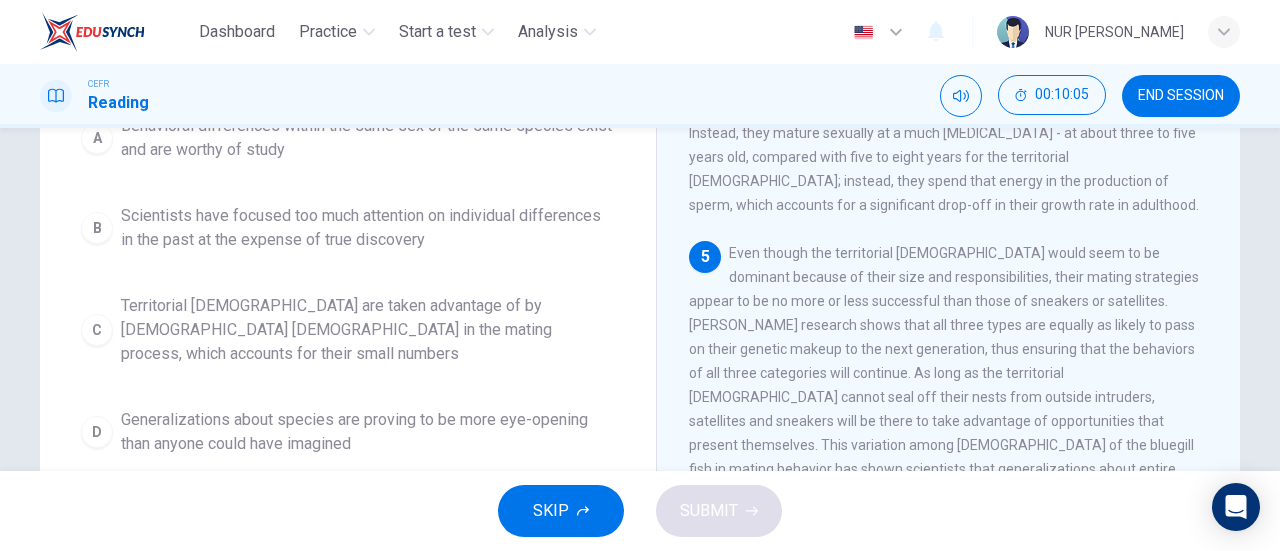 click on "Generalizations about species are proving to be more eye-opening than anyone could have imagined" at bounding box center (368, 432) 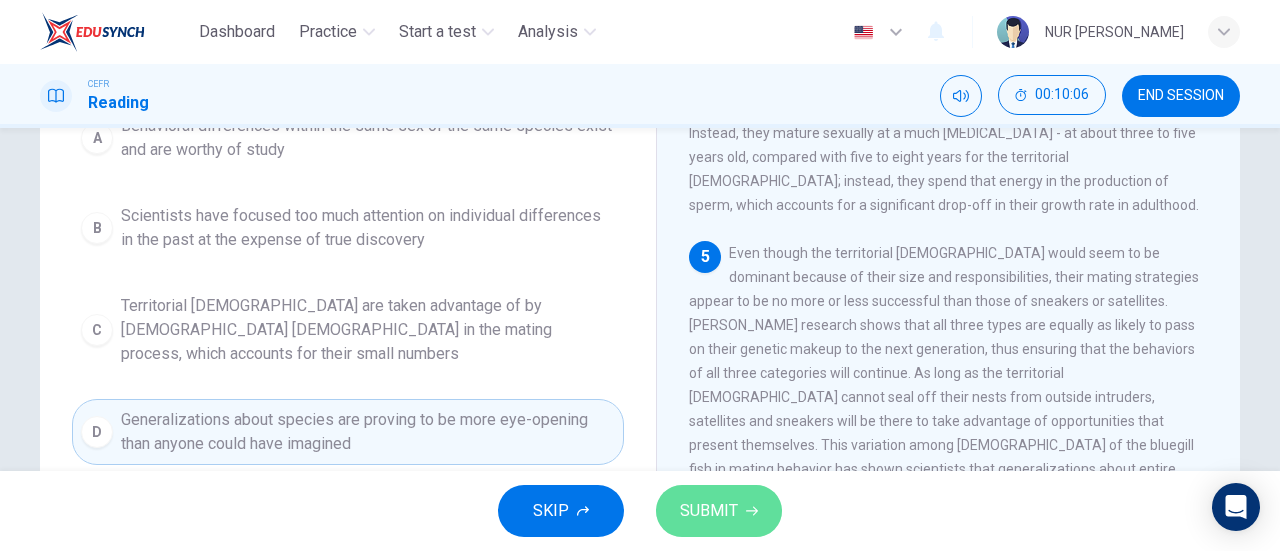 click on "SUBMIT" at bounding box center [719, 511] 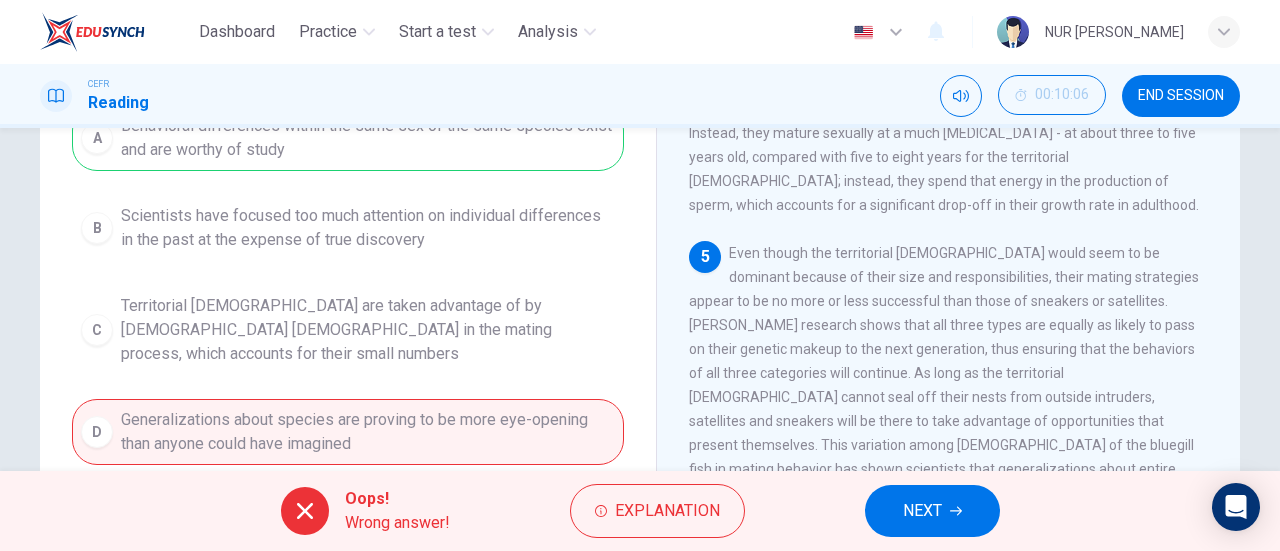 scroll, scrollTop: 994, scrollLeft: 0, axis: vertical 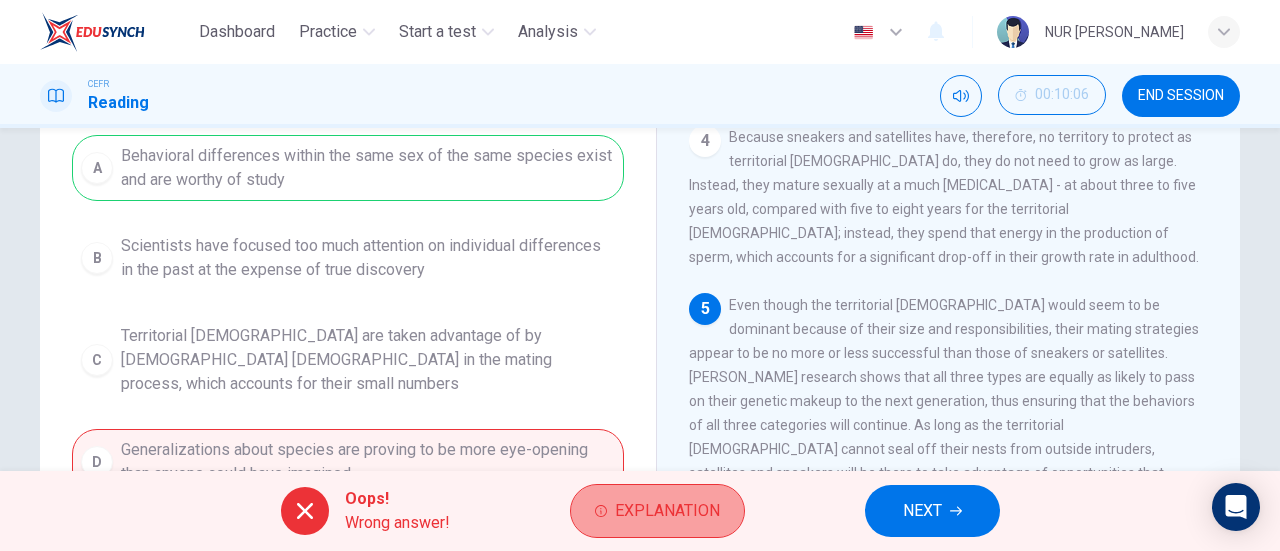 click on "Explanation" at bounding box center (667, 511) 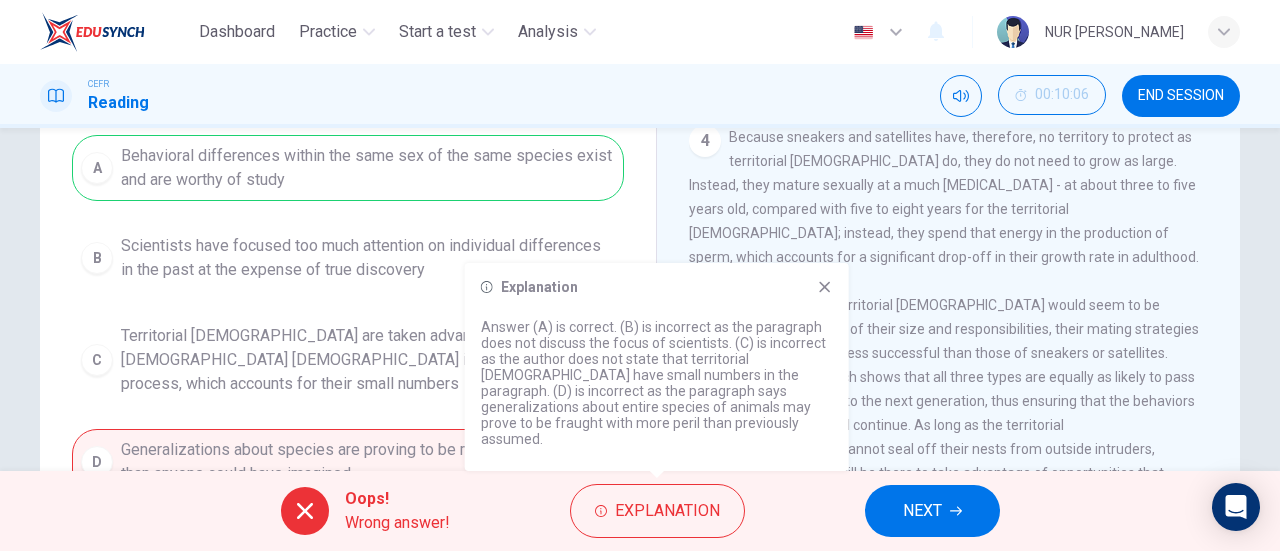 click on "NEXT" at bounding box center (922, 511) 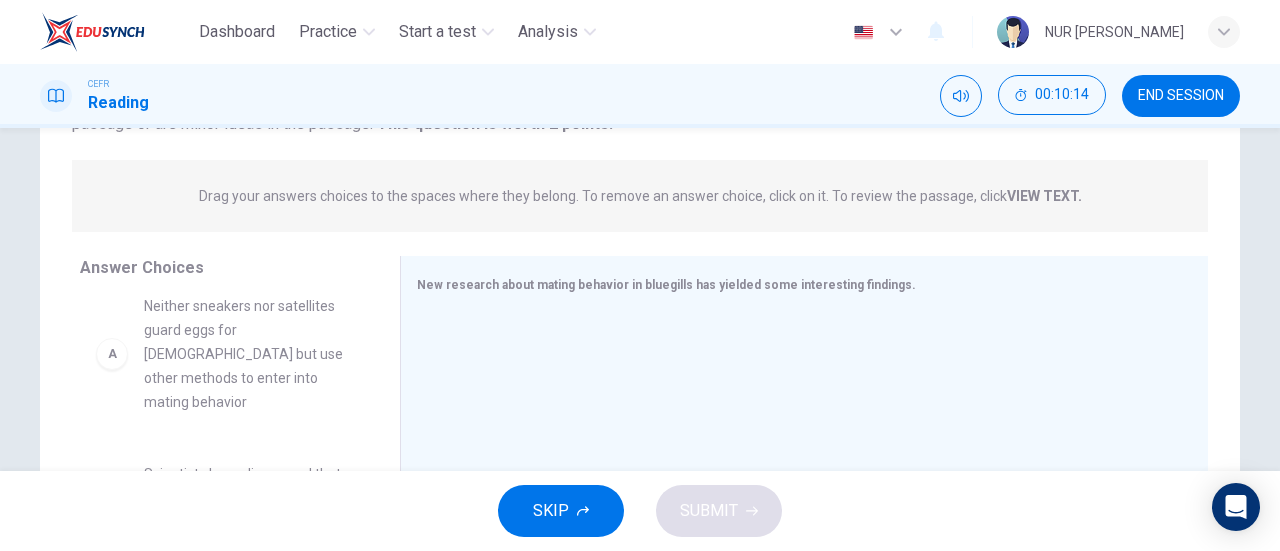 scroll, scrollTop: 19, scrollLeft: 0, axis: vertical 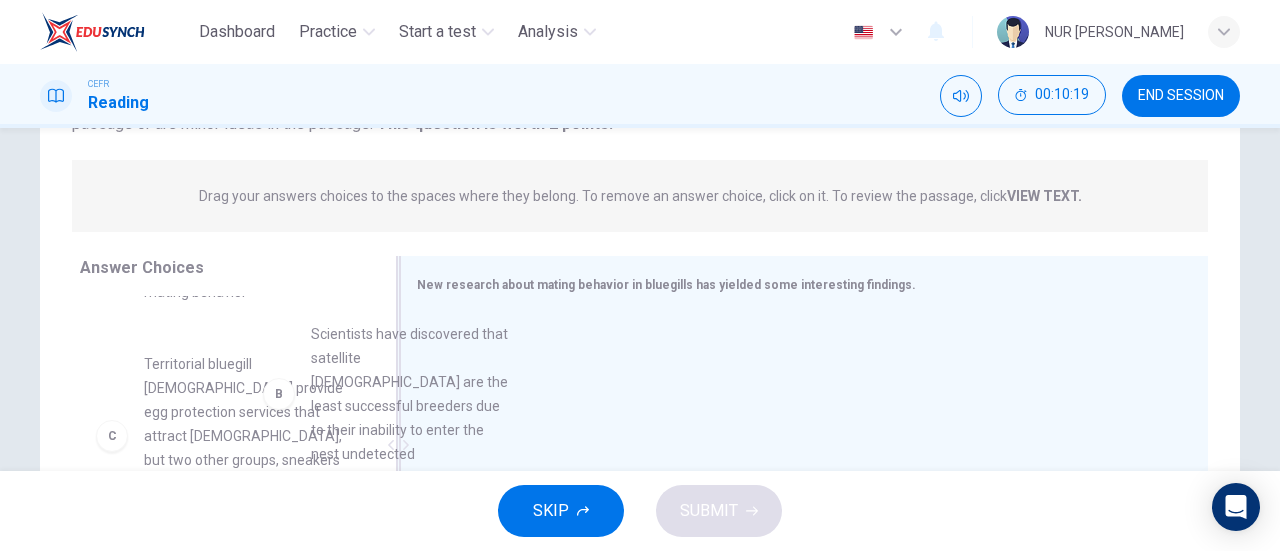 drag, startPoint x: 223, startPoint y: 384, endPoint x: 634, endPoint y: 349, distance: 412.48758 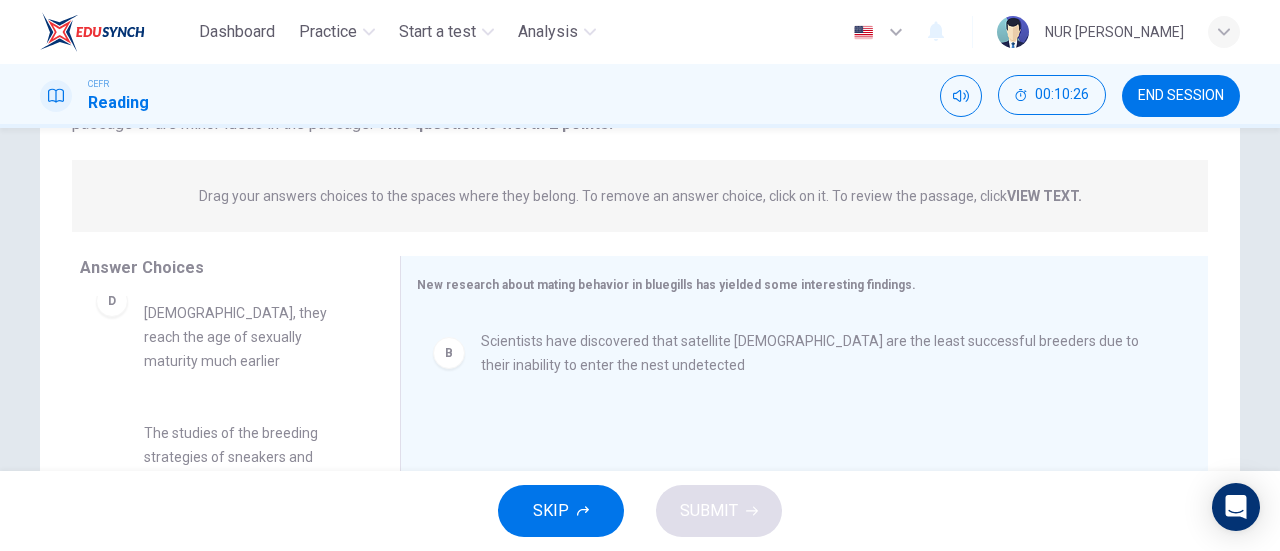 scroll, scrollTop: 469, scrollLeft: 0, axis: vertical 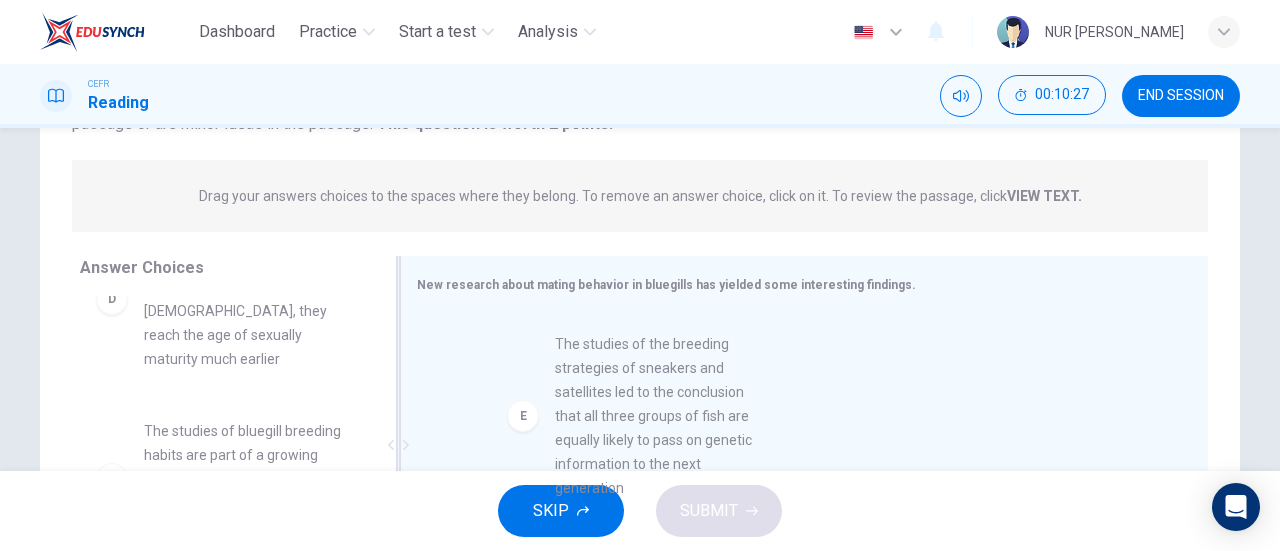 drag, startPoint x: 271, startPoint y: 413, endPoint x: 637, endPoint y: 365, distance: 369.13412 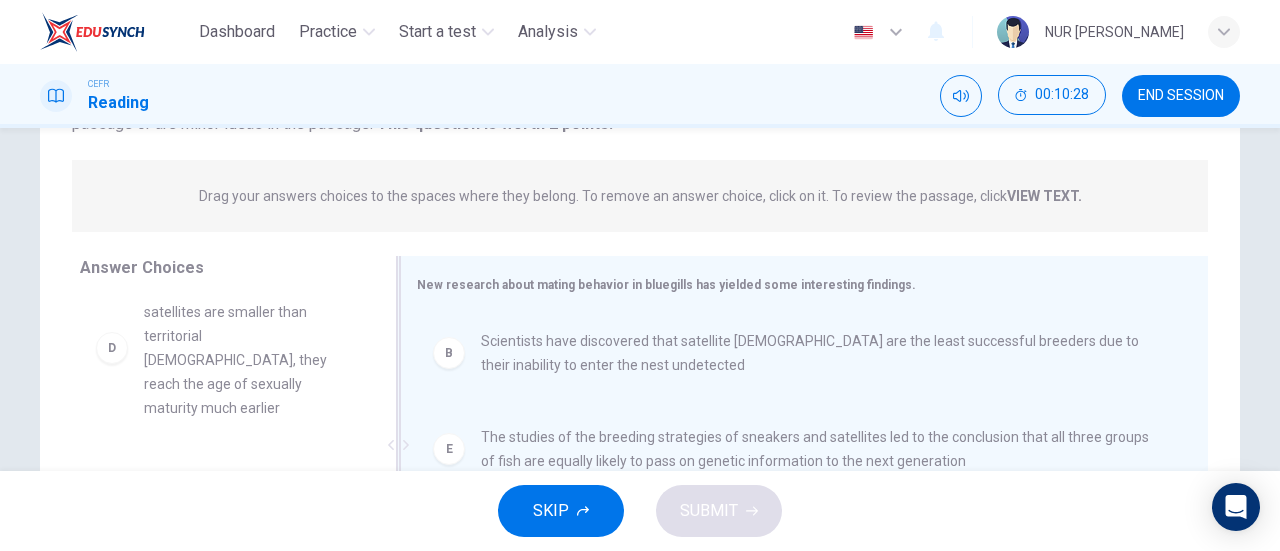 scroll, scrollTop: 348, scrollLeft: 0, axis: vertical 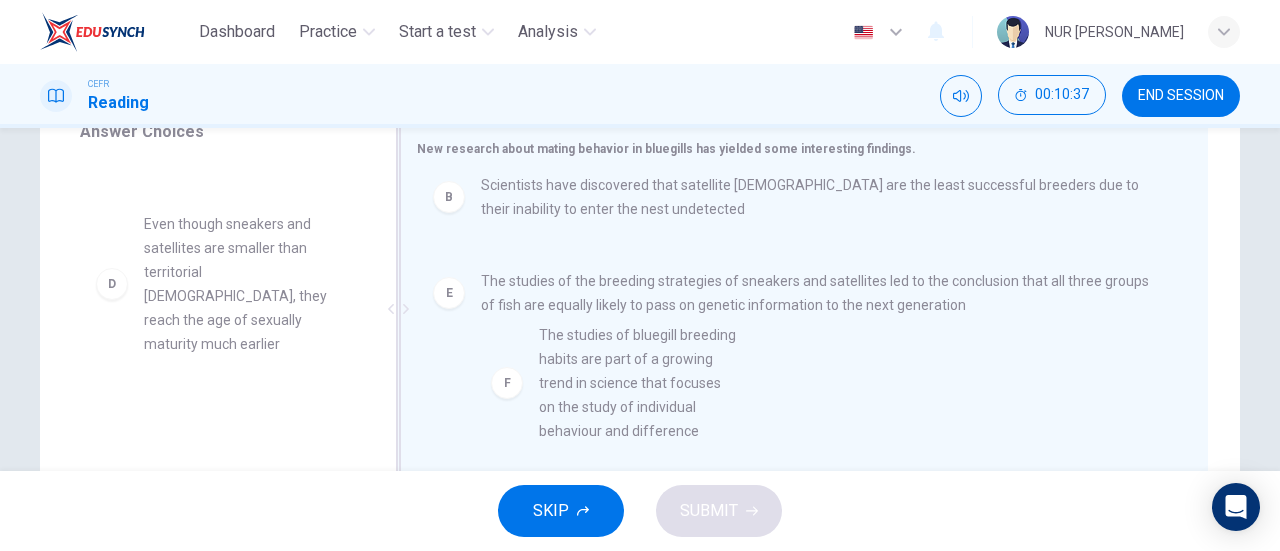 drag, startPoint x: 225, startPoint y: 379, endPoint x: 694, endPoint y: 372, distance: 469.05225 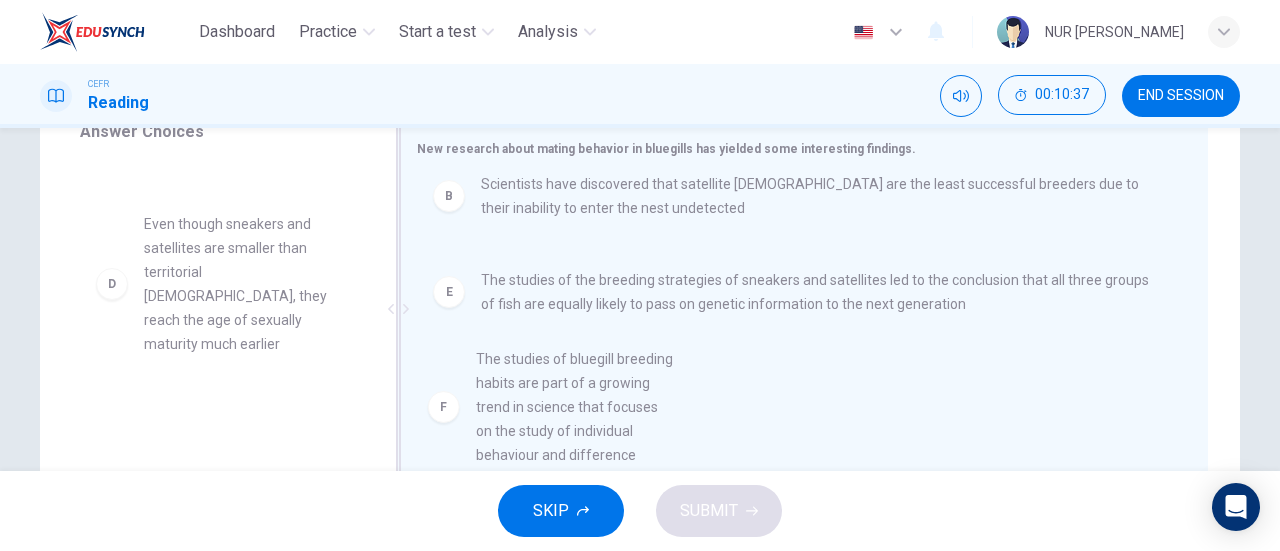 scroll, scrollTop: 4, scrollLeft: 0, axis: vertical 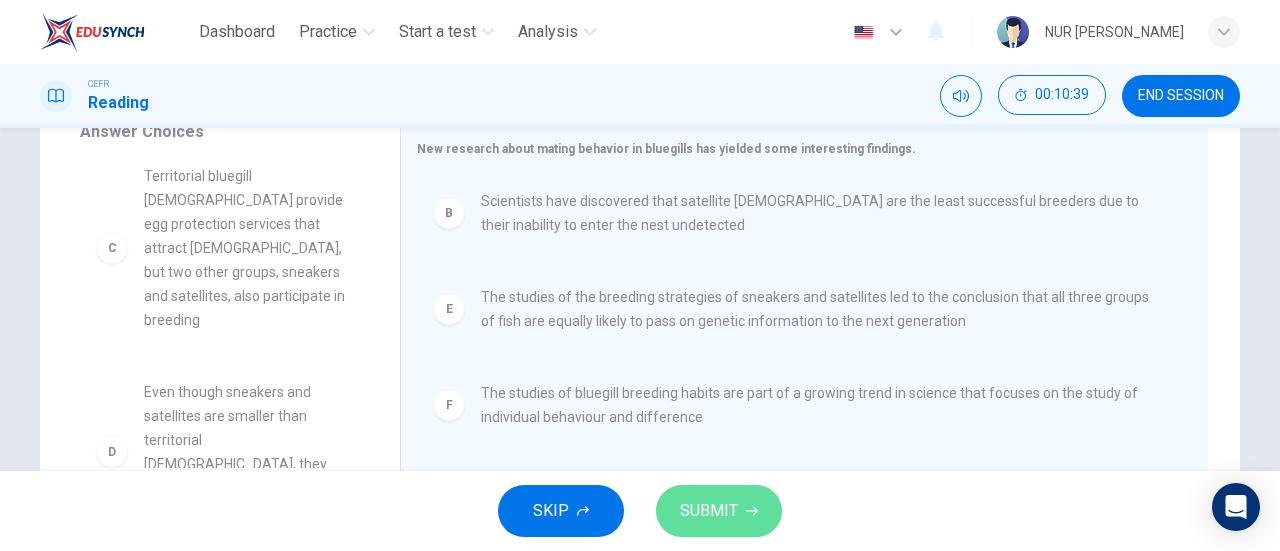 click on "SUBMIT" at bounding box center (719, 511) 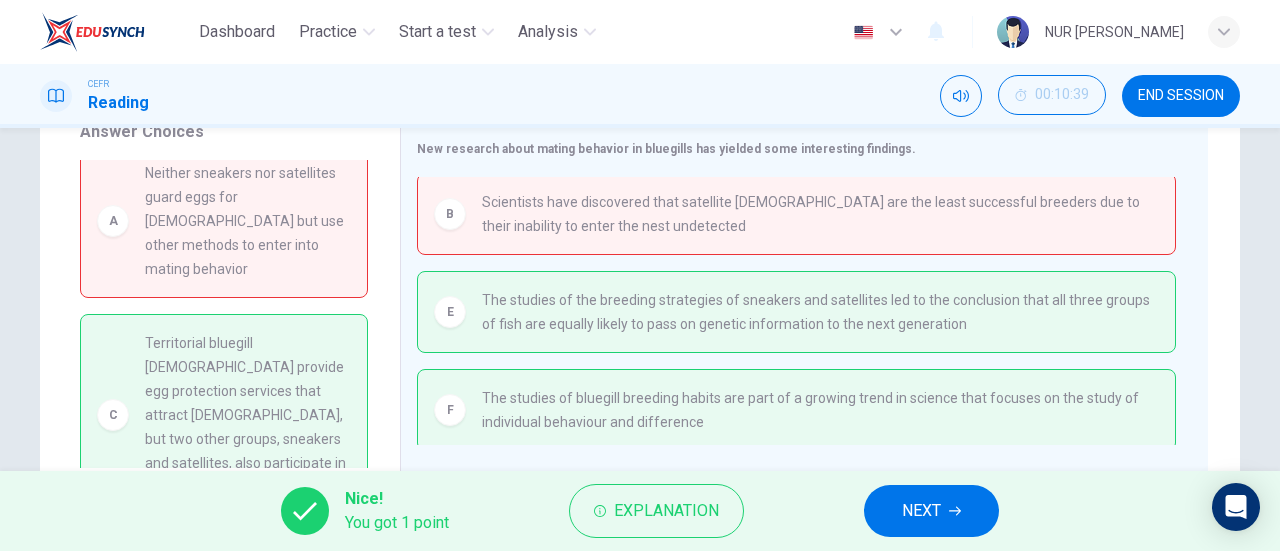 scroll, scrollTop: 9, scrollLeft: 0, axis: vertical 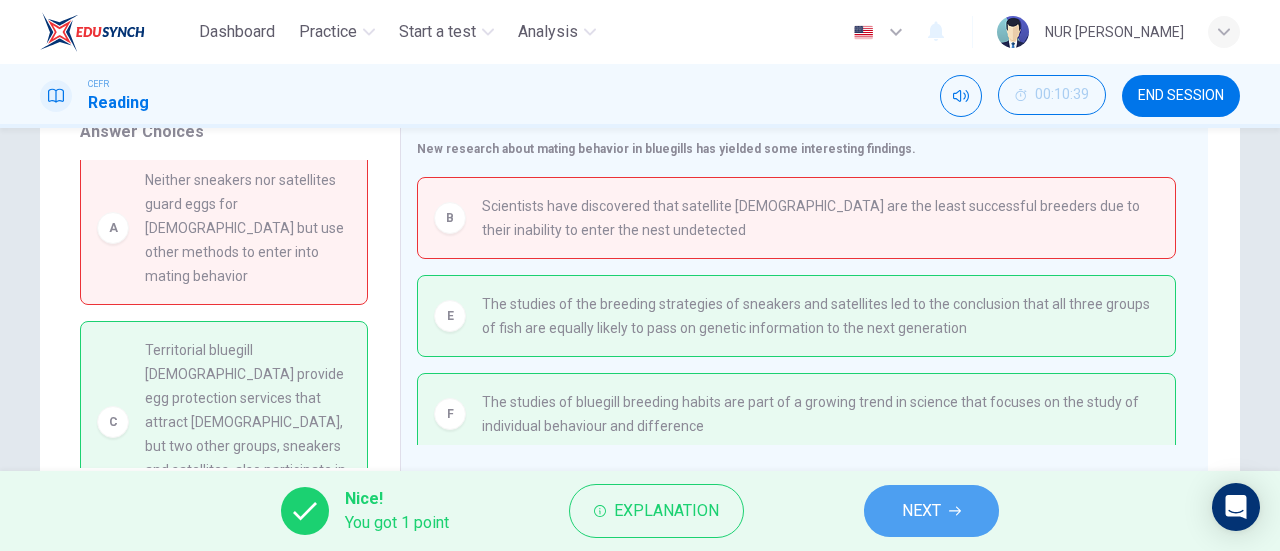 click on "NEXT" at bounding box center [921, 511] 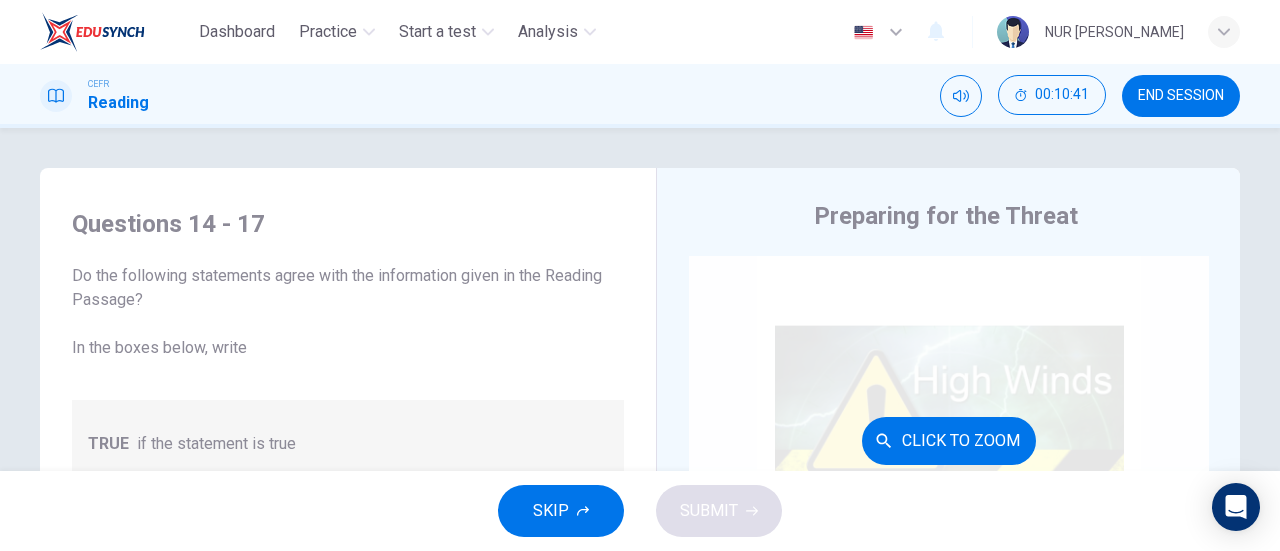 scroll, scrollTop: 0, scrollLeft: 0, axis: both 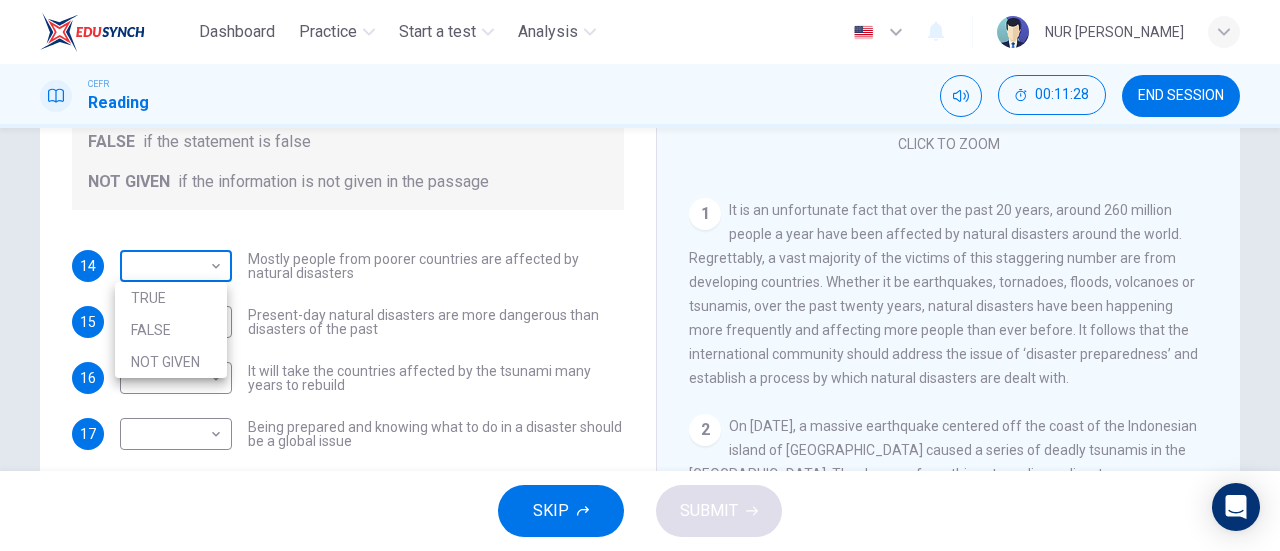 click on "Dashboard Practice Start a test Analysis English en ​ NUR [PERSON_NAME] CEFR Reading 00:11:28 END SESSION Questions 14 - 17 Do the following statements agree with the information given in the Reading Passage?
In the boxes below, write TRUE if the statement is true FALSE if the statement is false NOT GIVEN if the information is not given in the passage 14 ​ ​ Mostly people from poorer countries are affected by natural disasters 15 ​ ​ Present-day natural disasters are more dangerous than disasters of the past 16 ​ ​ It will take the countries affected by the tsunami many years to rebuild 17 ​ ​ Being prepared and knowing what to do in a disaster should be a global issue Preparing for the Threat CLICK TO ZOOM Click to Zoom 1 2 3 4 5 6 SKIP SUBMIT EduSynch - Online Language Proficiency Testing
Dashboard Practice Start a test Analysis Notifications © Copyright  2025 TRUE FALSE NOT GIVEN" at bounding box center (640, 275) 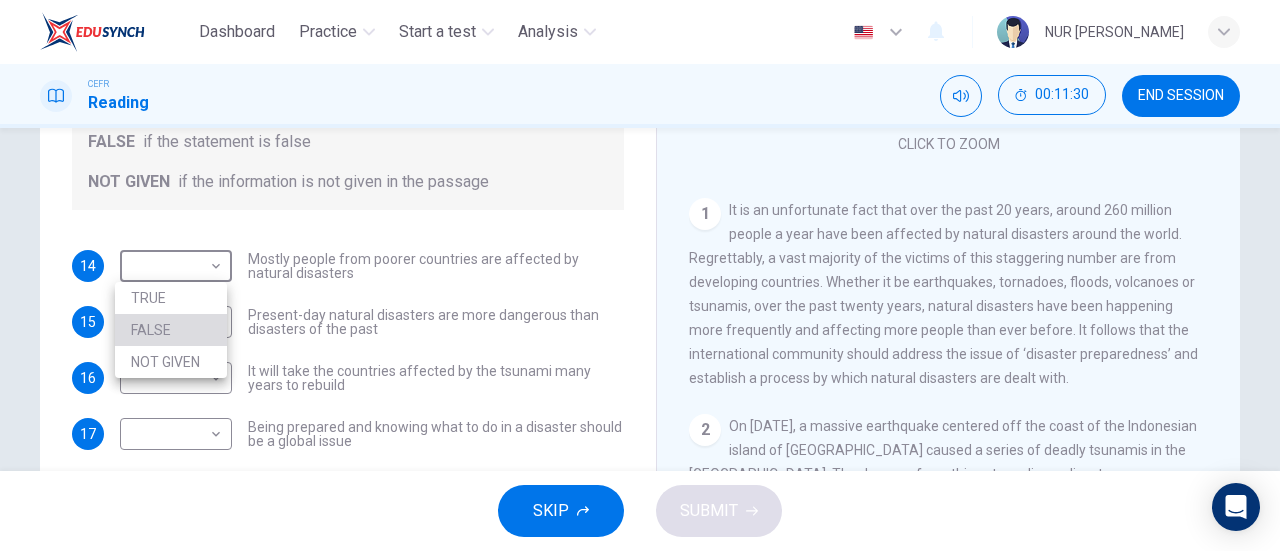 click on "FALSE" at bounding box center [171, 330] 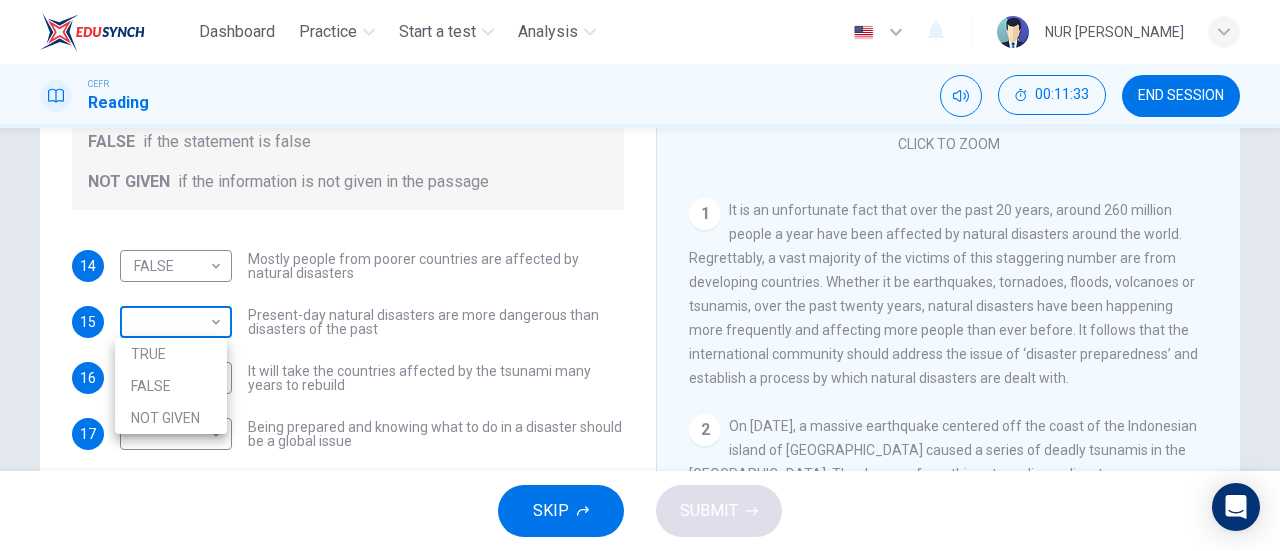 click on "Dashboard Practice Start a test Analysis English en ​ NUR [PERSON_NAME] CEFR Reading 00:11:33 END SESSION Questions 14 - 17 Do the following statements agree with the information given in the Reading Passage?
In the boxes below, write TRUE if the statement is true FALSE if the statement is false NOT GIVEN if the information is not given in the passage 14 FALSE FALSE ​ Mostly people from poorer countries are affected by natural disasters 15 ​ ​ Present-day natural disasters are more dangerous than disasters of the past 16 ​ ​ It will take the countries affected by the tsunami many years to rebuild 17 ​ ​ Being prepared and knowing what to do in a disaster should be a global issue Preparing for the Threat CLICK TO ZOOM Click to Zoom 1 2 3 4 5 6 SKIP SUBMIT EduSynch - Online Language Proficiency Testing
Dashboard Practice Start a test Analysis Notifications © Copyright  2025 TRUE FALSE NOT GIVEN" at bounding box center [640, 275] 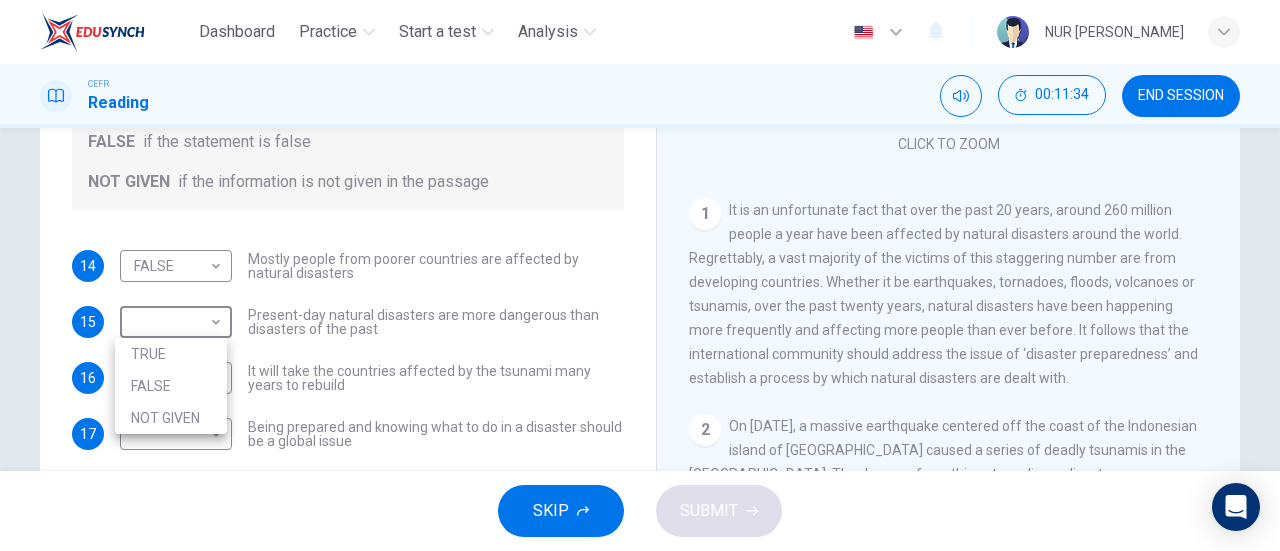 click on "TRUE" at bounding box center [171, 354] 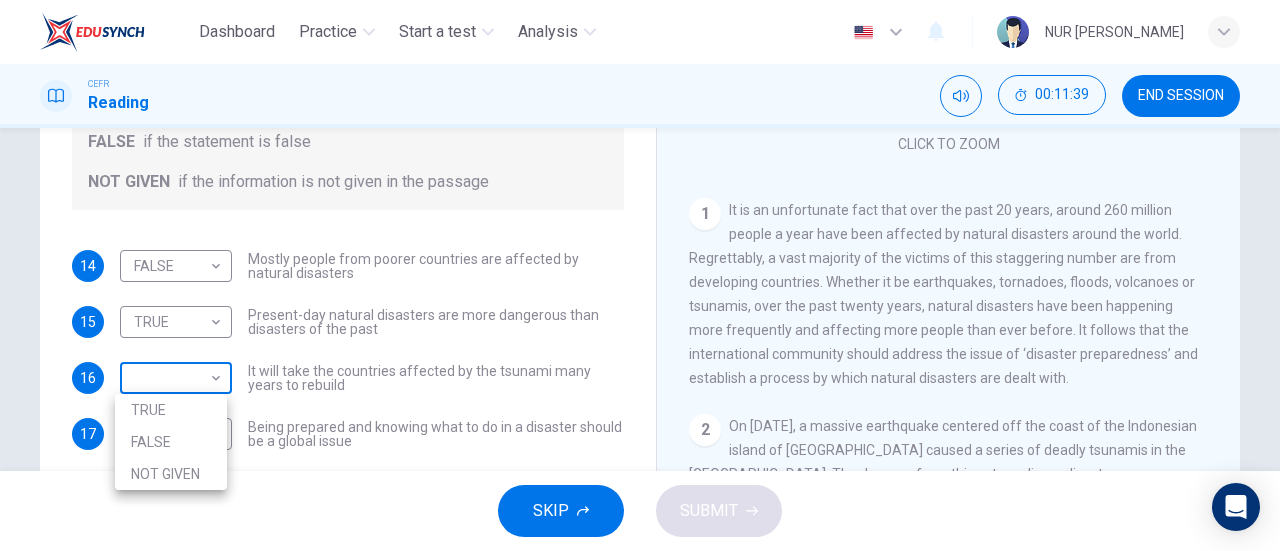 click on "Dashboard Practice Start a test Analysis English en ​ NUR [PERSON_NAME] CEFR Reading 00:11:39 END SESSION Questions 14 - 17 Do the following statements agree with the information given in the Reading Passage?
In the boxes below, write TRUE if the statement is true FALSE if the statement is false NOT GIVEN if the information is not given in the passage 14 FALSE FALSE ​ Mostly people from poorer countries are affected by natural disasters 15 TRUE TRUE ​ Present-day natural disasters are more dangerous than disasters of the past 16 ​ ​ It will take the countries affected by the tsunami many years to rebuild 17 ​ ​ Being prepared and knowing what to do in a disaster should be a global issue Preparing for the Threat CLICK TO ZOOM Click to Zoom 1 2 3 4 5 6 SKIP SUBMIT EduSynch - Online Language Proficiency Testing
Dashboard Practice Start a test Analysis Notifications © Copyright  2025 TRUE FALSE NOT GIVEN" at bounding box center [640, 275] 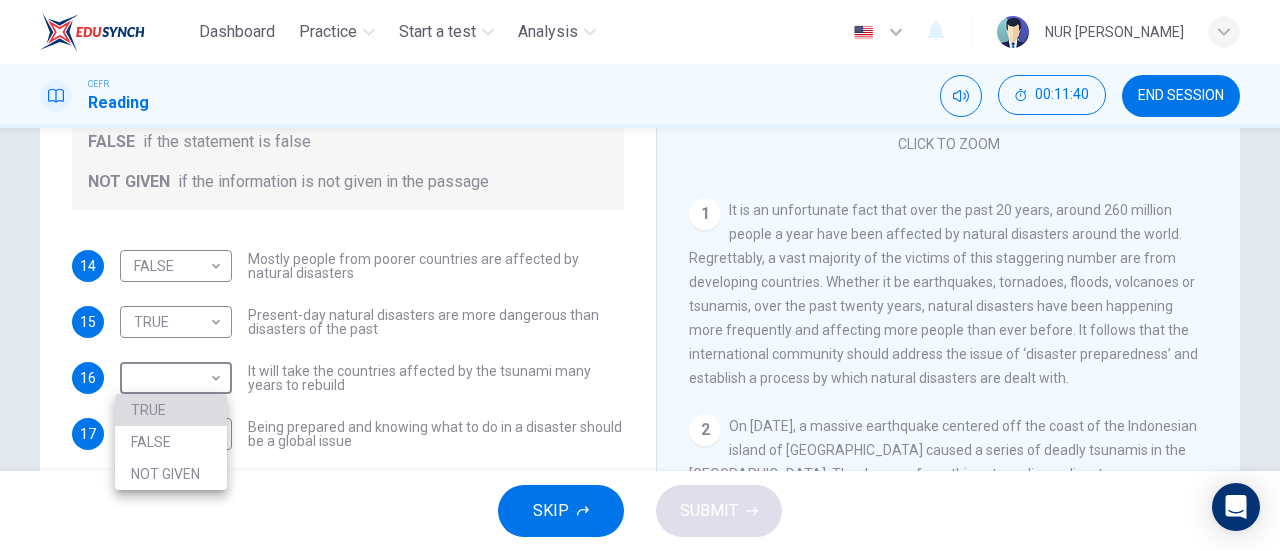 click on "TRUE" at bounding box center (171, 410) 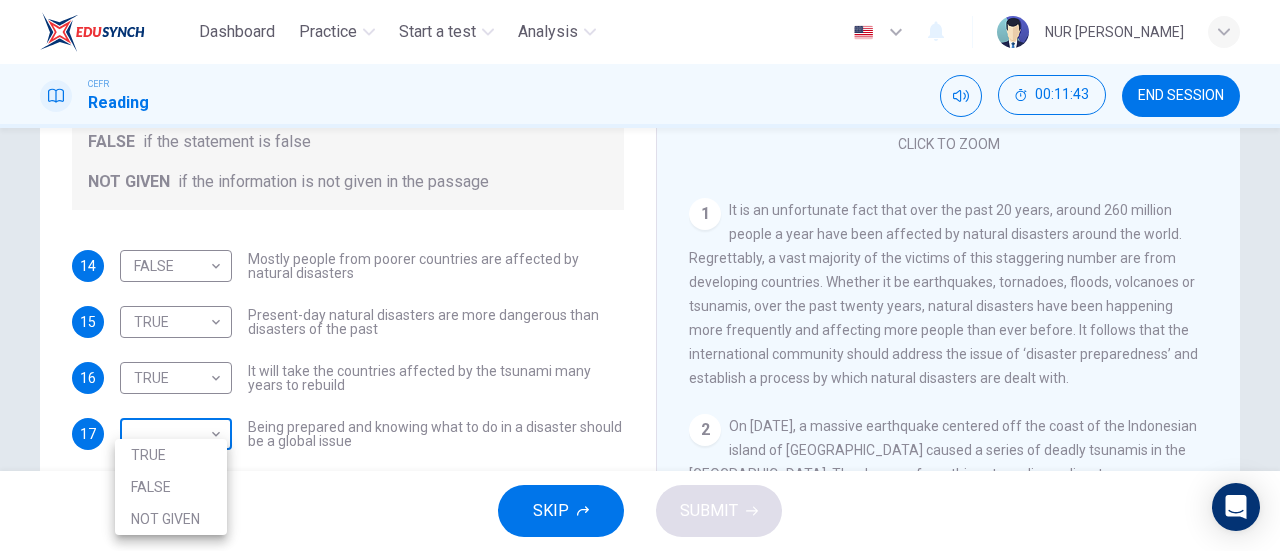 click on "Dashboard Practice Start a test Analysis English en ​ NUR [PERSON_NAME] CEFR Reading 00:11:43 END SESSION Questions 14 - 17 Do the following statements agree with the information given in the Reading Passage?
In the boxes below, write TRUE if the statement is true FALSE if the statement is false NOT GIVEN if the information is not given in the passage 14 FALSE FALSE ​ Mostly people from poorer countries are affected by natural disasters 15 TRUE TRUE ​ Present-day natural disasters are more dangerous than disasters of the past 16 TRUE TRUE ​ It will take the countries affected by the tsunami many years to rebuild 17 ​ ​ Being prepared and knowing what to do in a disaster should be a global issue Preparing for the Threat CLICK TO ZOOM Click to Zoom 1 2 3 4 5 6 SKIP SUBMIT EduSynch - Online Language Proficiency Testing
Dashboard Practice Start a test Analysis Notifications © Copyright  2025 TRUE FALSE NOT GIVEN" at bounding box center (640, 275) 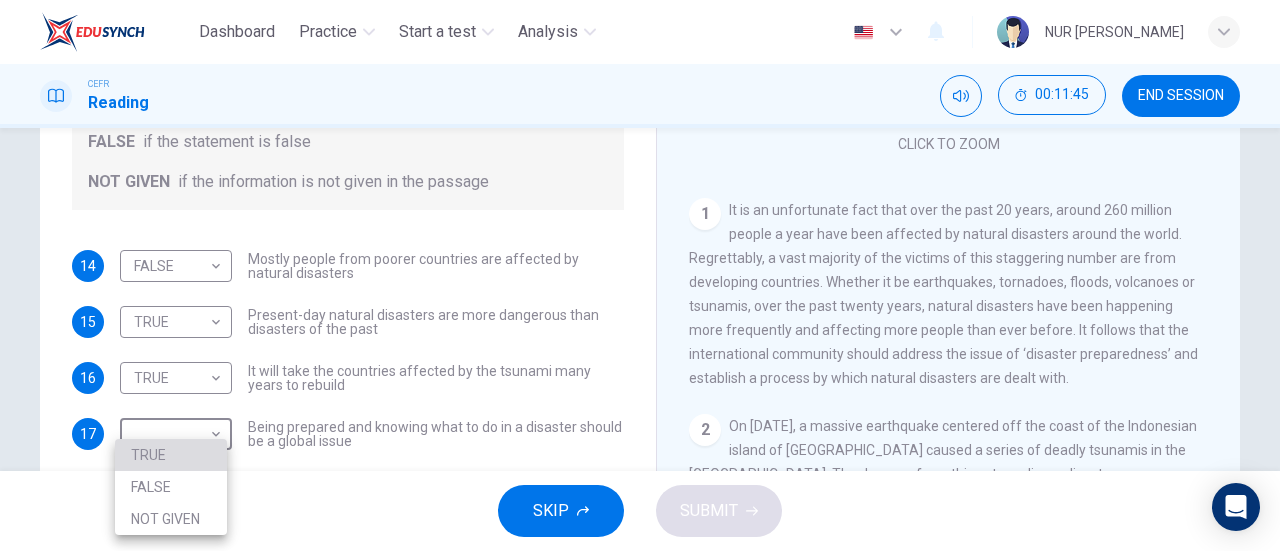 click on "TRUE" at bounding box center [171, 455] 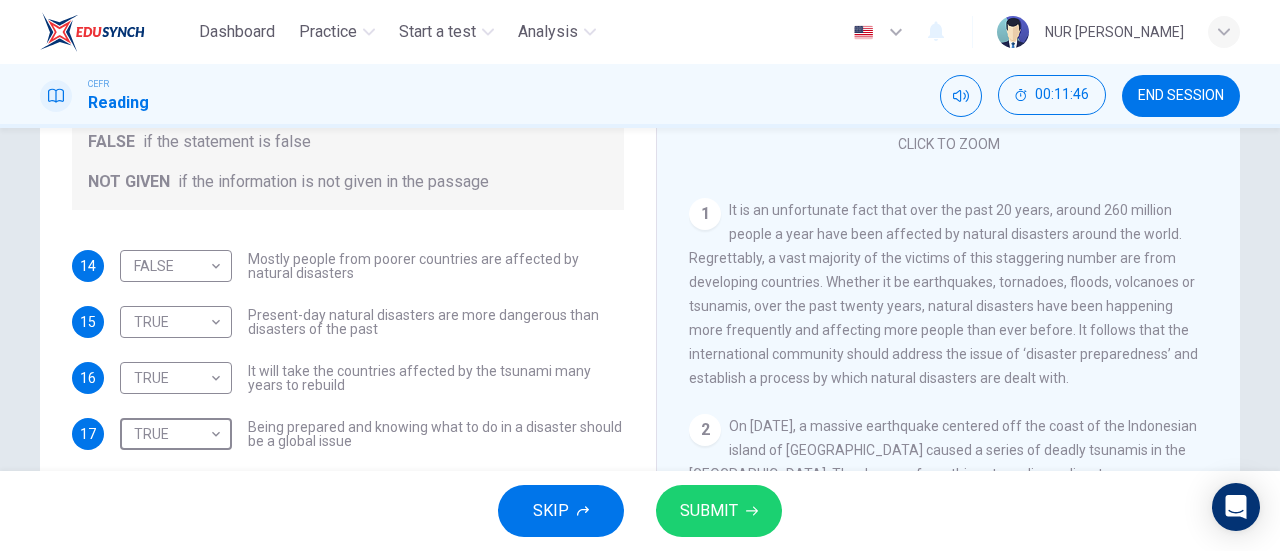 scroll, scrollTop: 432, scrollLeft: 0, axis: vertical 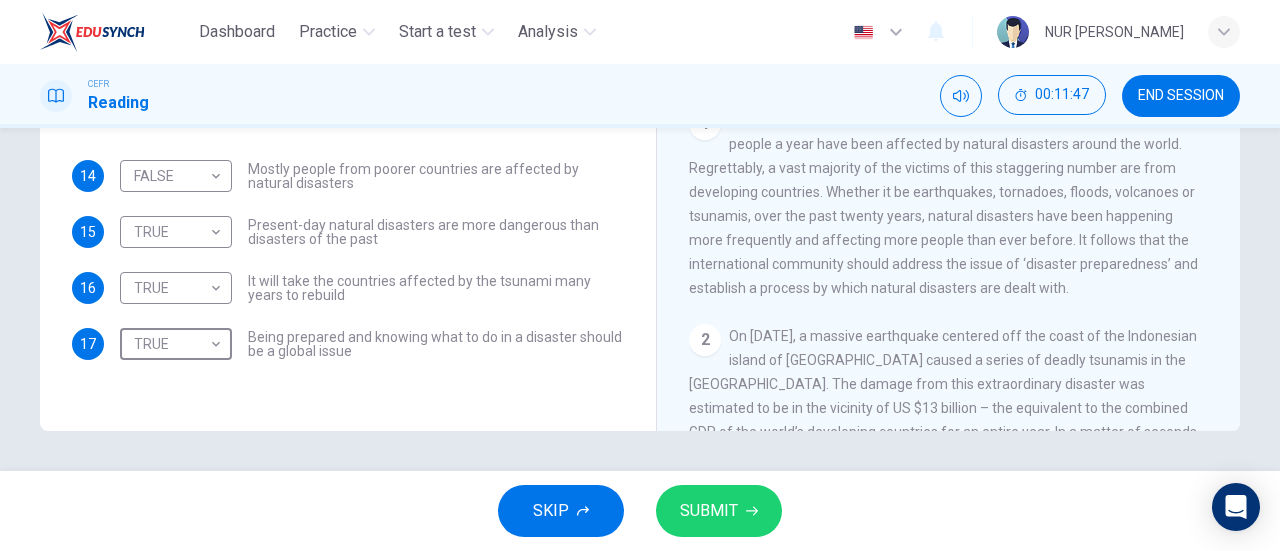 click on "SUBMIT" at bounding box center (719, 511) 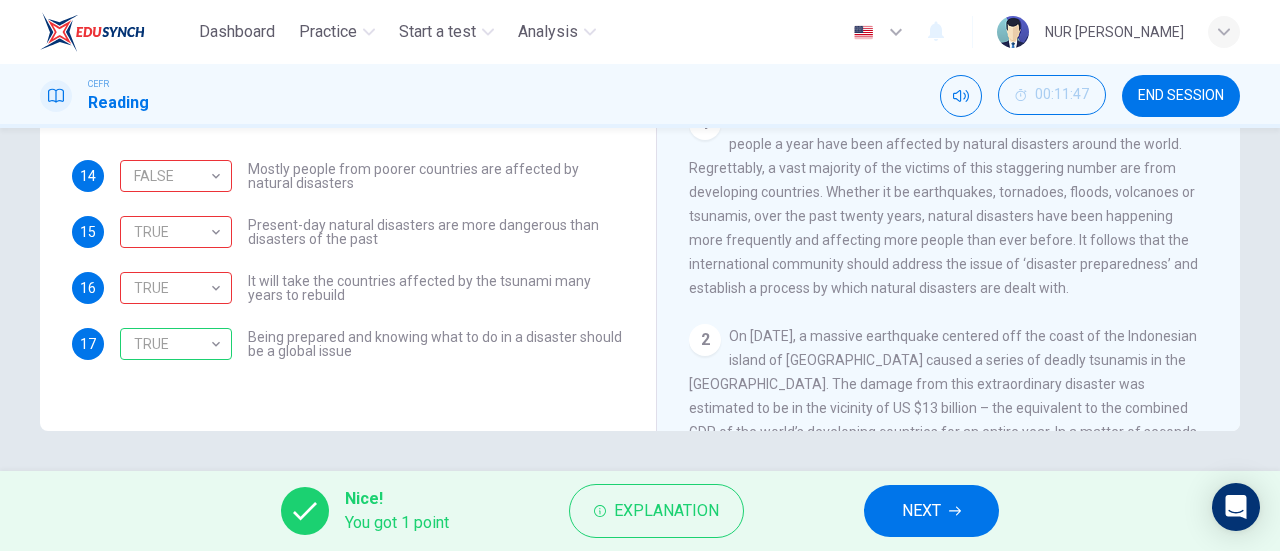 scroll, scrollTop: 78, scrollLeft: 0, axis: vertical 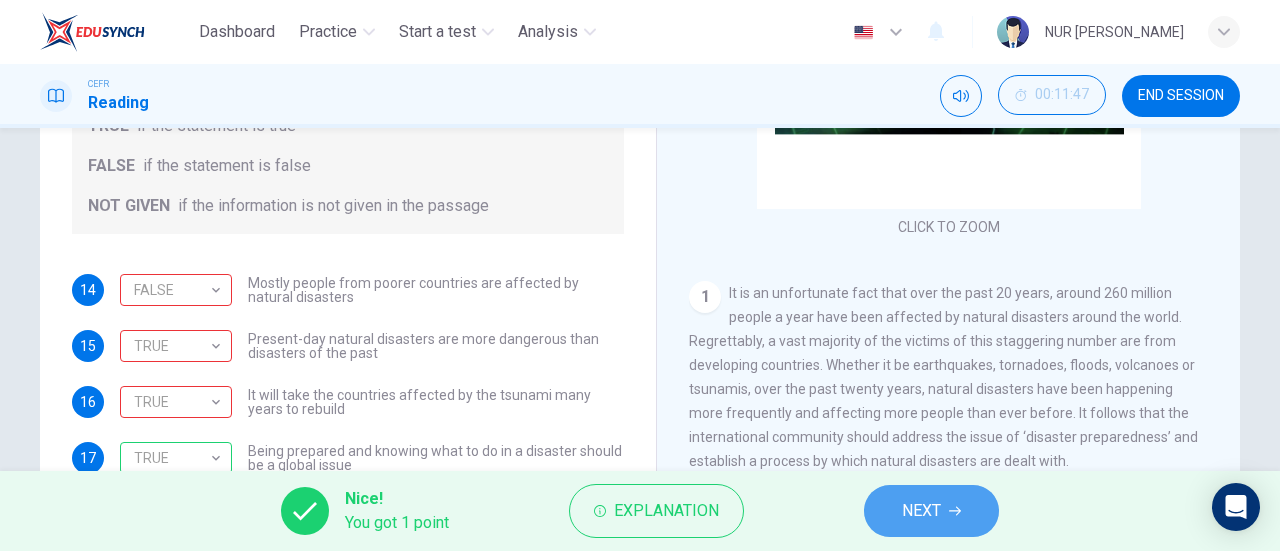 click on "NEXT" at bounding box center [921, 511] 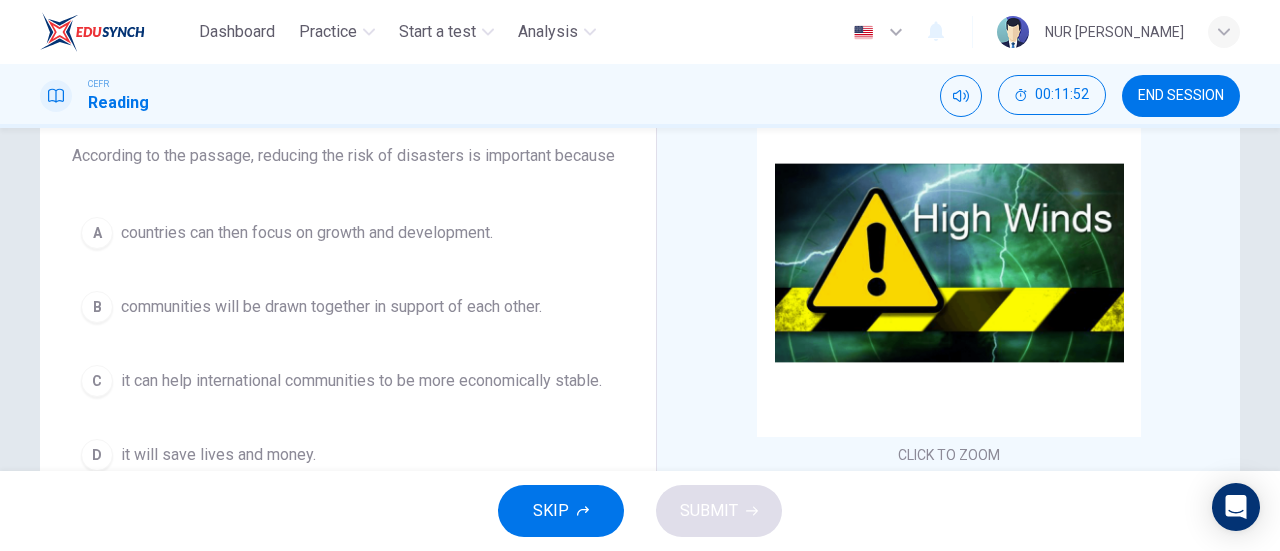 scroll, scrollTop: 169, scrollLeft: 0, axis: vertical 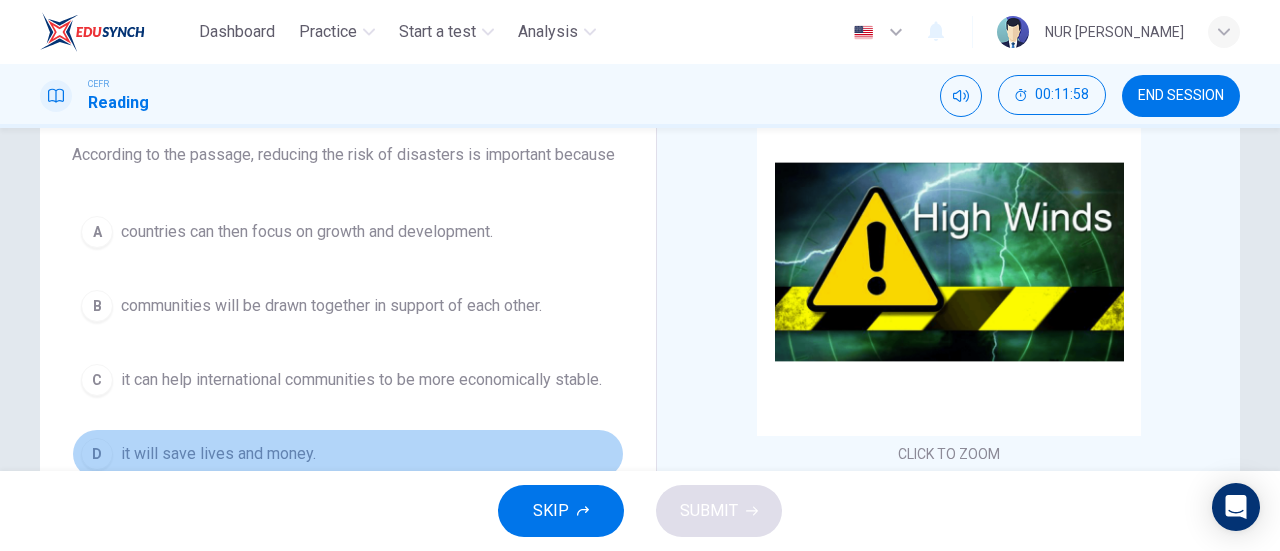 click on "D it will save lives and money." at bounding box center [348, 454] 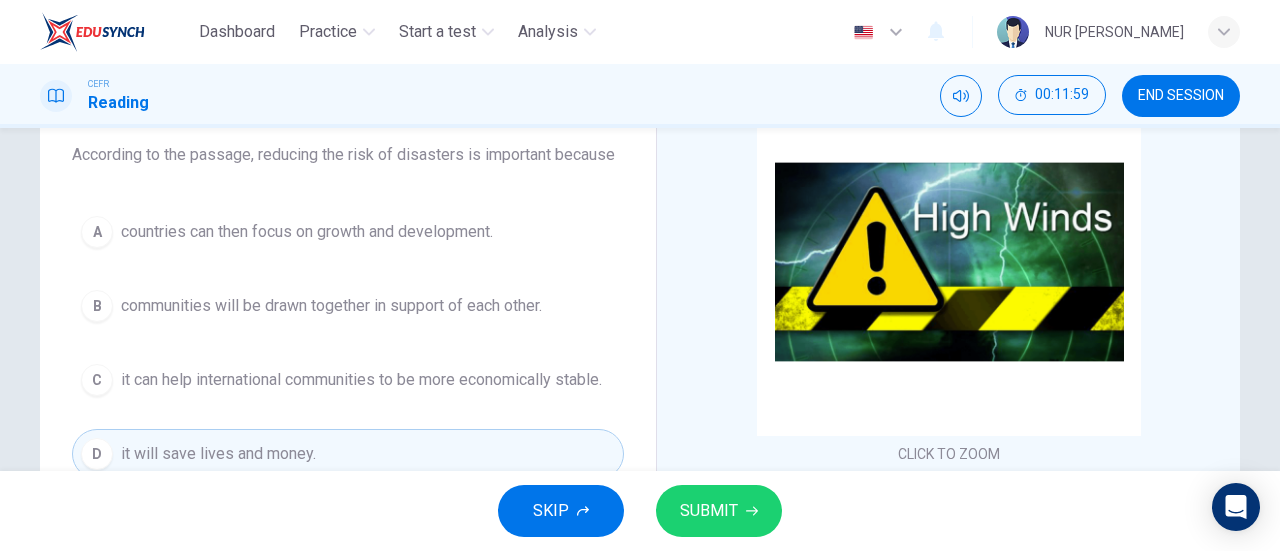 click on "SUBMIT" at bounding box center [709, 511] 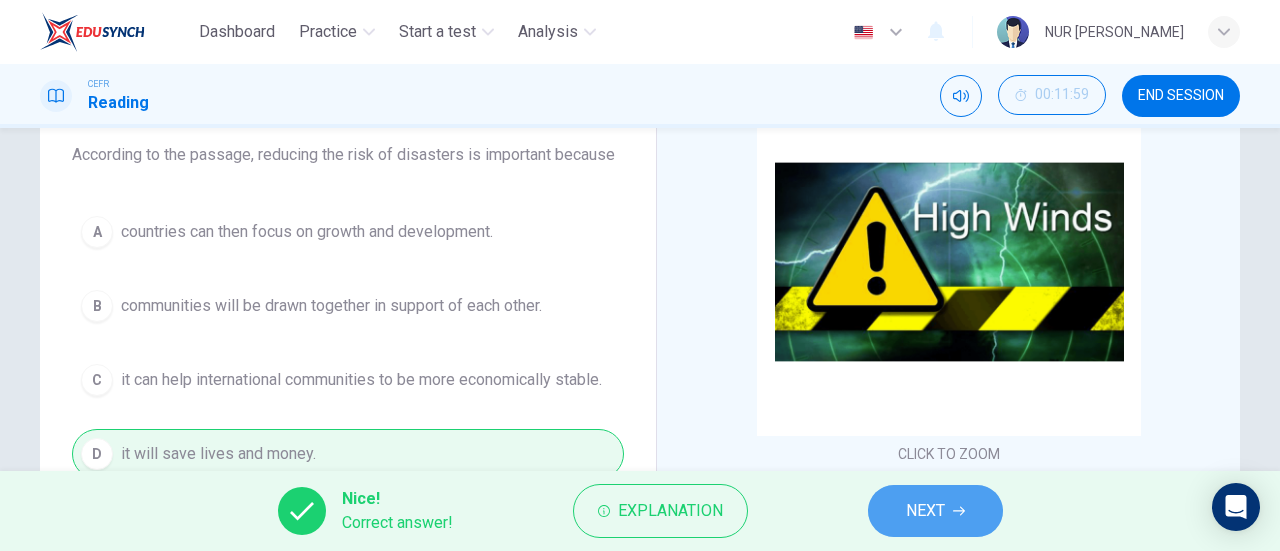 click on "NEXT" at bounding box center (935, 511) 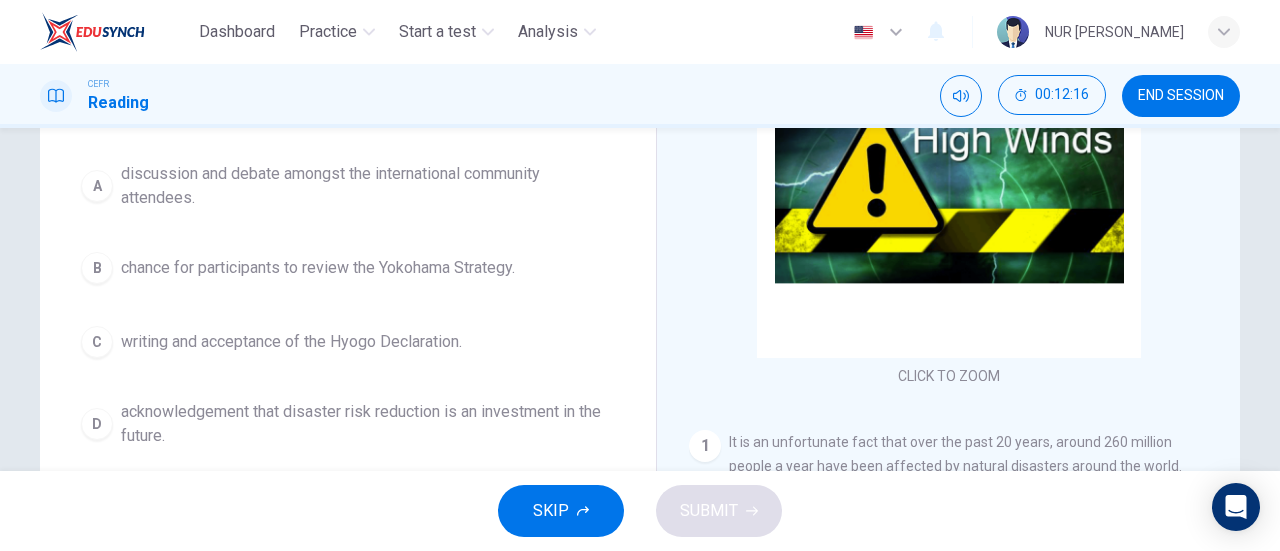 scroll, scrollTop: 248, scrollLeft: 0, axis: vertical 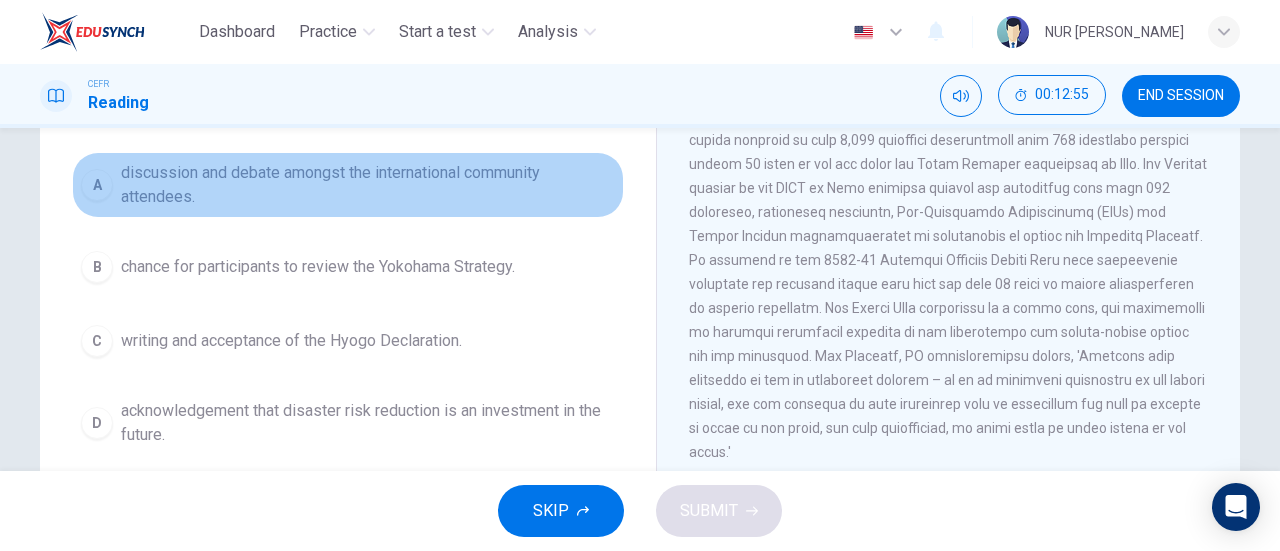 click on "discussion and debate amongst the international community attendees." at bounding box center [368, 185] 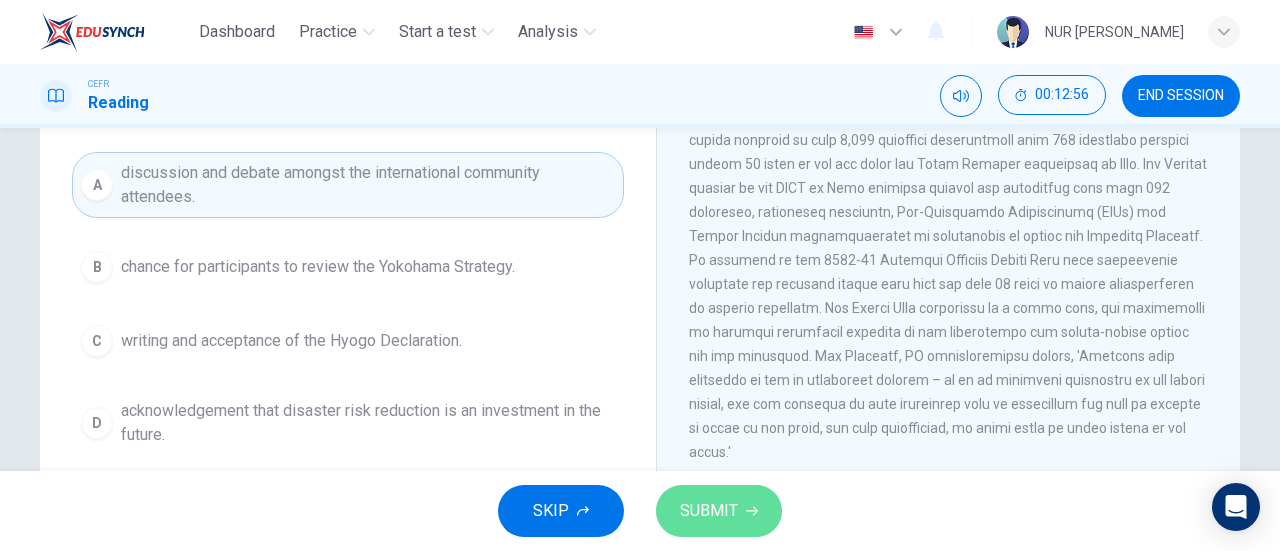 click on "SUBMIT" at bounding box center [709, 511] 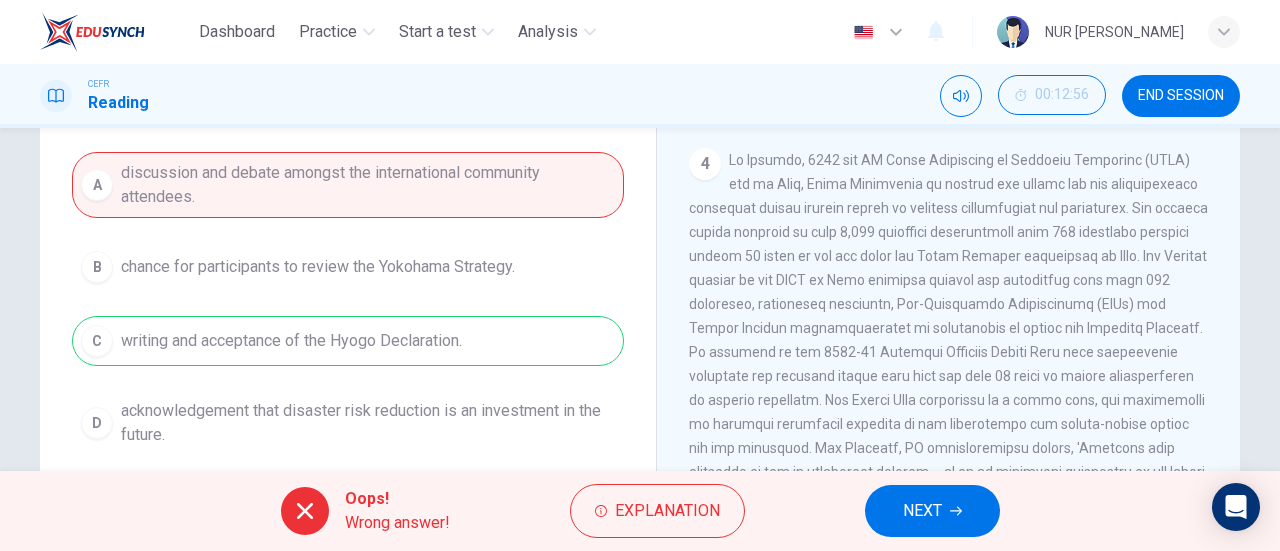 scroll, scrollTop: 974, scrollLeft: 0, axis: vertical 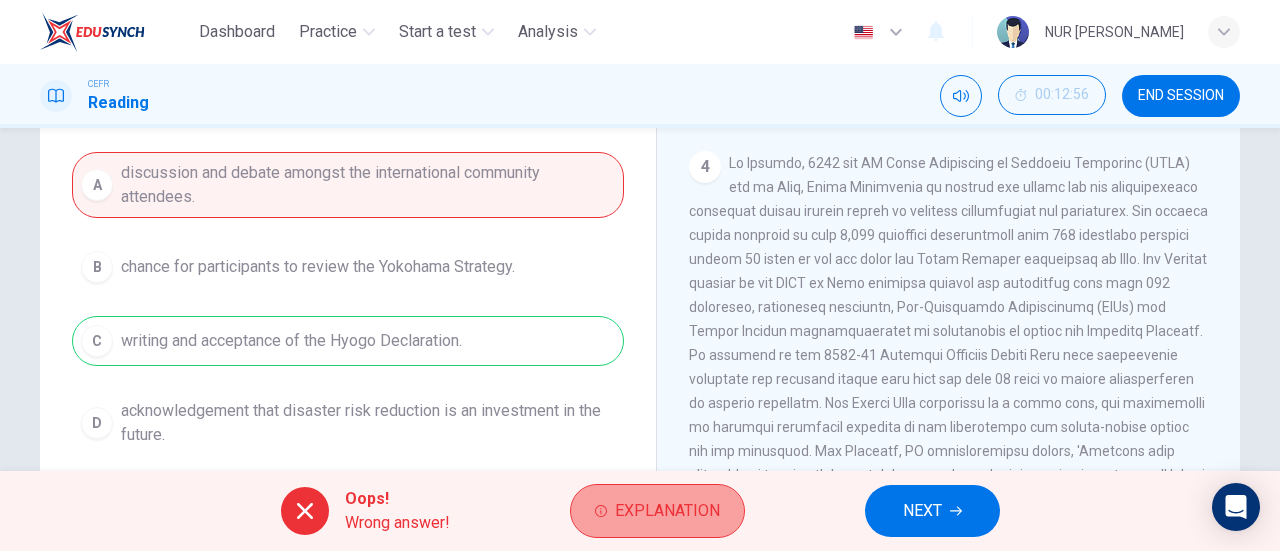 click on "Explanation" at bounding box center [667, 511] 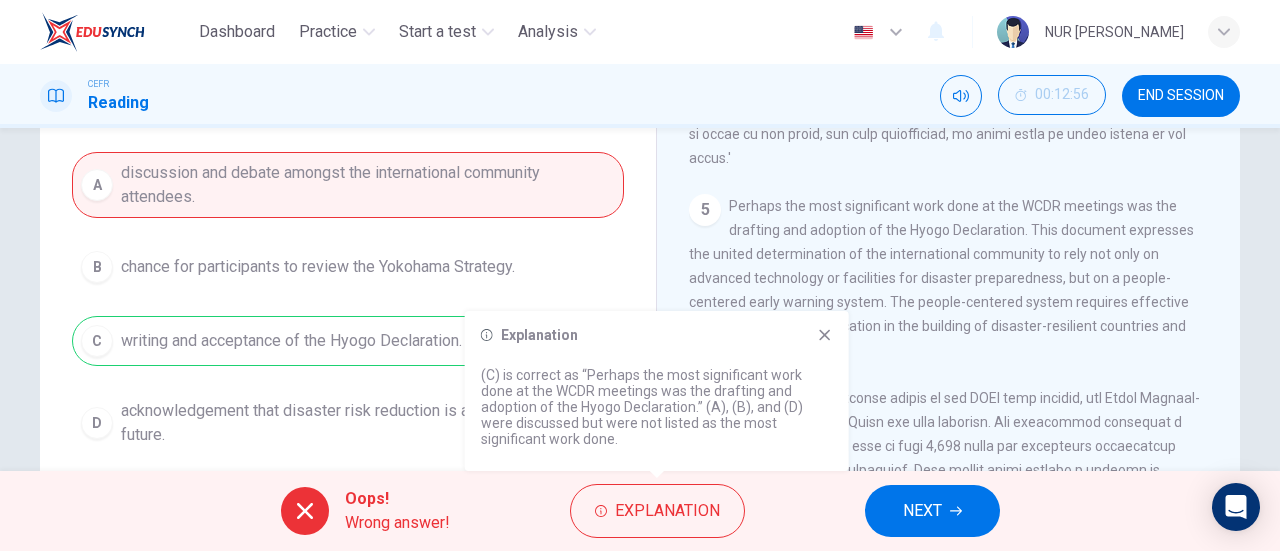 scroll, scrollTop: 1365, scrollLeft: 0, axis: vertical 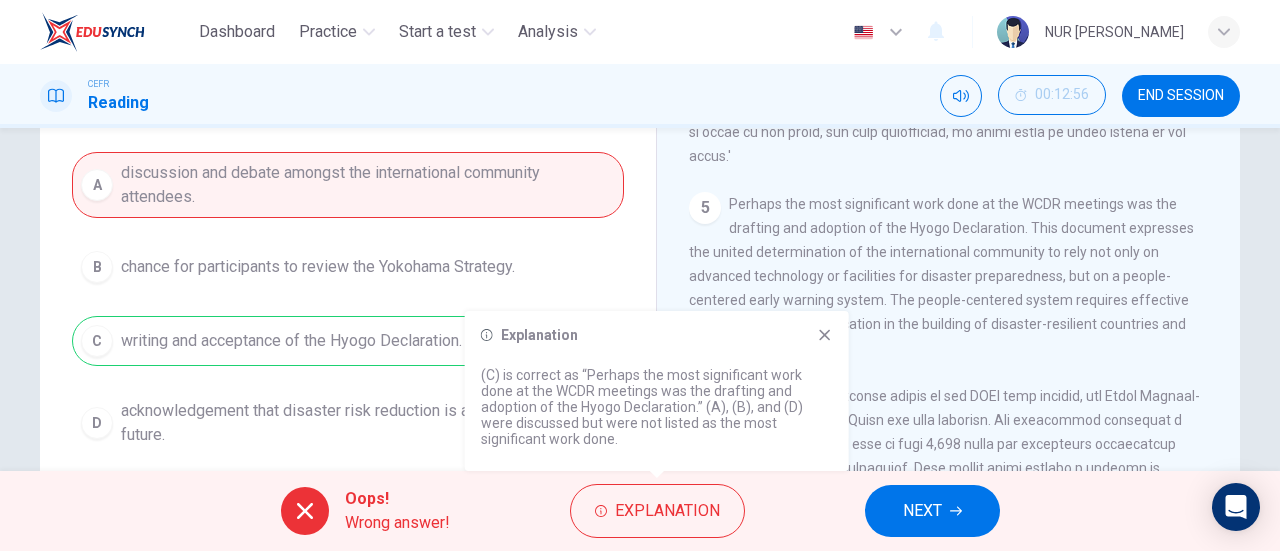 click 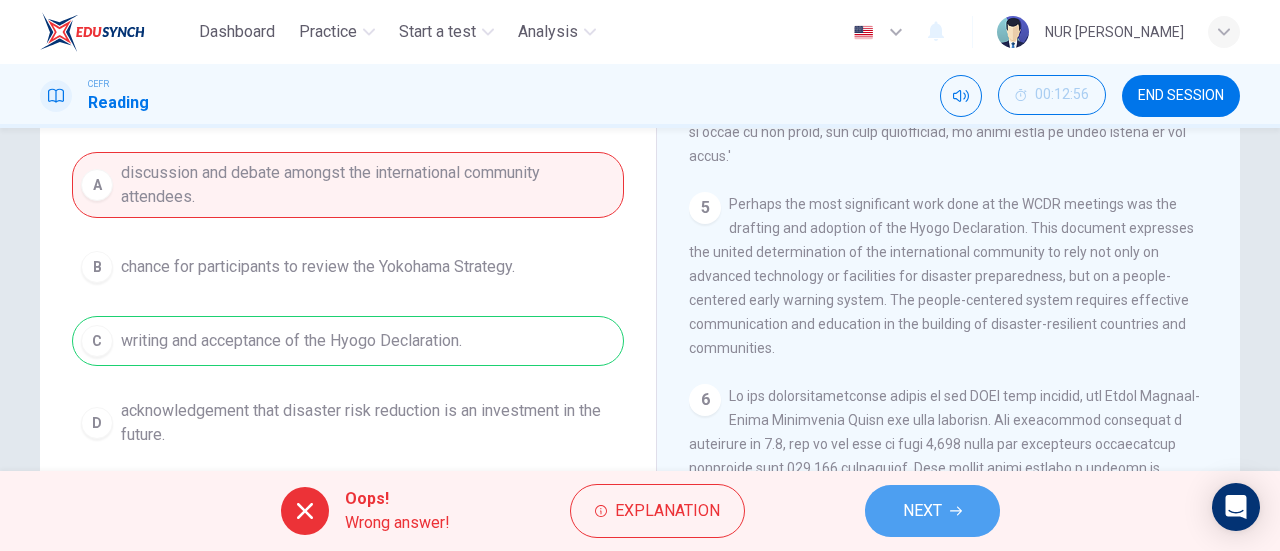 click on "NEXT" at bounding box center [922, 511] 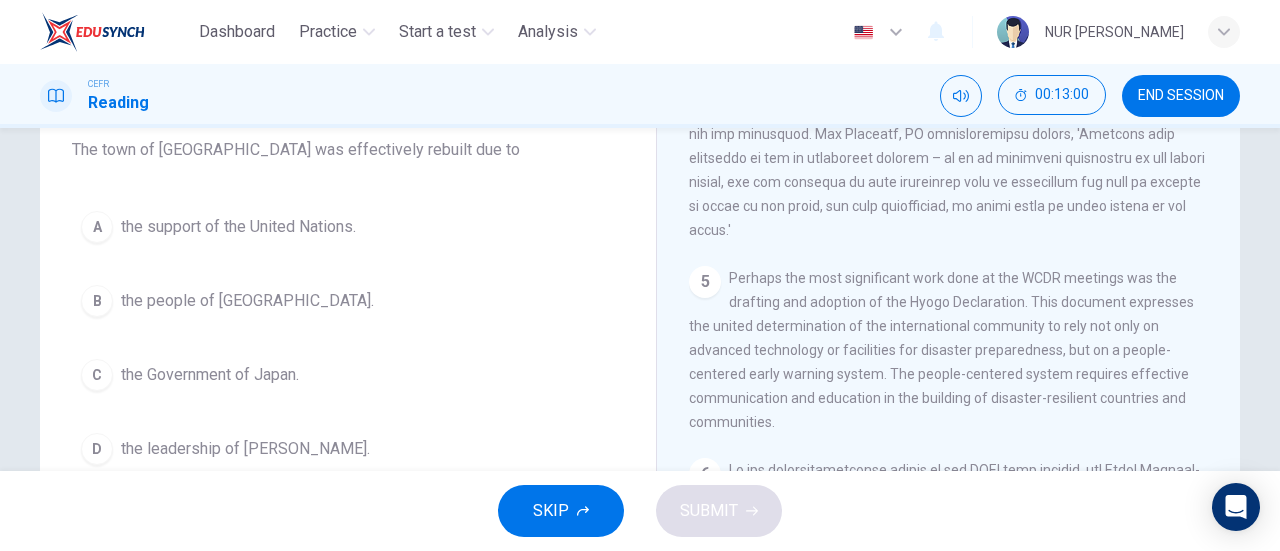 scroll, scrollTop: 175, scrollLeft: 0, axis: vertical 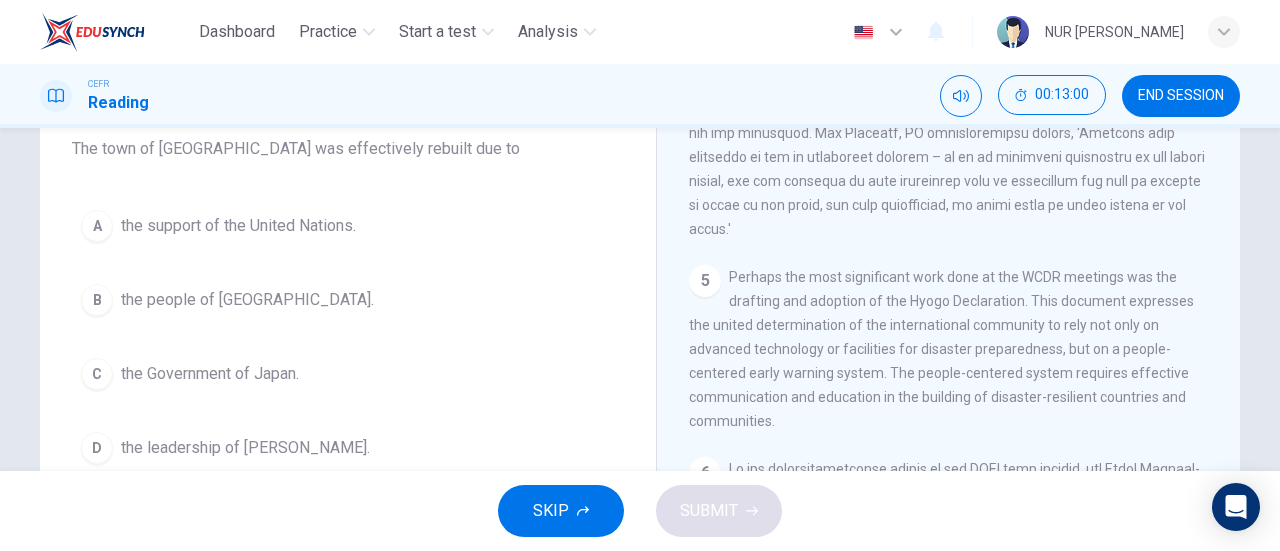 click on "the people of [GEOGRAPHIC_DATA]." at bounding box center [247, 300] 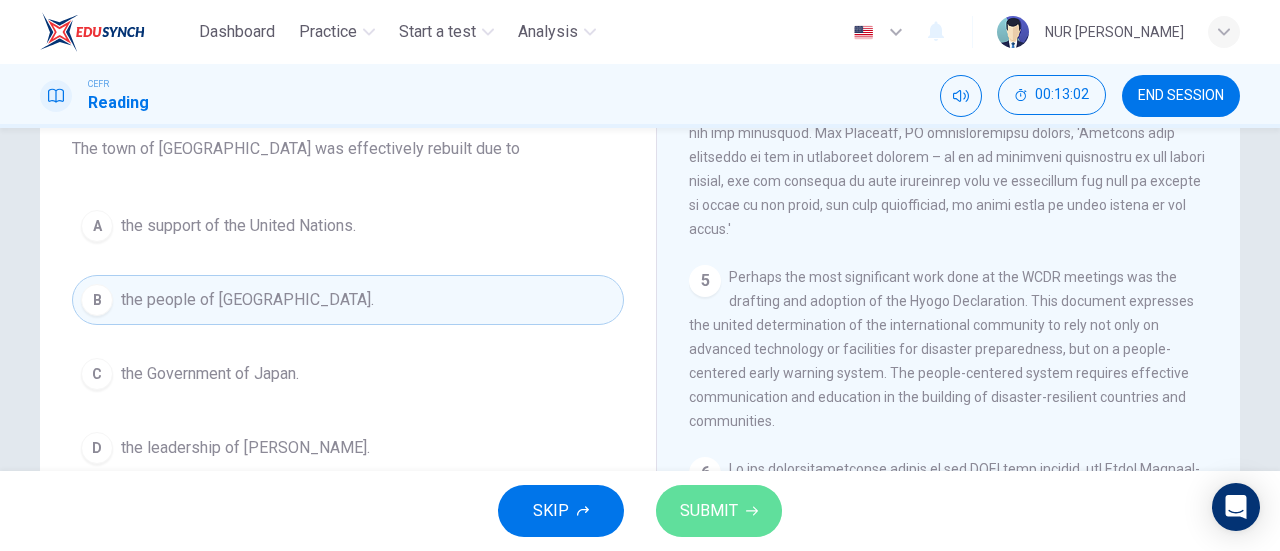 click on "SUBMIT" at bounding box center [709, 511] 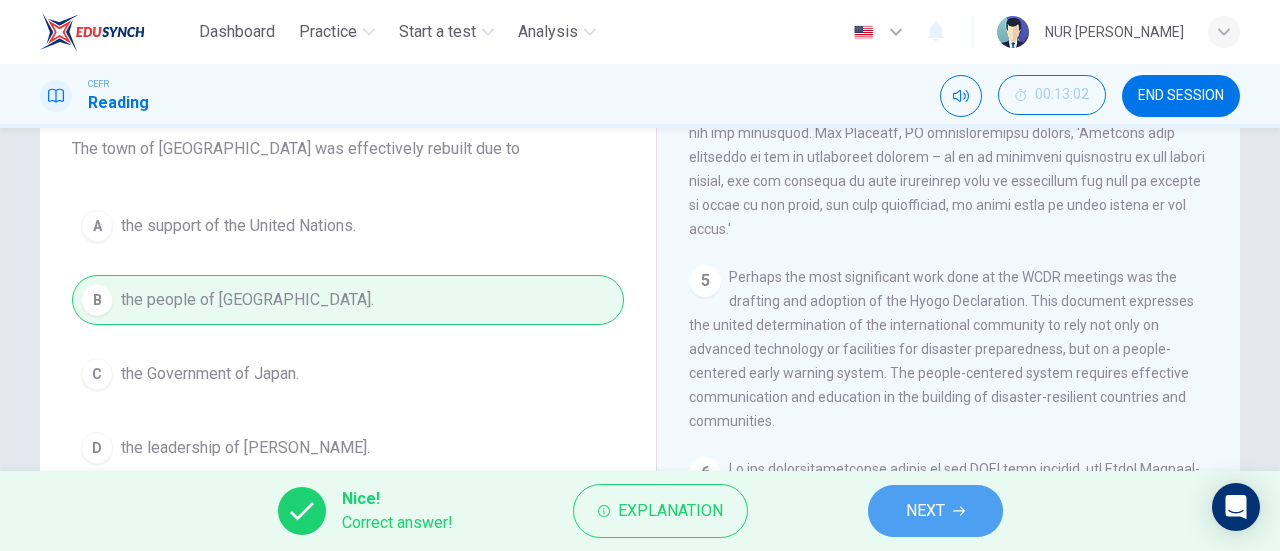 click on "NEXT" at bounding box center [935, 511] 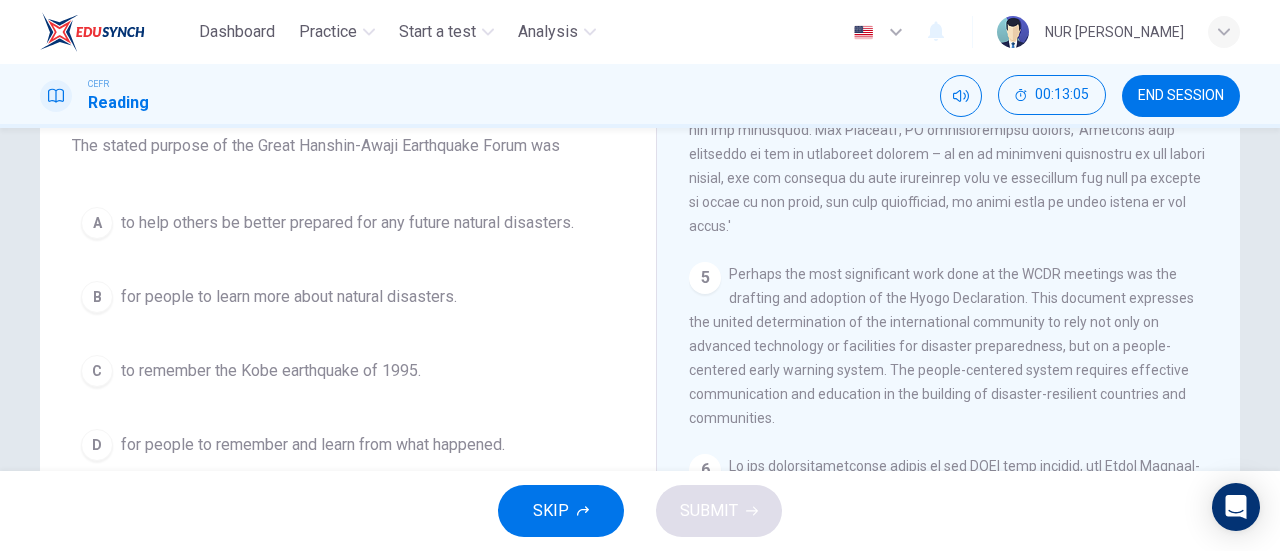 scroll, scrollTop: 177, scrollLeft: 0, axis: vertical 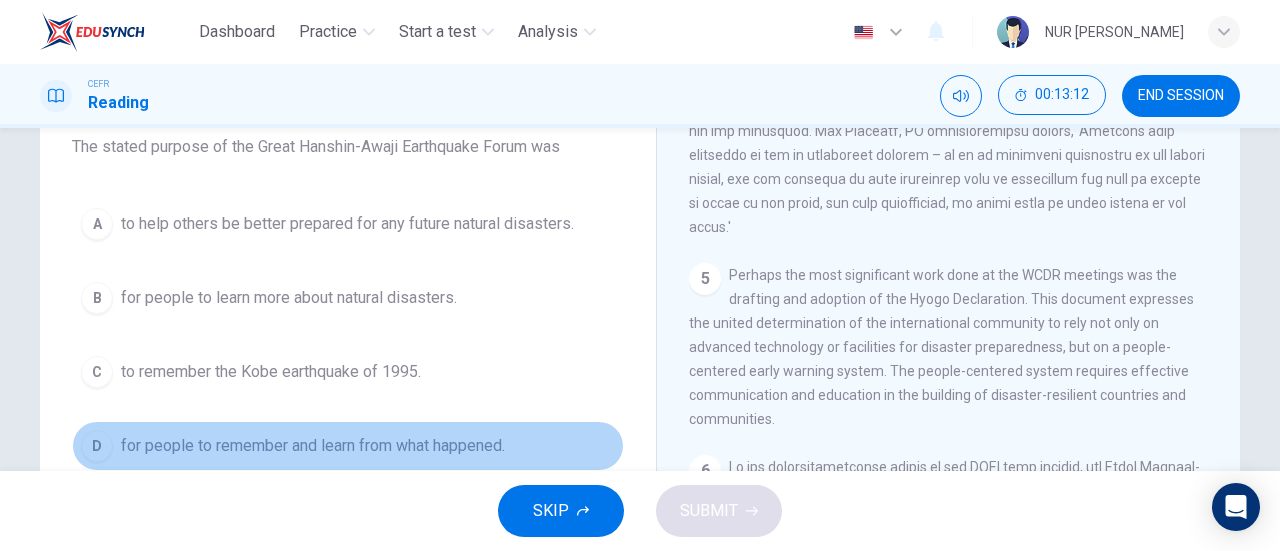 click on "for people to remember and learn from what happened." at bounding box center [313, 446] 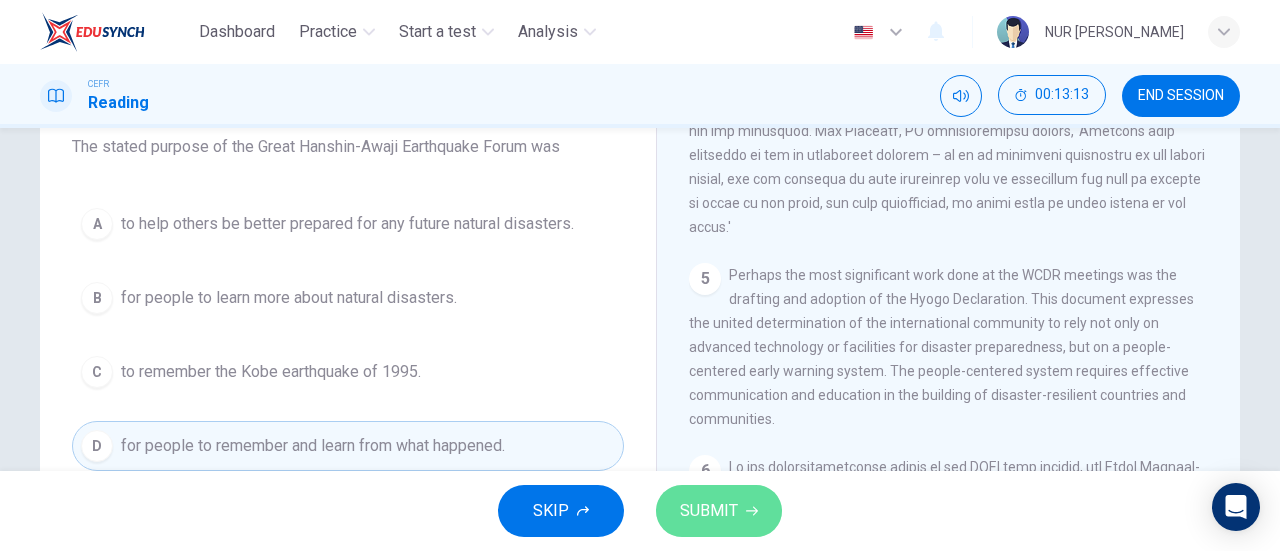 click on "SUBMIT" at bounding box center (719, 511) 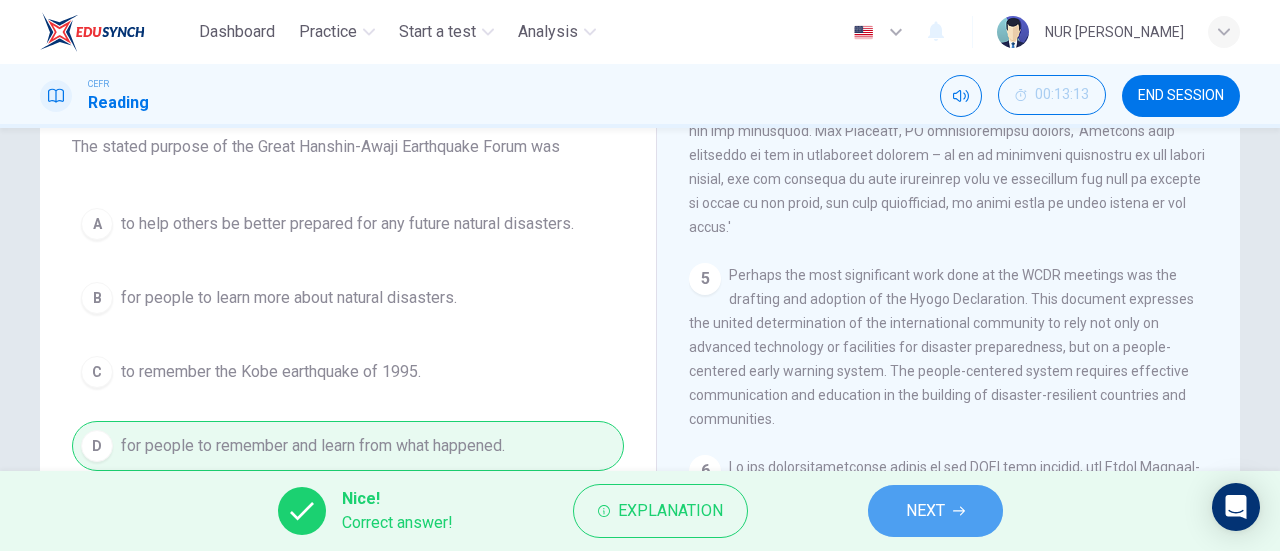 click on "NEXT" at bounding box center (935, 511) 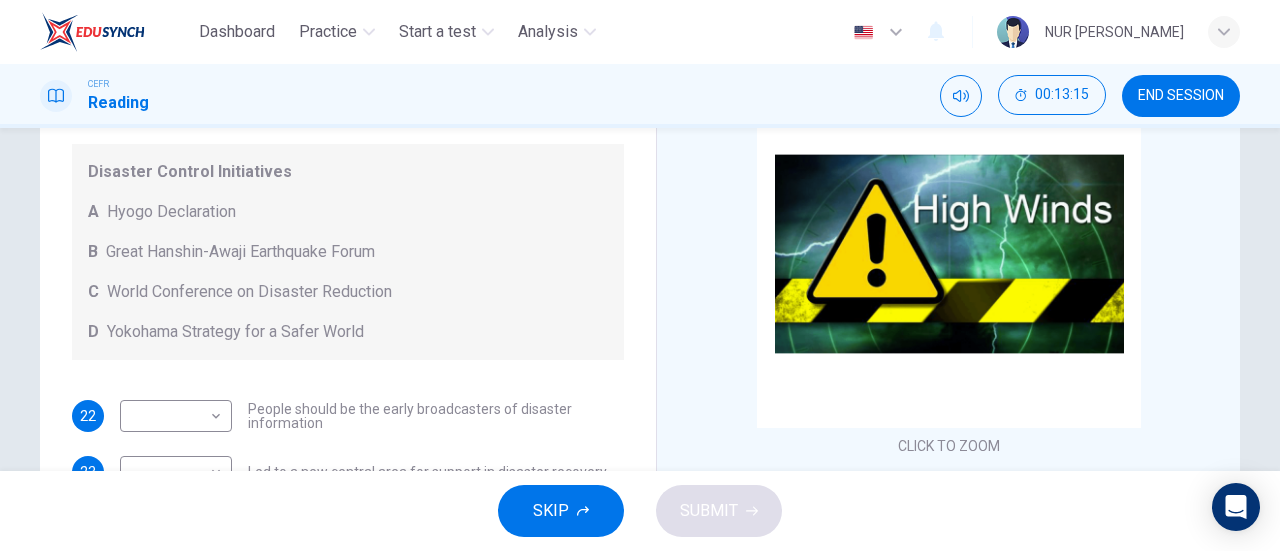 scroll, scrollTop: 136, scrollLeft: 0, axis: vertical 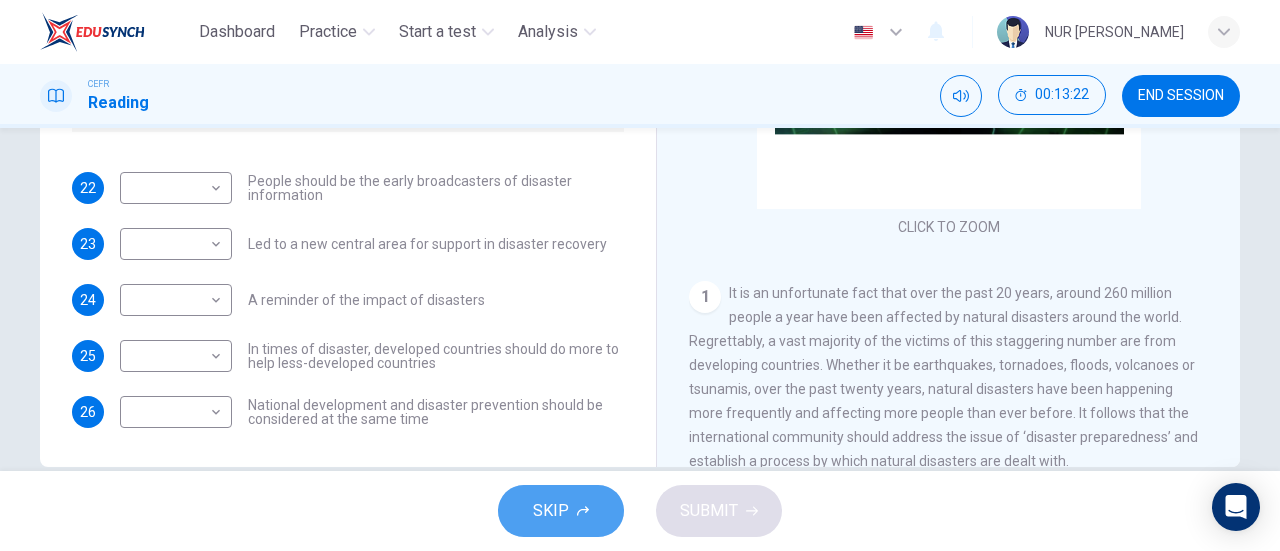 click on "SKIP" at bounding box center [551, 511] 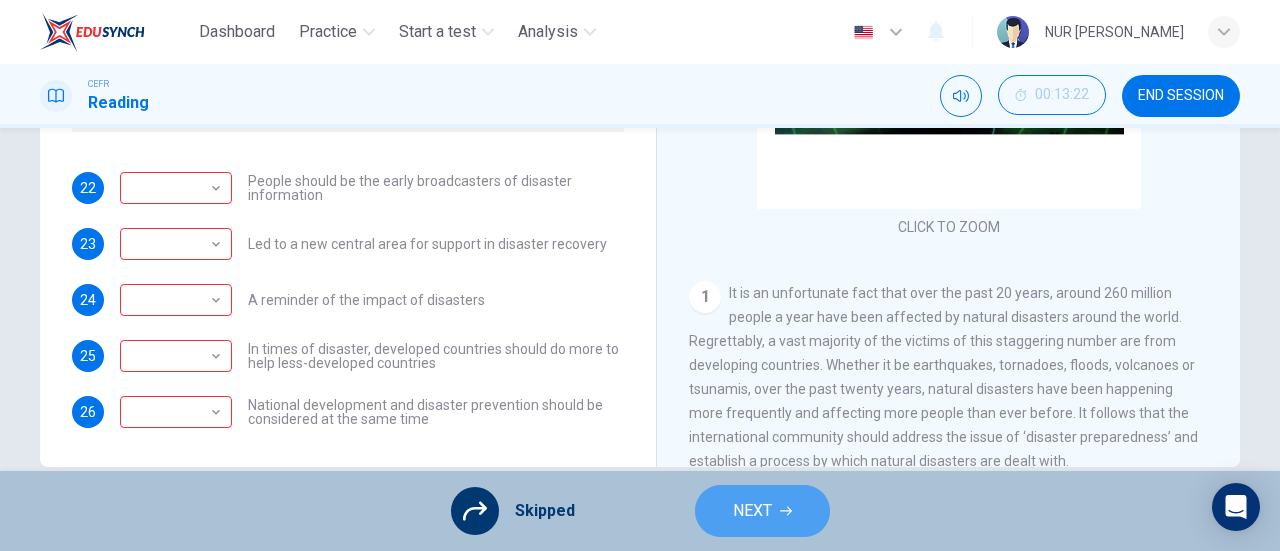 click on "NEXT" at bounding box center [752, 511] 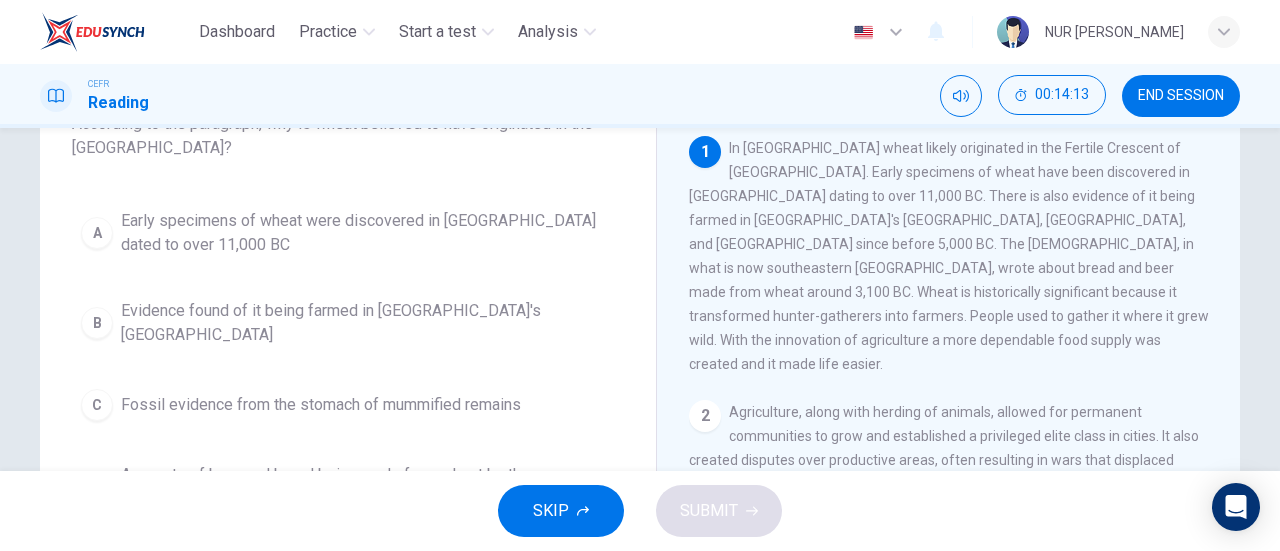 scroll, scrollTop: 167, scrollLeft: 0, axis: vertical 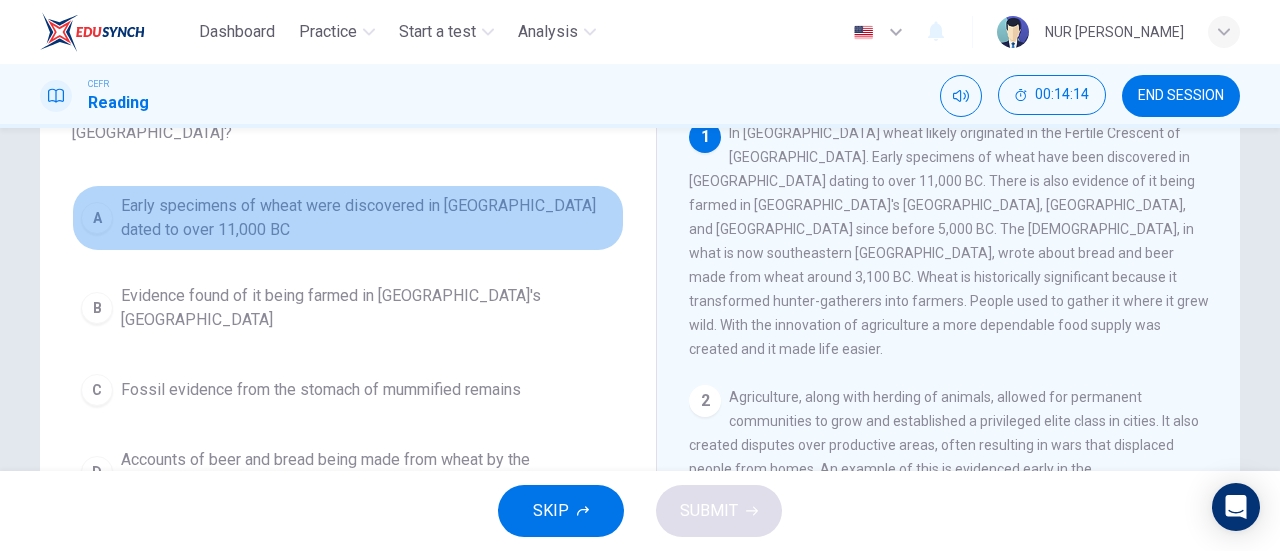 click on "Early specimens of wheat were discovered in [GEOGRAPHIC_DATA] dated to over 11,000 BC" at bounding box center [368, 218] 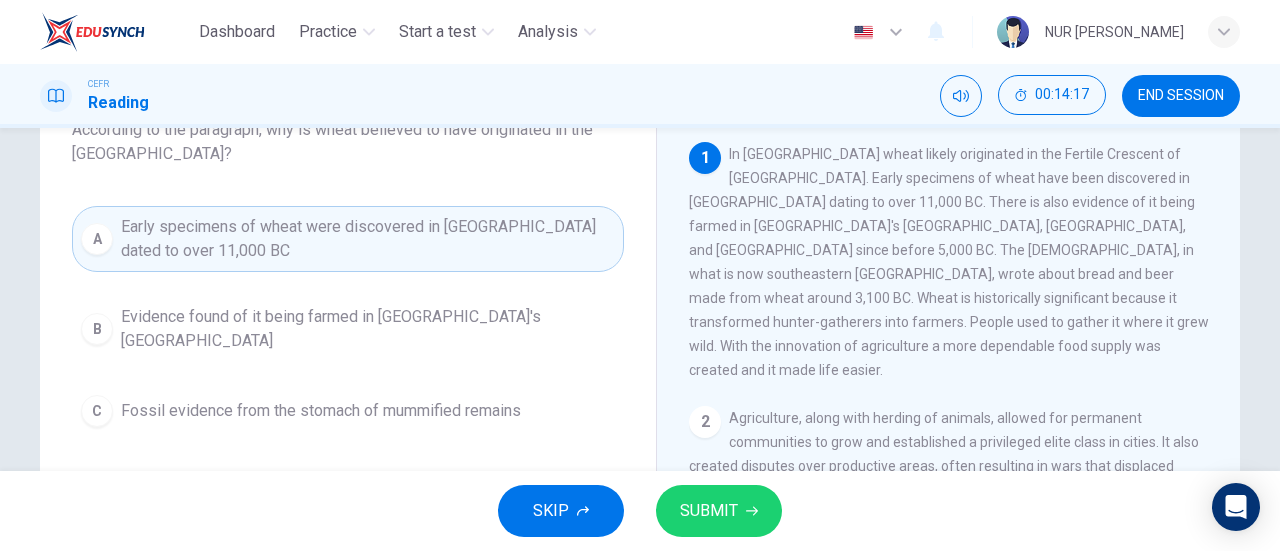 scroll, scrollTop: 149, scrollLeft: 0, axis: vertical 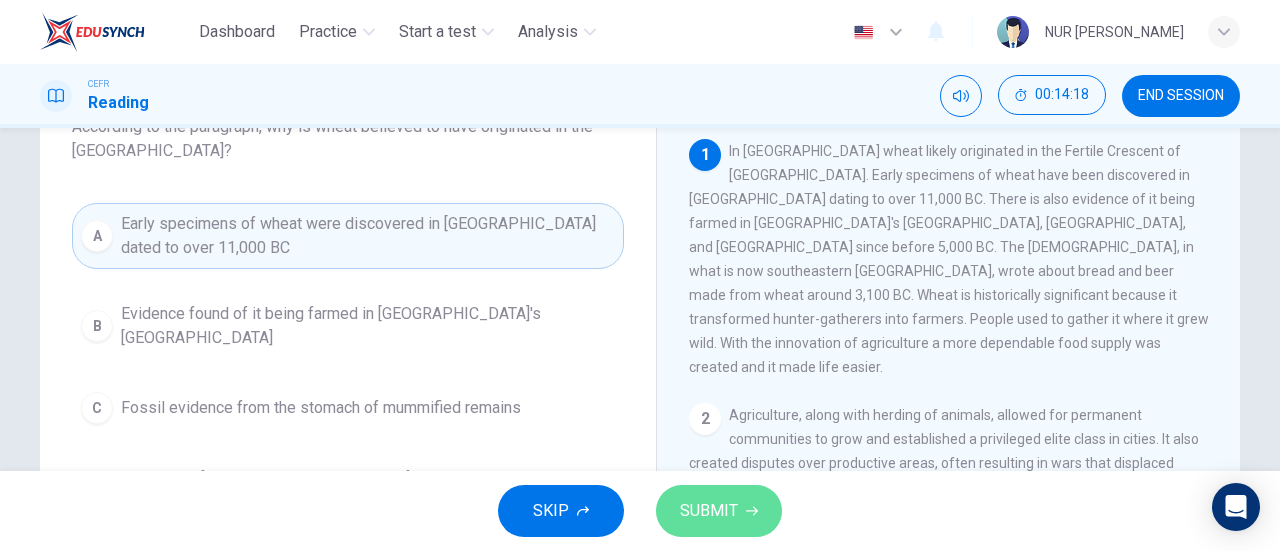 click on "SUBMIT" at bounding box center [719, 511] 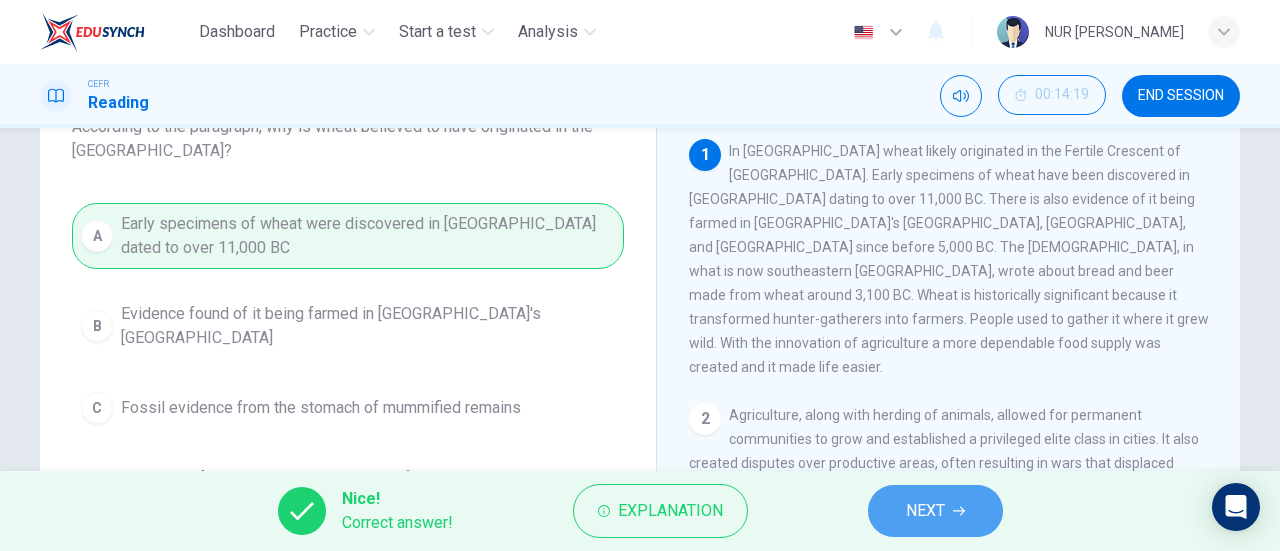 click on "NEXT" at bounding box center [935, 511] 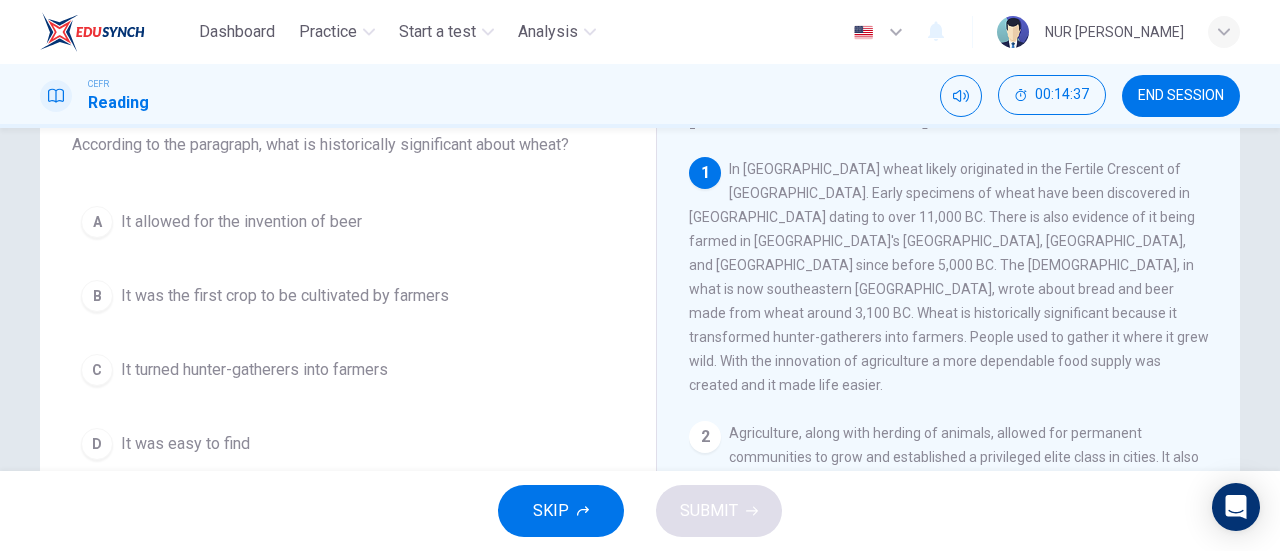 scroll, scrollTop: 130, scrollLeft: 0, axis: vertical 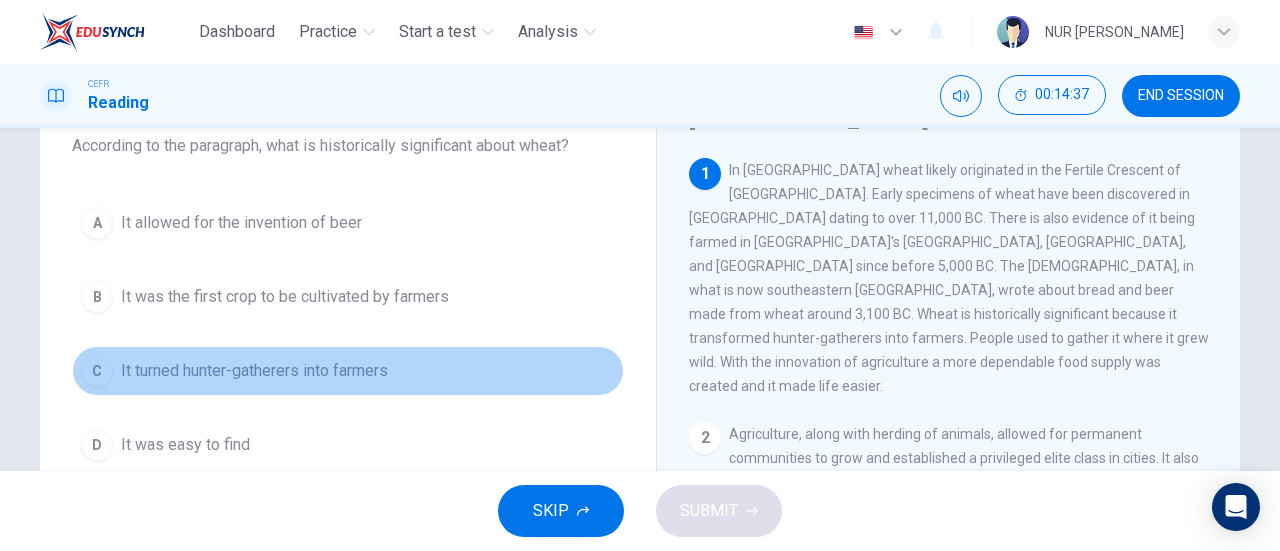 click on "It turned hunter-gatherers into farmers" at bounding box center (254, 371) 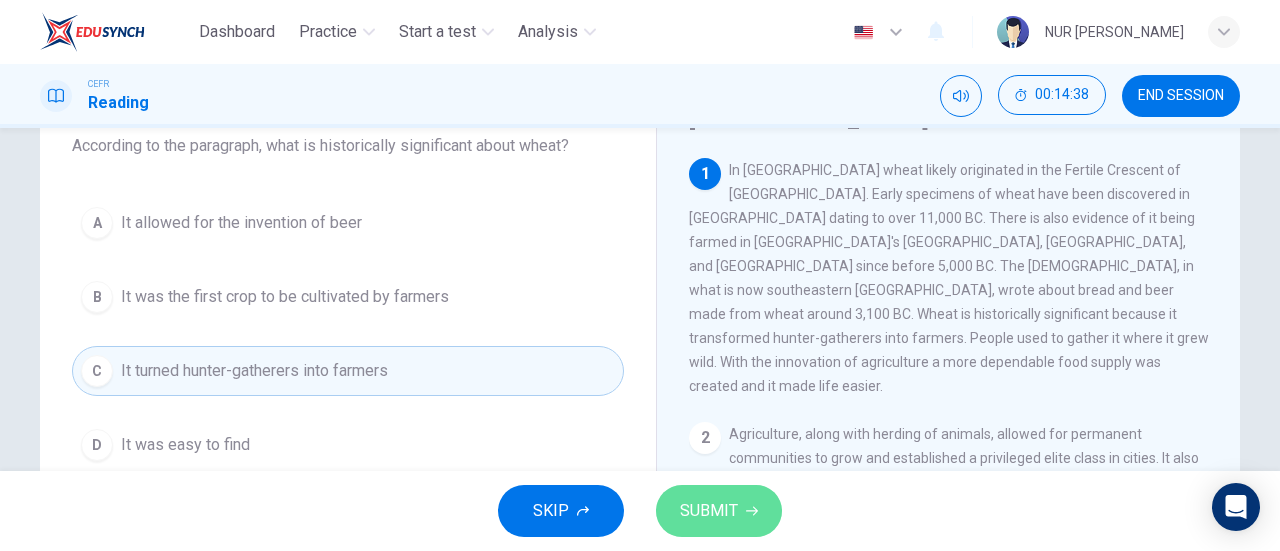 click on "SUBMIT" at bounding box center (709, 511) 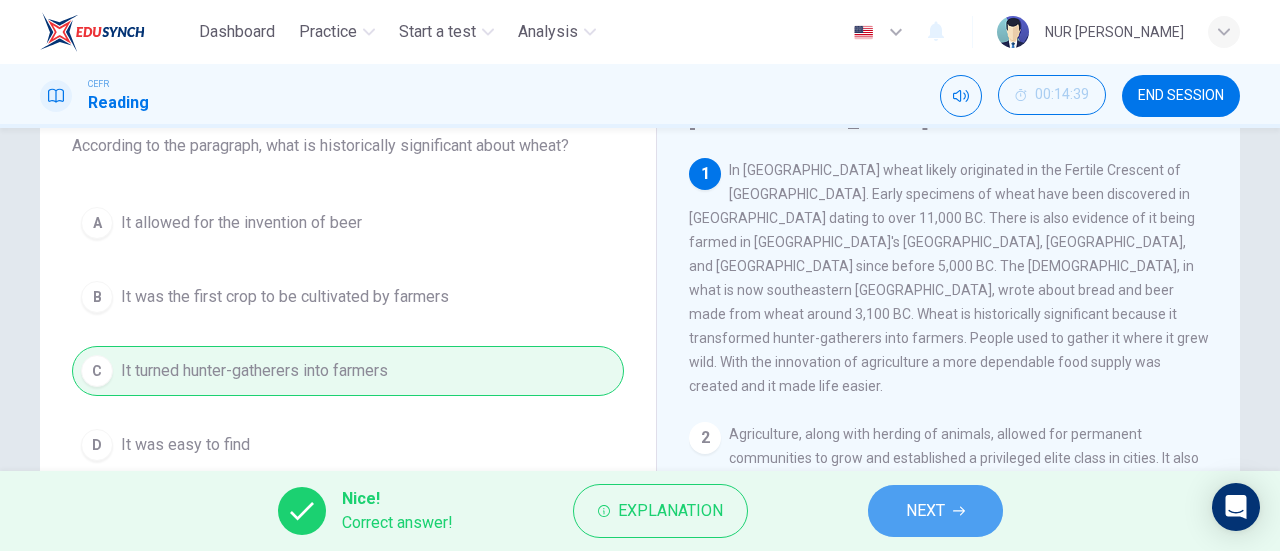 click on "NEXT" at bounding box center [935, 511] 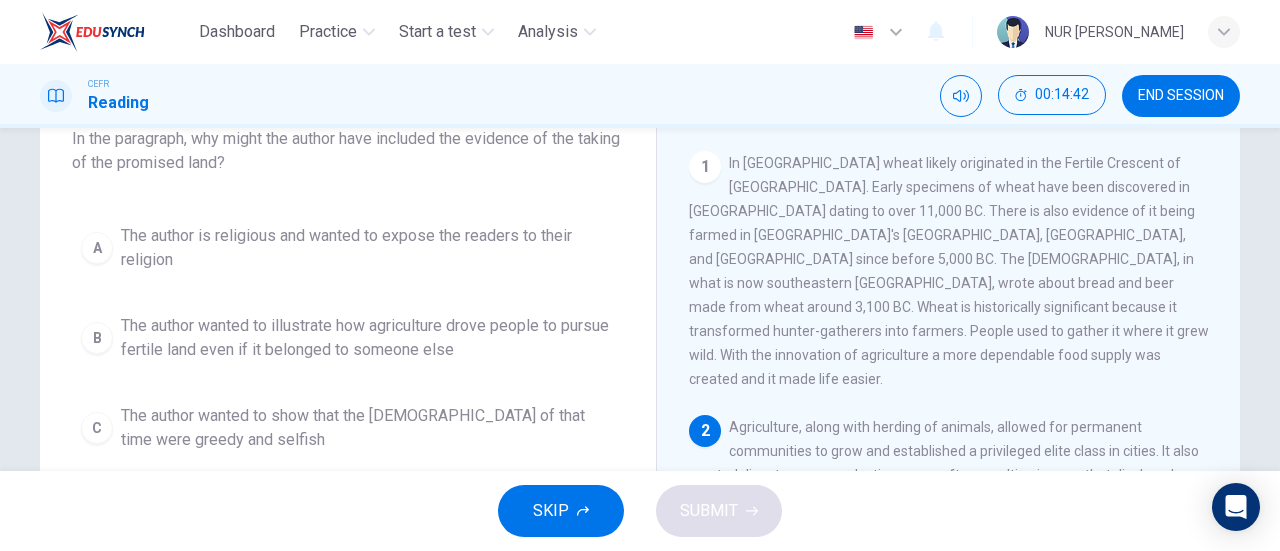 scroll, scrollTop: 138, scrollLeft: 0, axis: vertical 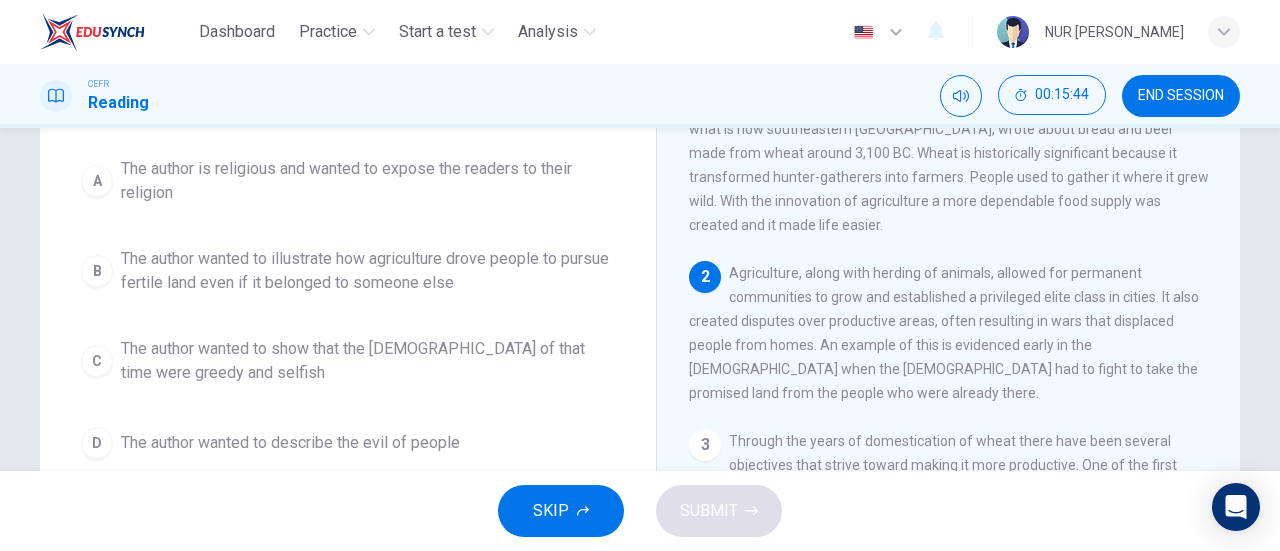 click on "A The author is religious and wanted to expose the readers to their religion B The author wanted to illustrate how agriculture drove people to pursue fertile land even if it belonged to someone else C The author wanted to show that the [DEMOGRAPHIC_DATA] of that time were greedy and selfish D The author wanted to describe the evil of people" at bounding box center [348, 308] 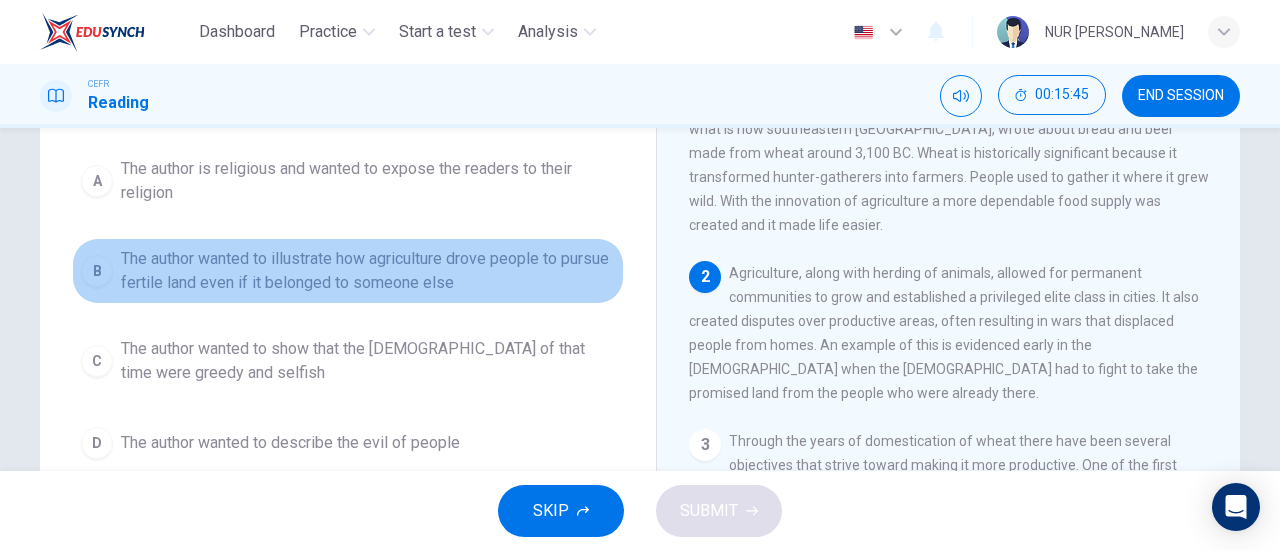 click on "The author wanted to illustrate how agriculture drove people to pursue fertile land even if it belonged to someone else" at bounding box center [368, 271] 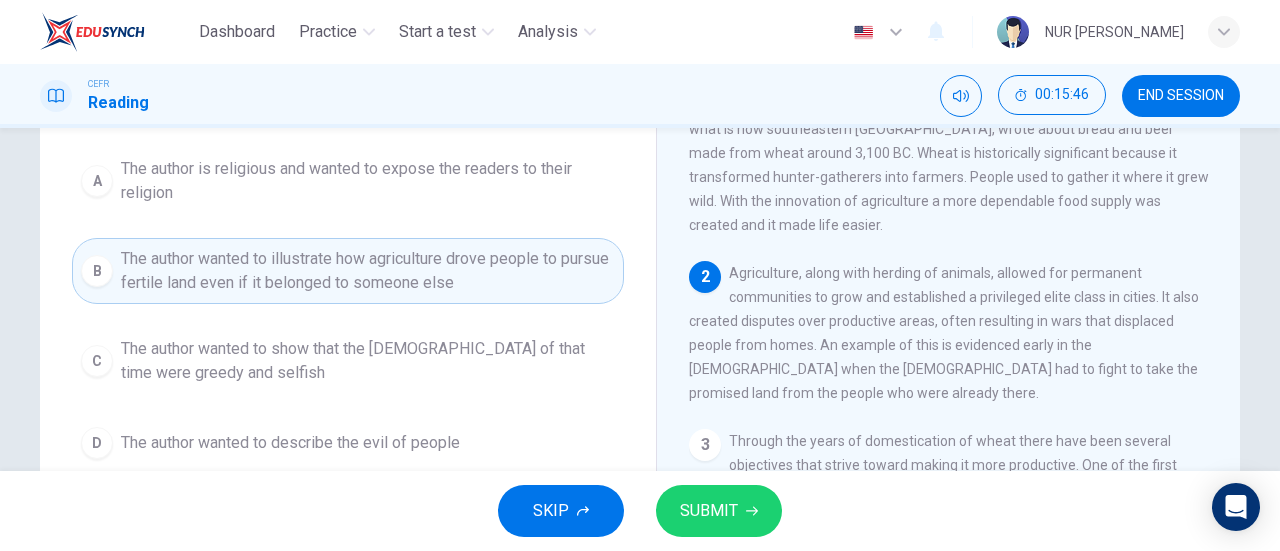 click on "SKIP SUBMIT" at bounding box center (640, 511) 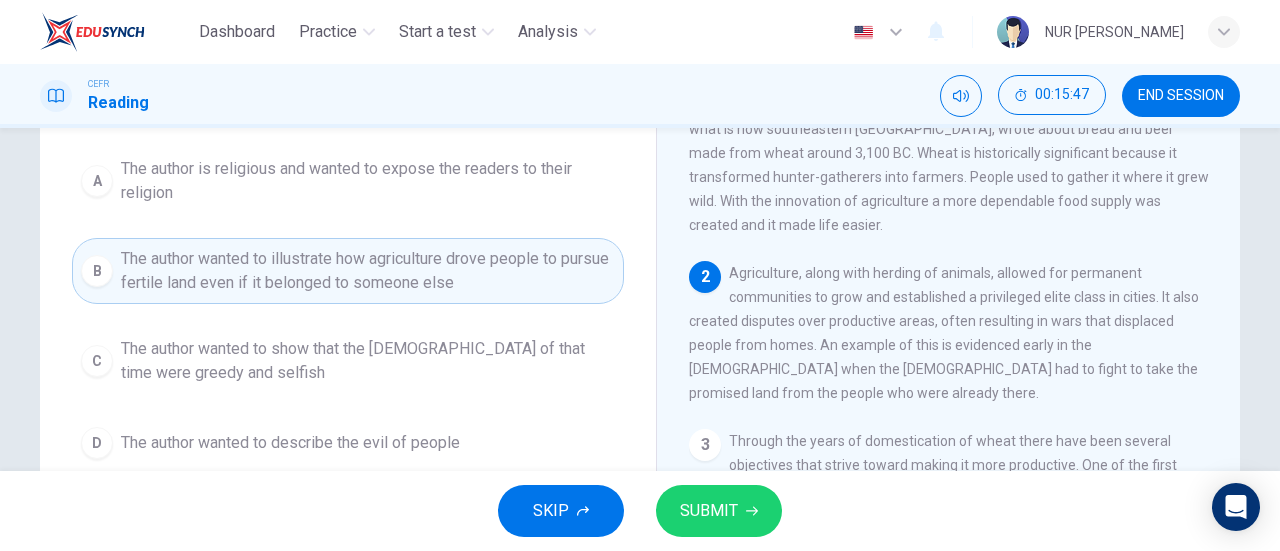 click on "SUBMIT" at bounding box center [709, 511] 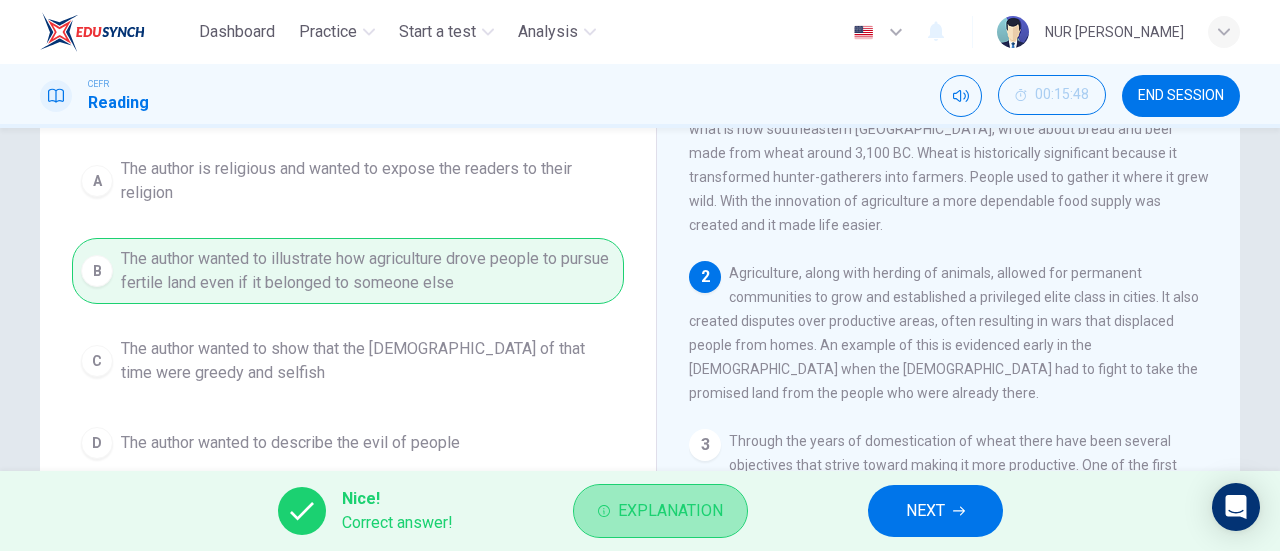 click on "Explanation" at bounding box center [670, 511] 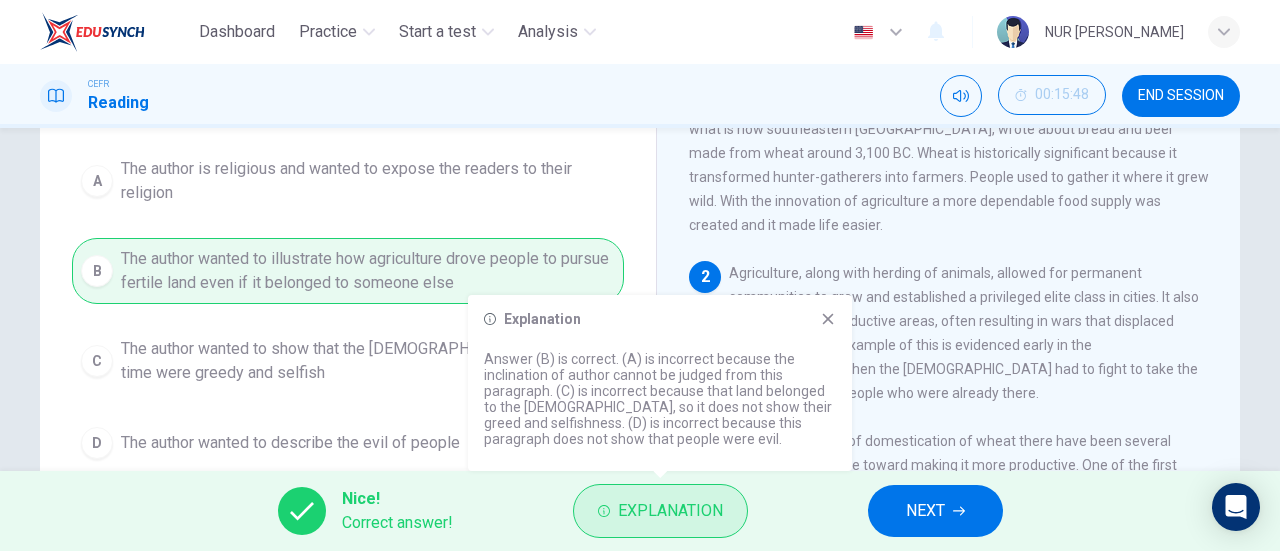 click on "Explanation" at bounding box center [670, 511] 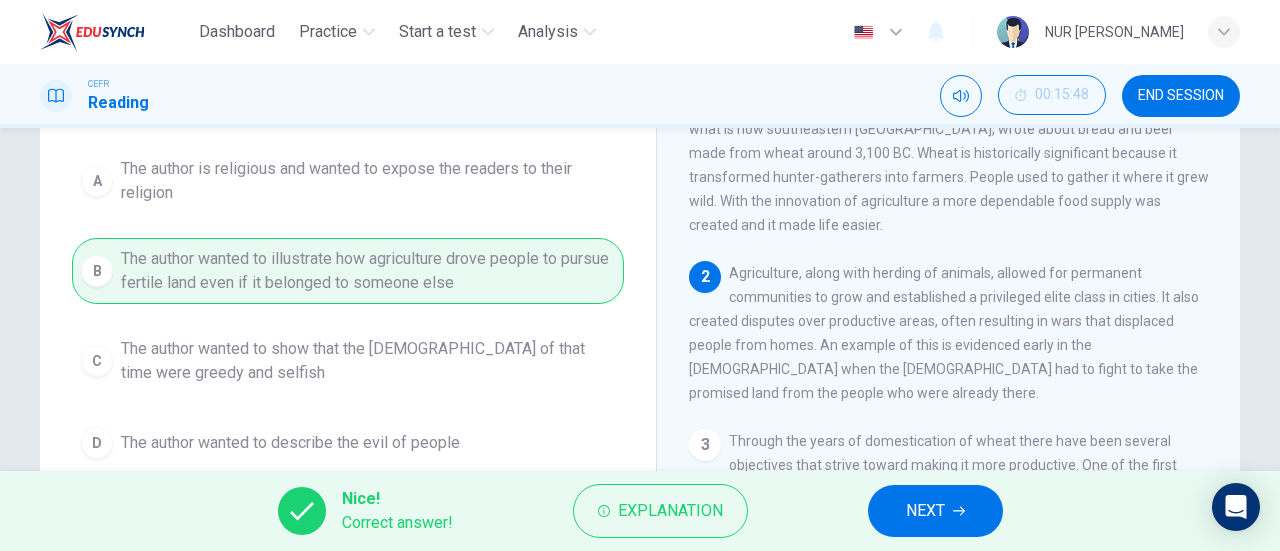click on "NEXT" at bounding box center [935, 511] 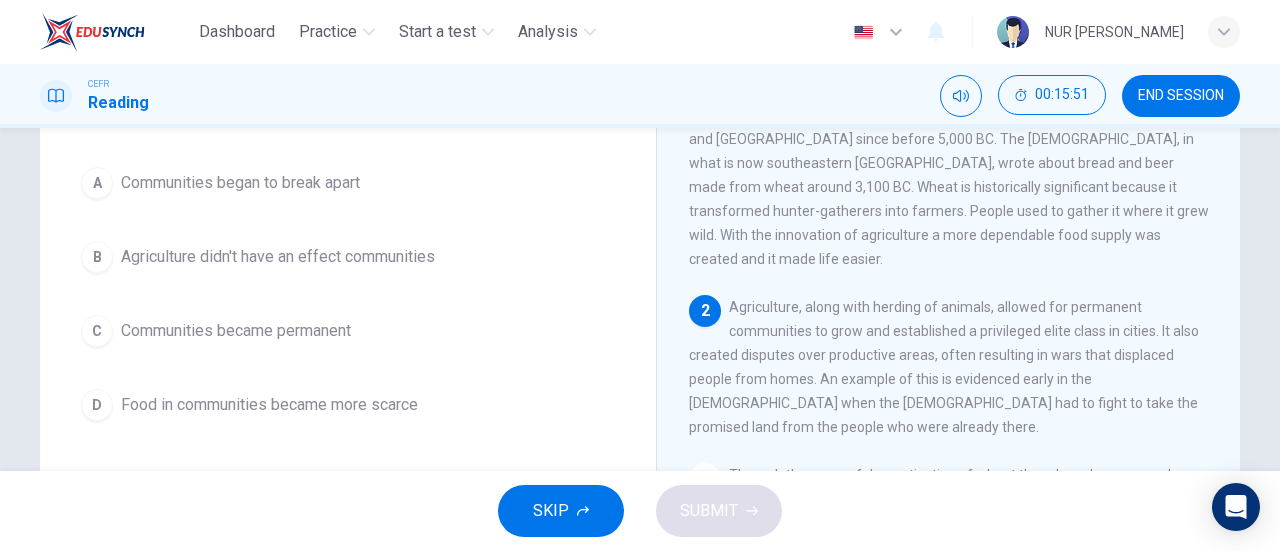 scroll, scrollTop: 168, scrollLeft: 0, axis: vertical 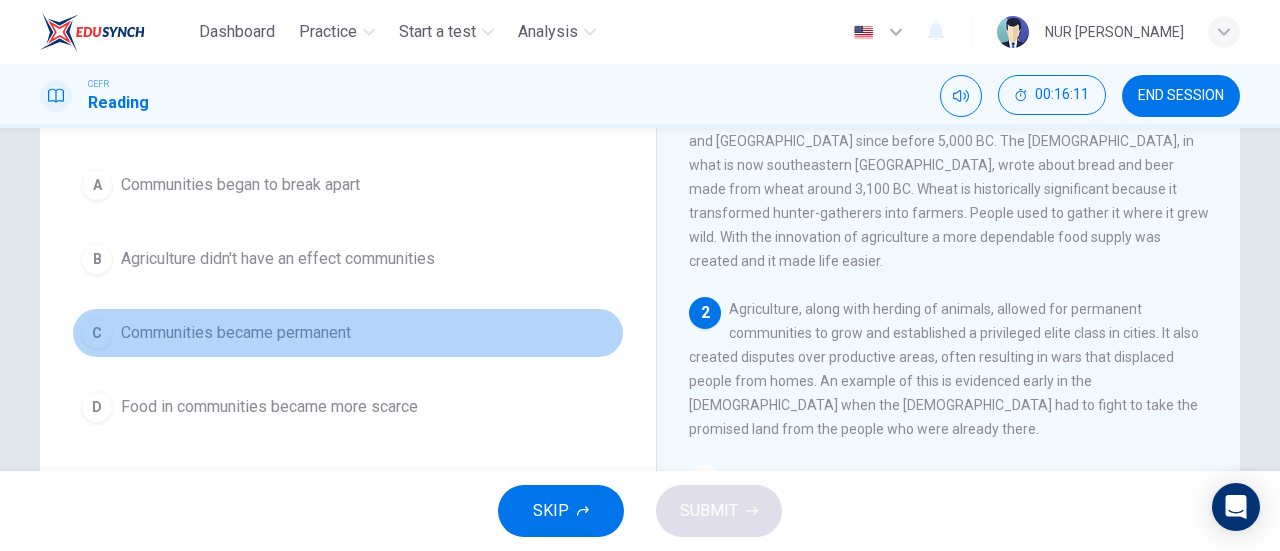 click on "Communities became permanent" at bounding box center [236, 333] 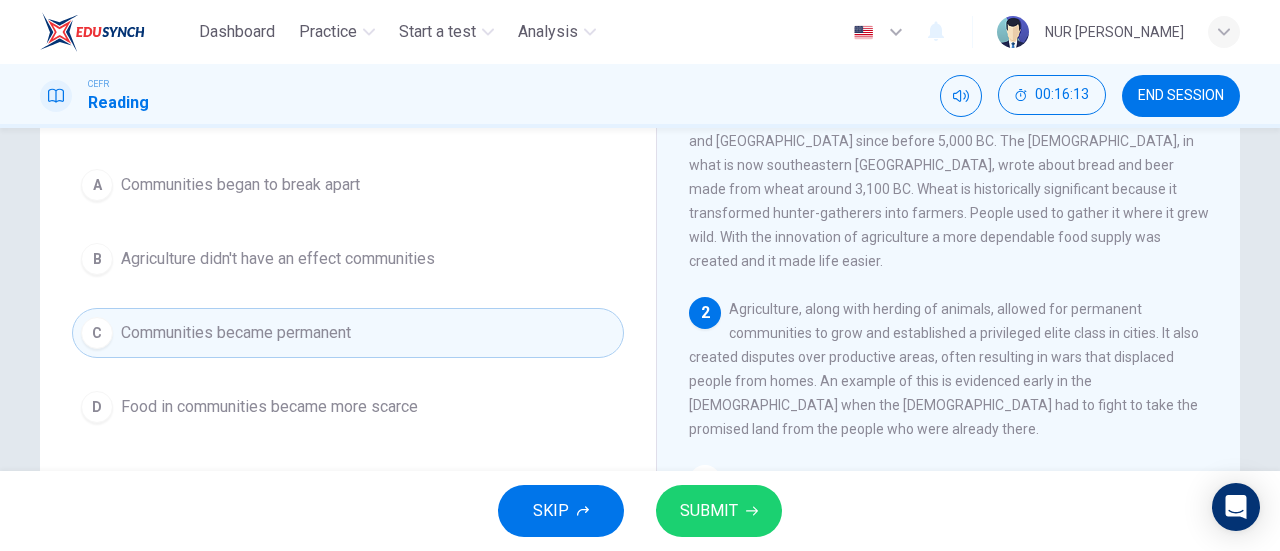 click on "SUBMIT" at bounding box center [709, 511] 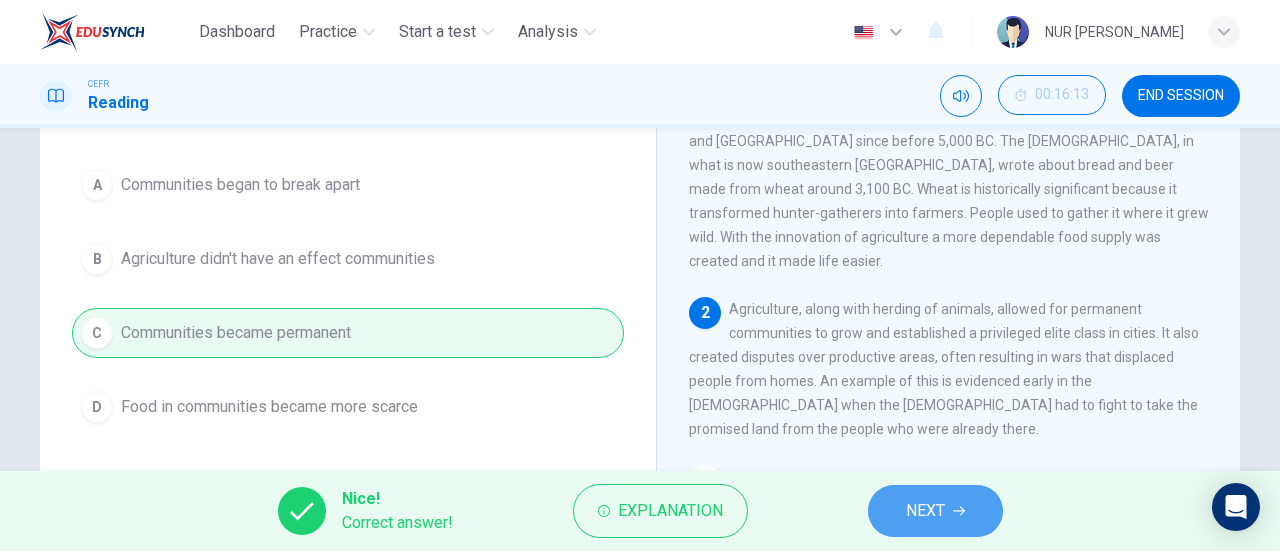 click on "NEXT" at bounding box center [935, 511] 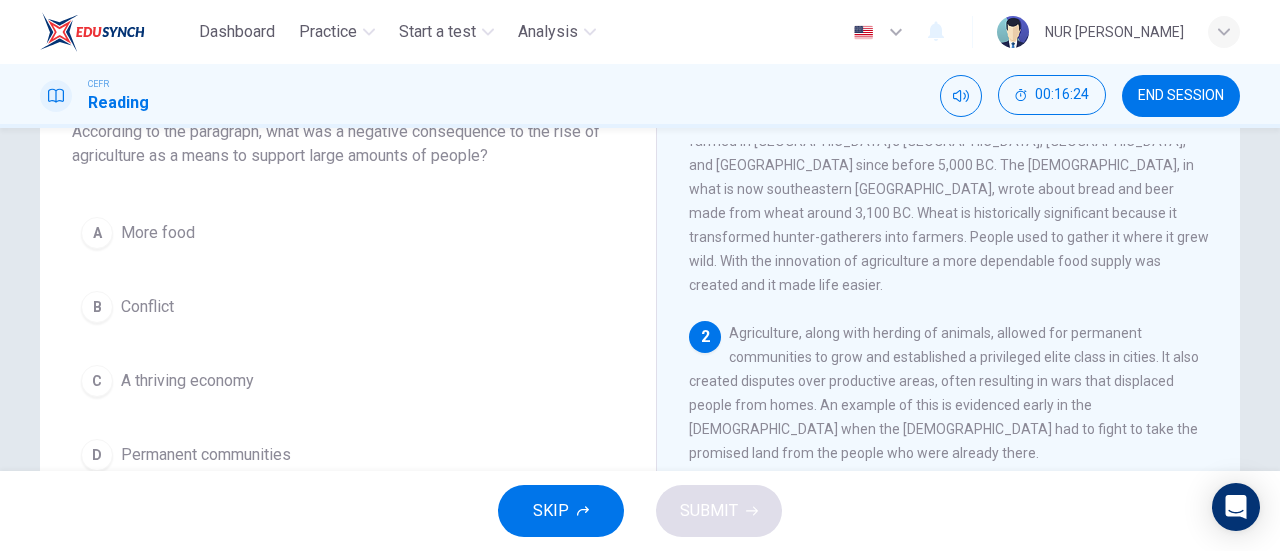 scroll, scrollTop: 142, scrollLeft: 0, axis: vertical 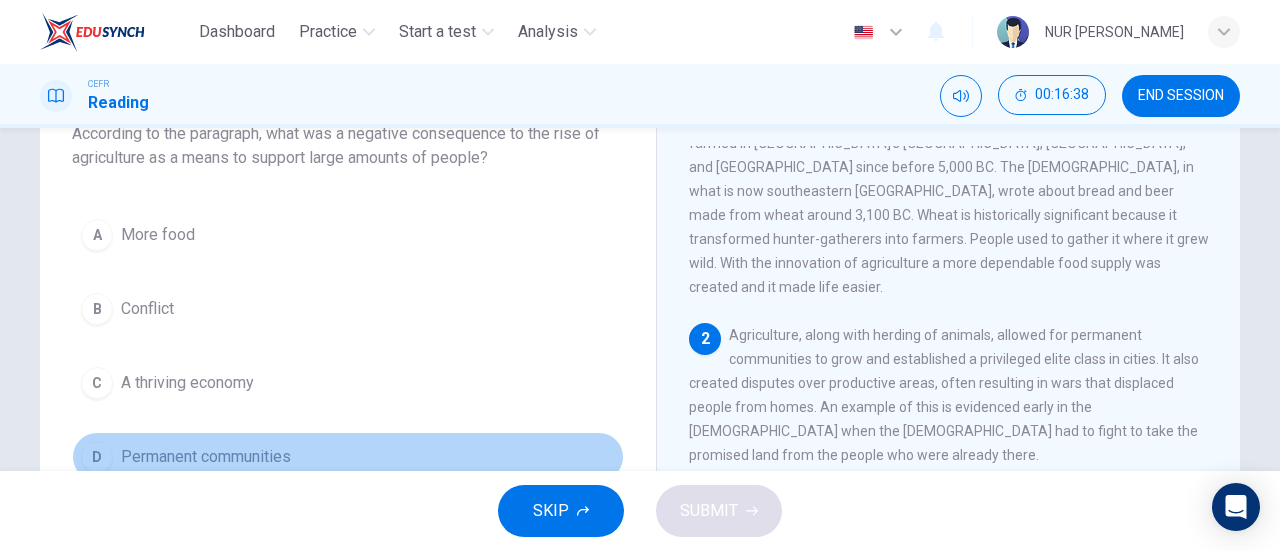click on "D Permanent communities" at bounding box center [348, 457] 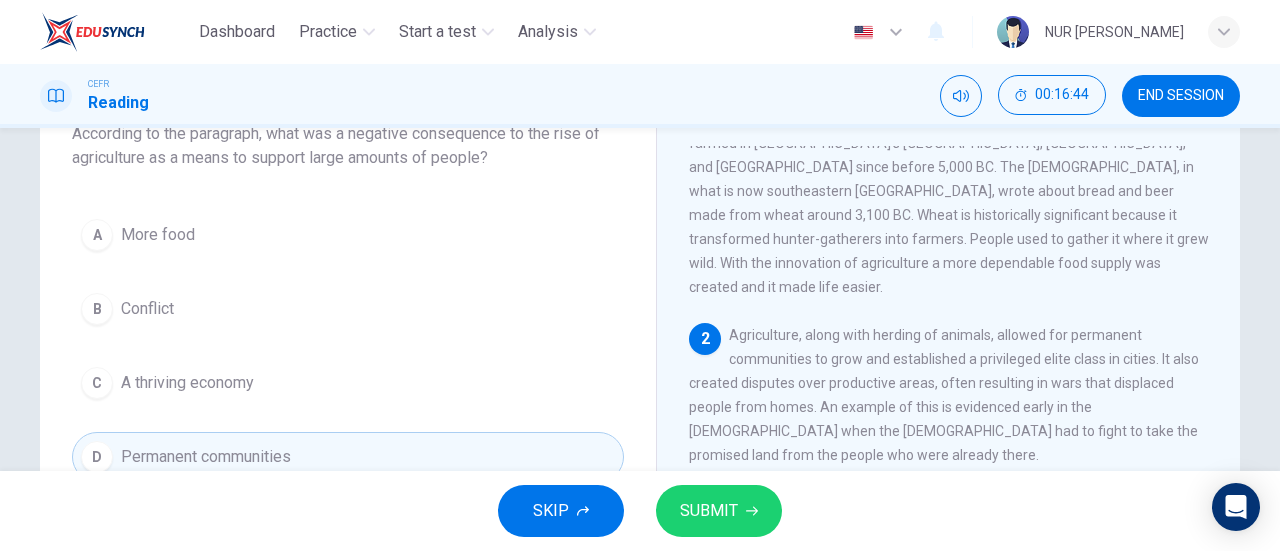 click on "B Conflict" at bounding box center (348, 309) 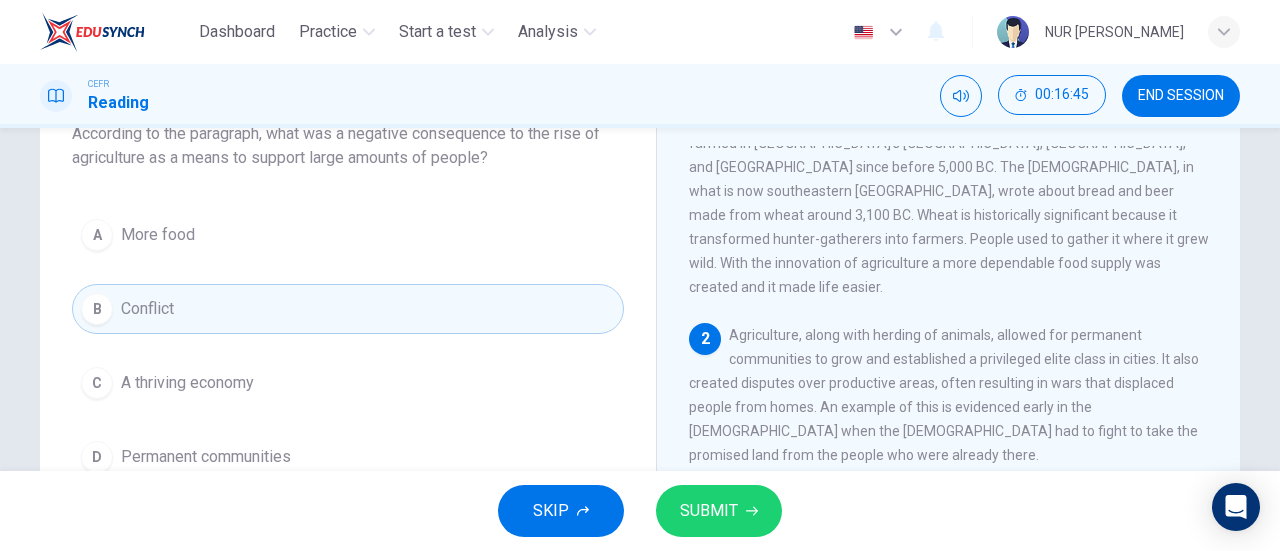 click on "SUBMIT" at bounding box center [719, 511] 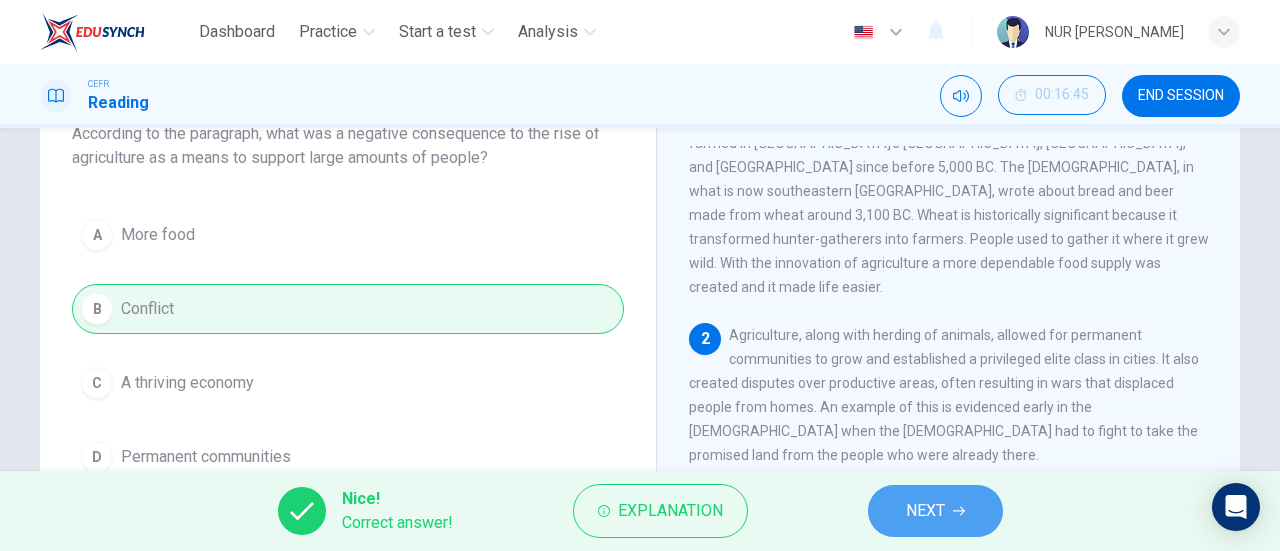 click on "NEXT" at bounding box center (925, 511) 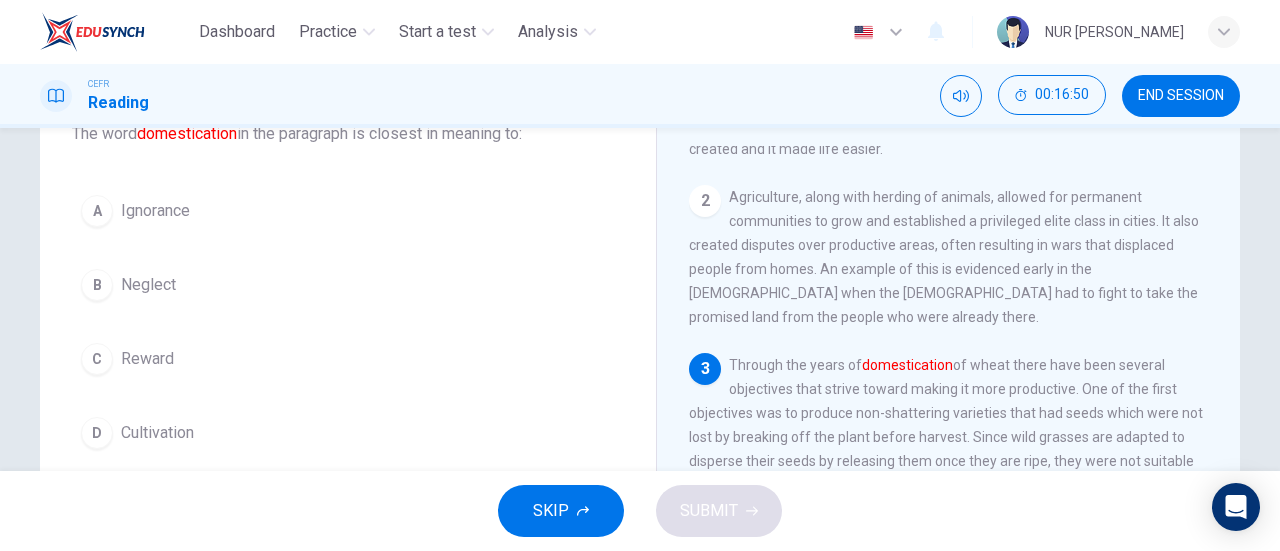 scroll, scrollTop: 227, scrollLeft: 0, axis: vertical 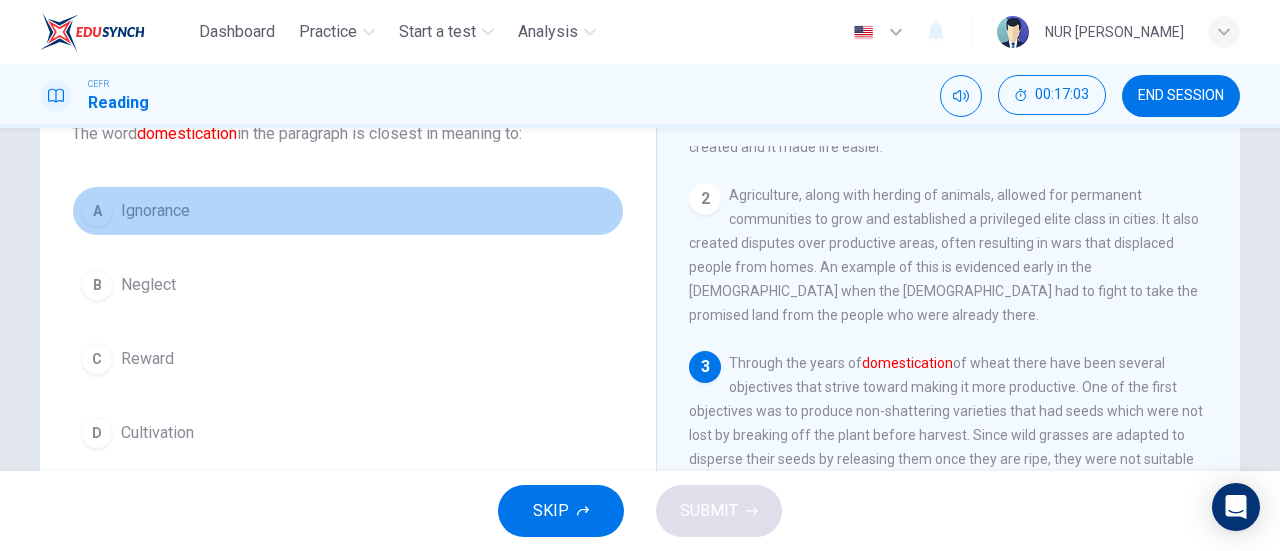 click on "A Ignorance" at bounding box center [348, 211] 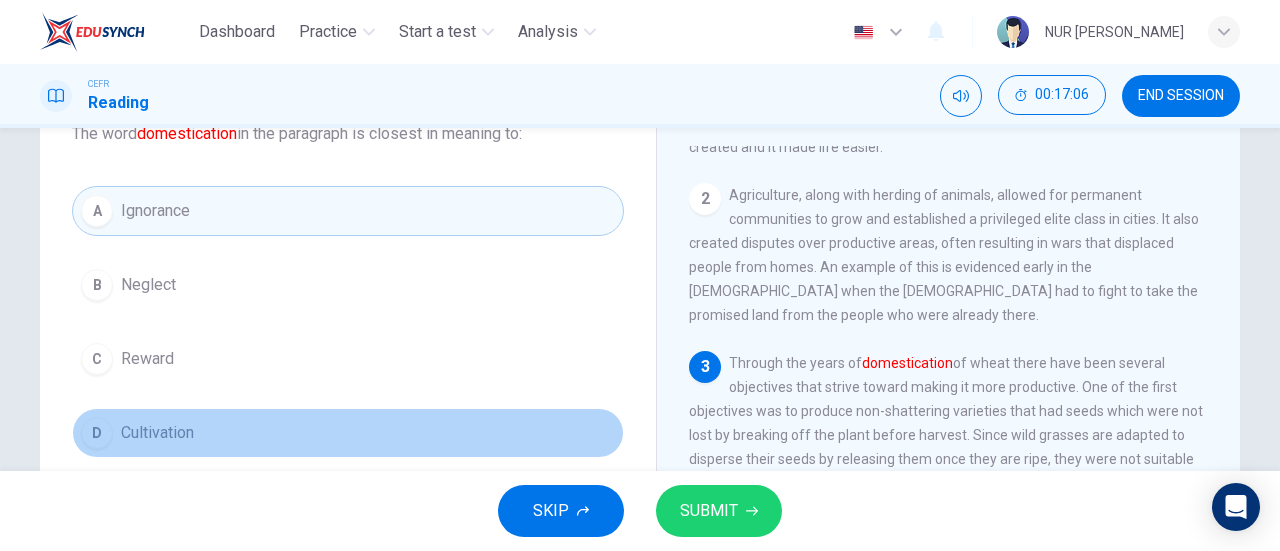 click on "D Cultivation" at bounding box center (348, 433) 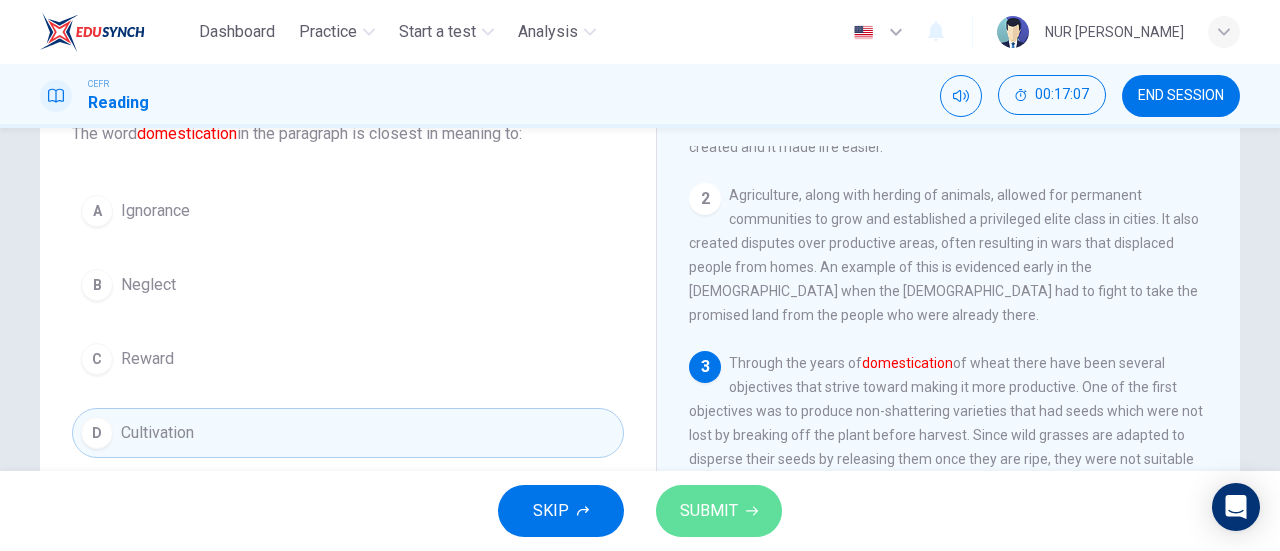 click on "SUBMIT" at bounding box center [709, 511] 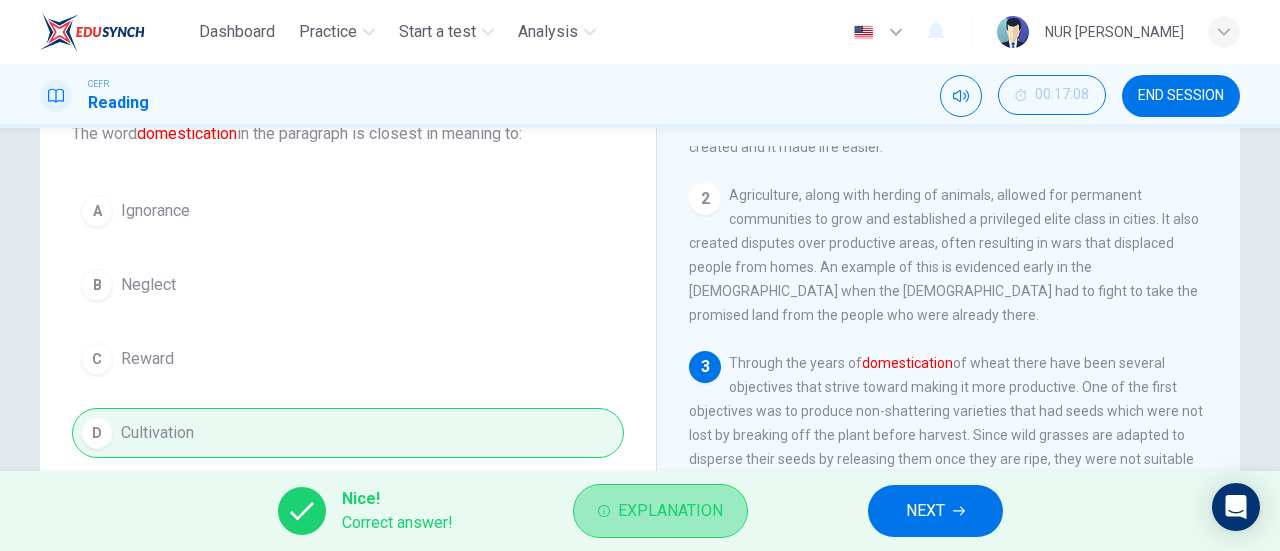click on "Explanation" at bounding box center [670, 511] 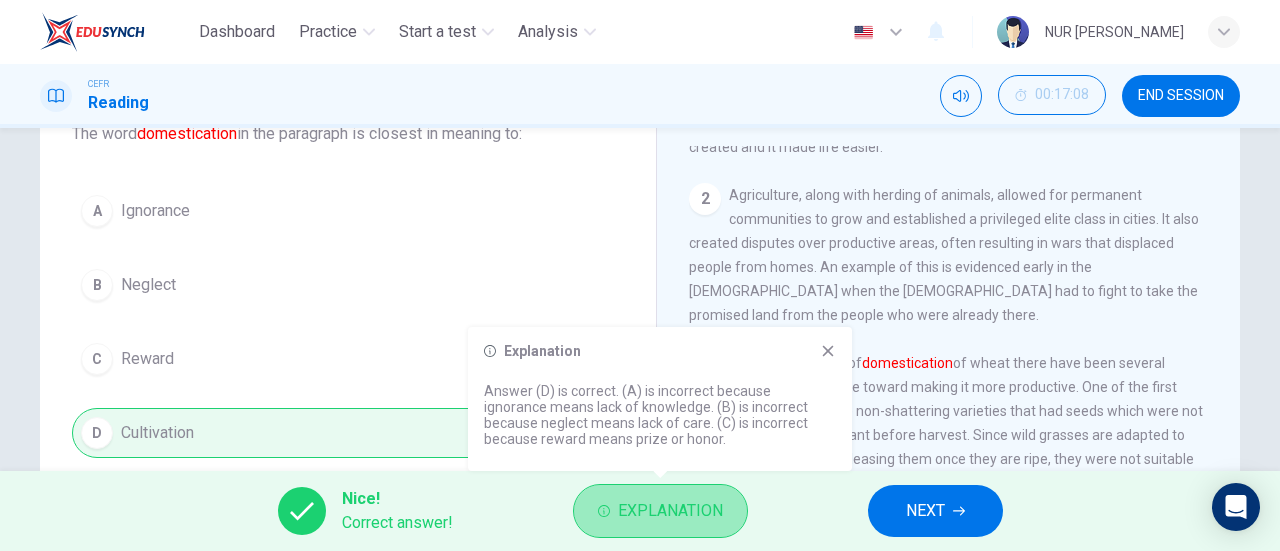 click on "Explanation" at bounding box center (670, 511) 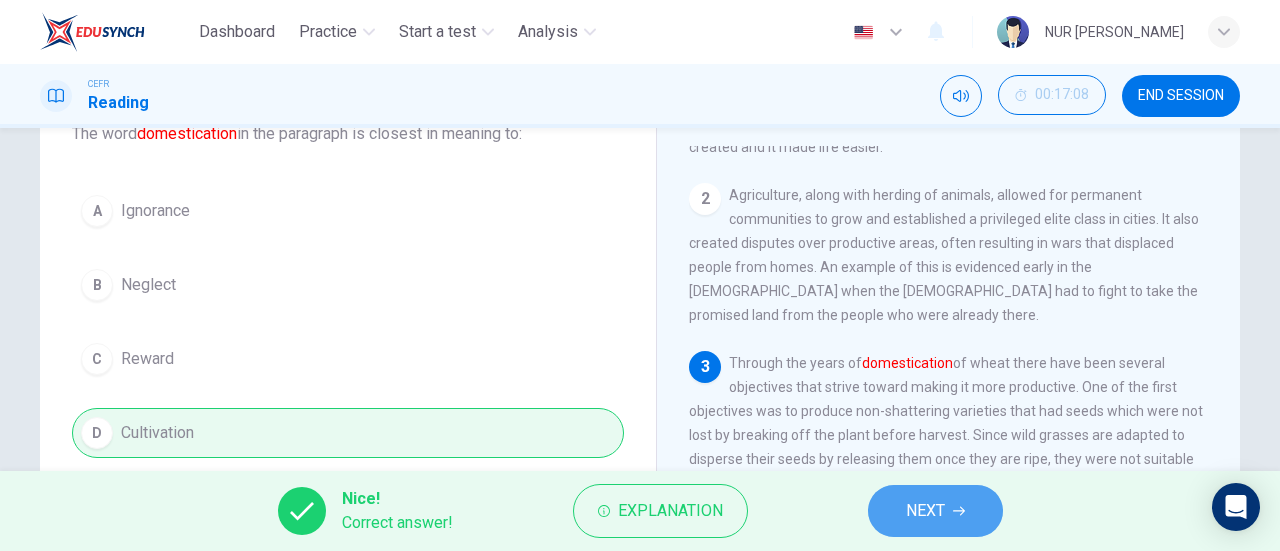 click on "NEXT" at bounding box center [935, 511] 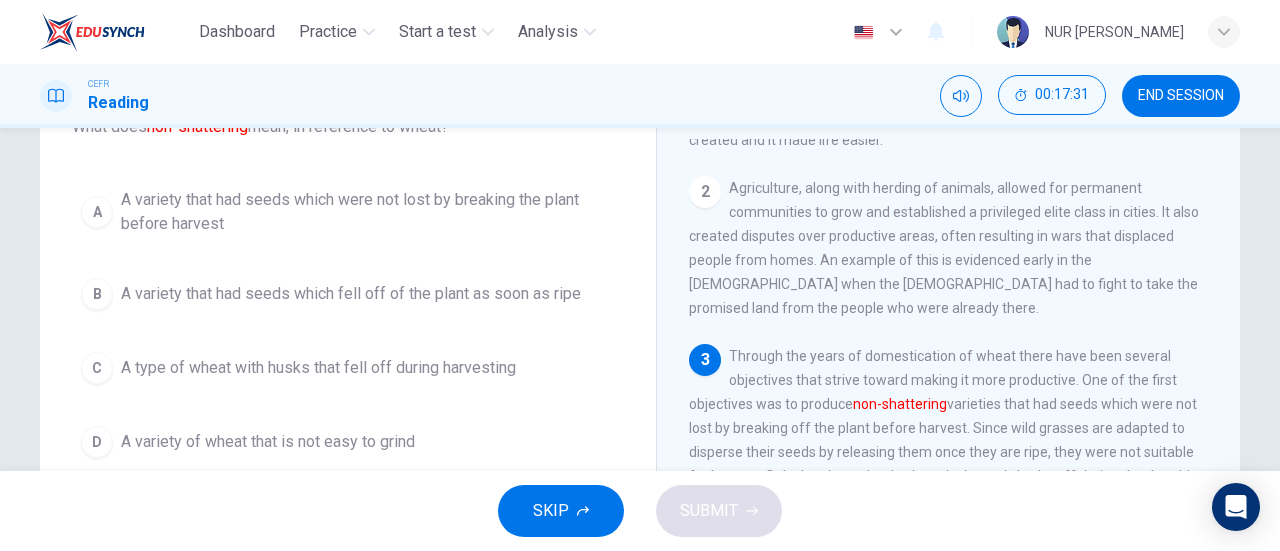 scroll, scrollTop: 150, scrollLeft: 0, axis: vertical 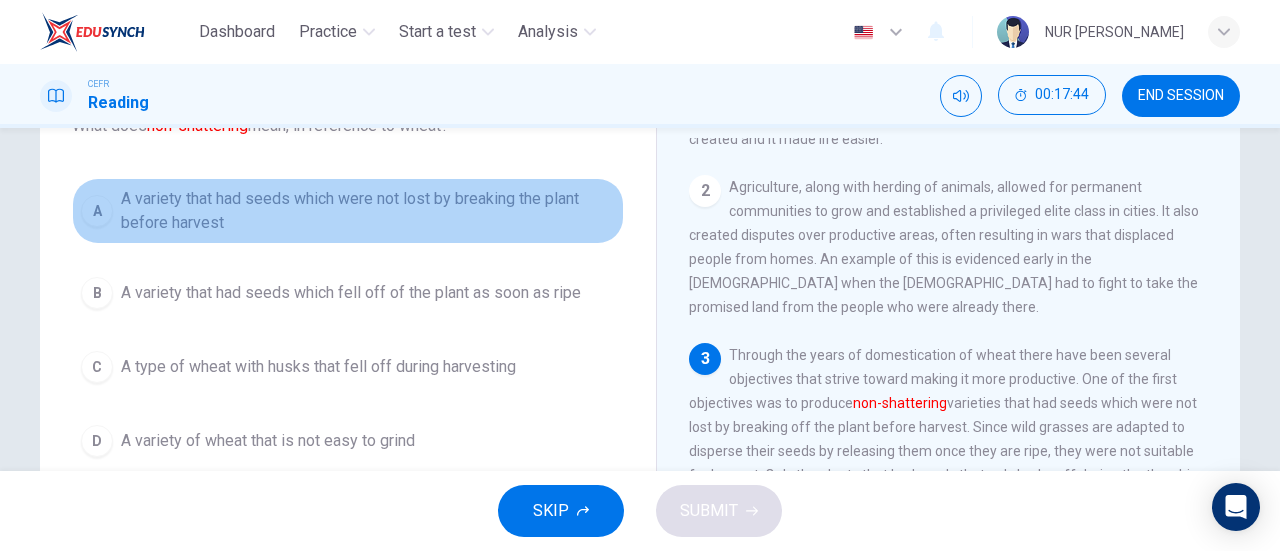 click on "A variety that had seeds which were not lost by breaking the plant before harvest" at bounding box center (368, 211) 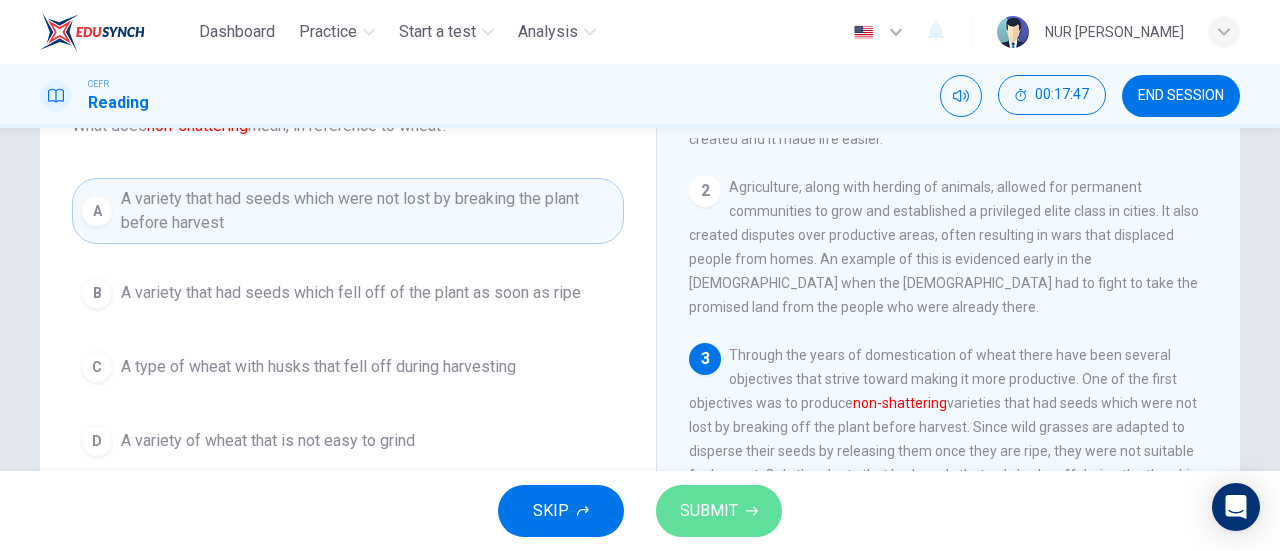 click on "SUBMIT" at bounding box center [709, 511] 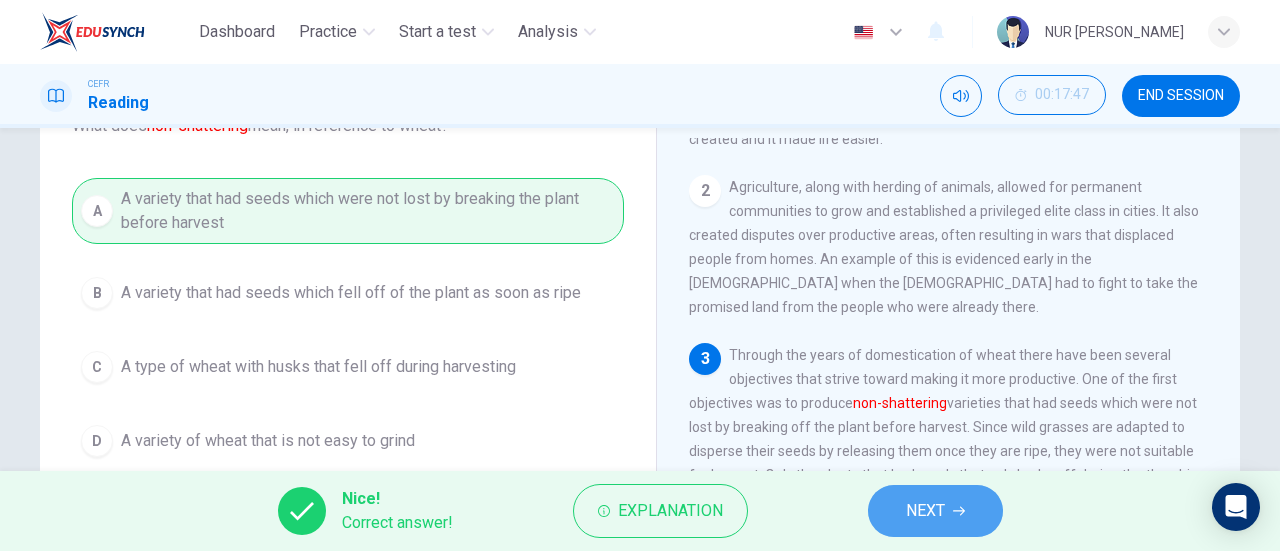 click on "NEXT" at bounding box center (935, 511) 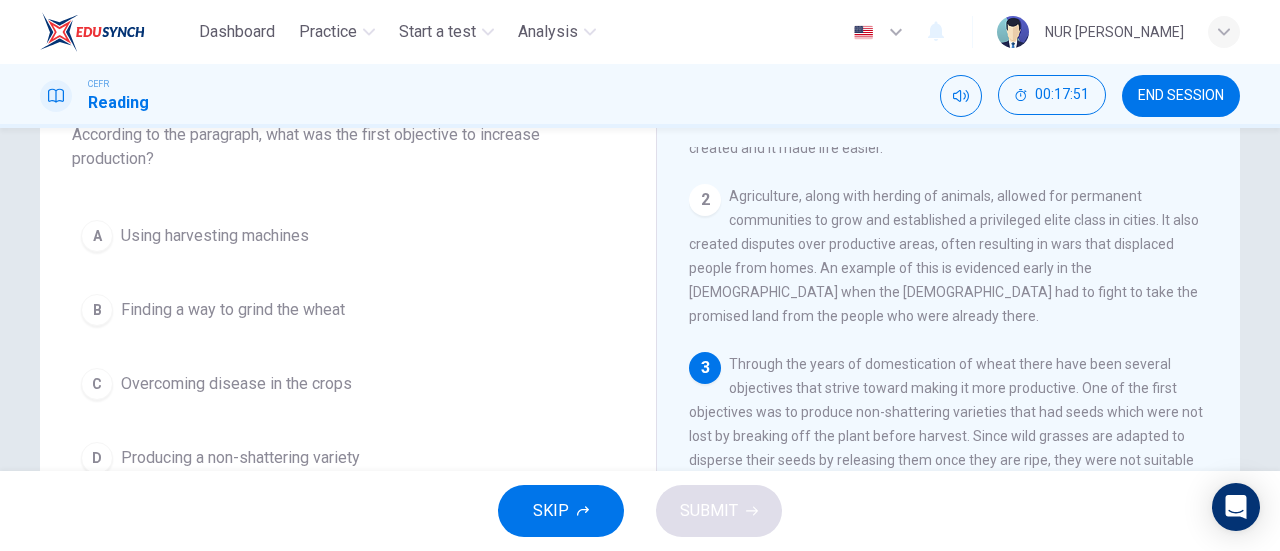 scroll, scrollTop: 142, scrollLeft: 0, axis: vertical 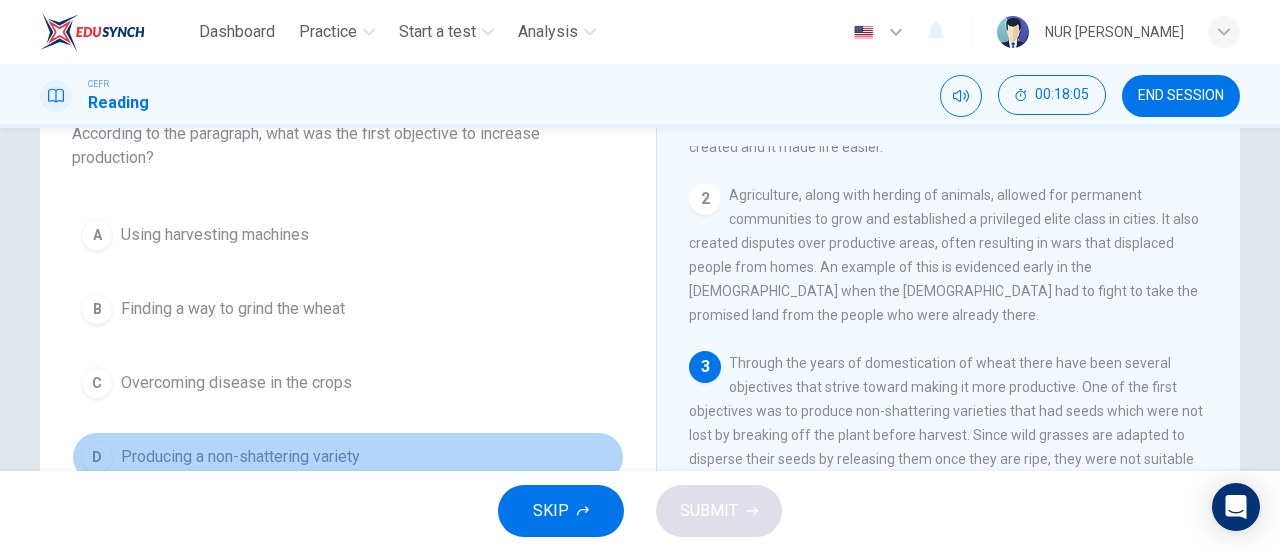 click on "D Producing a non-shattering variety" at bounding box center (348, 457) 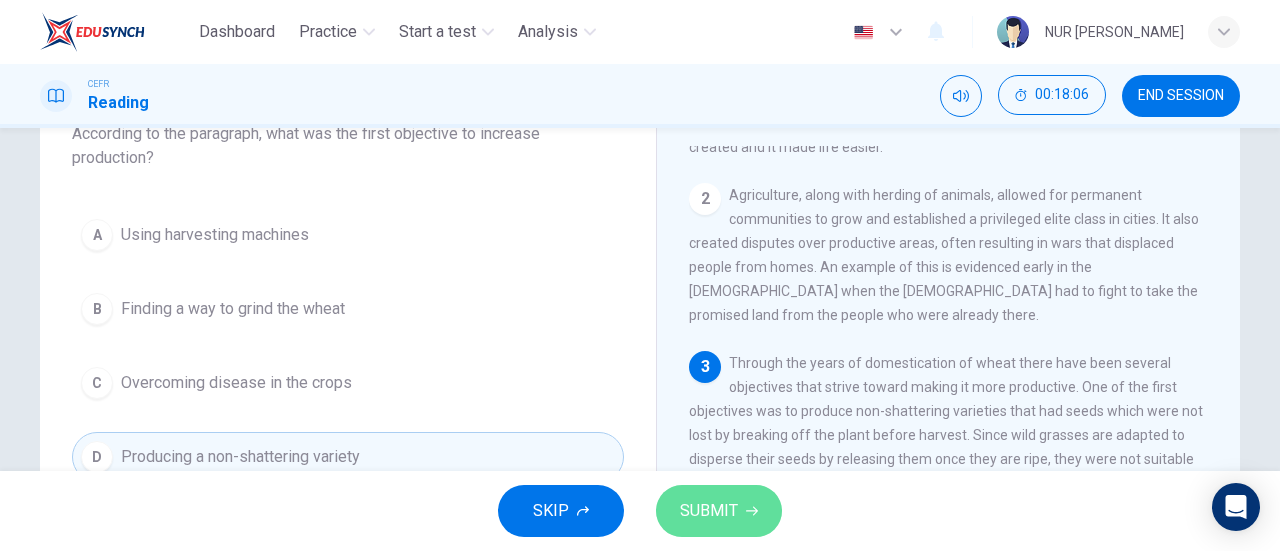 click on "SUBMIT" at bounding box center (709, 511) 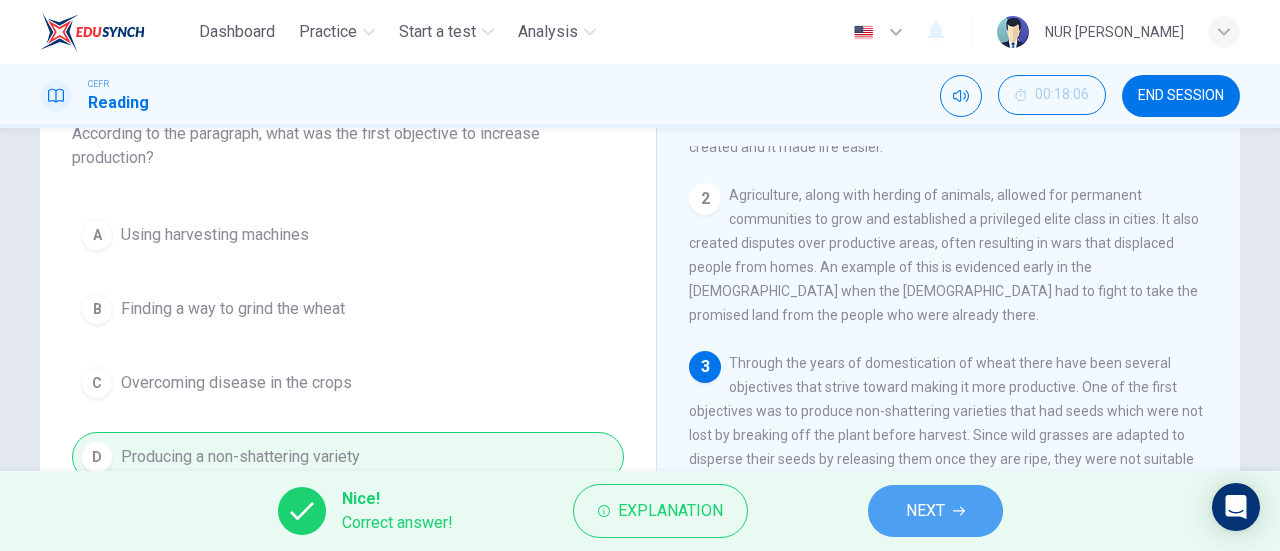 click on "NEXT" at bounding box center [935, 511] 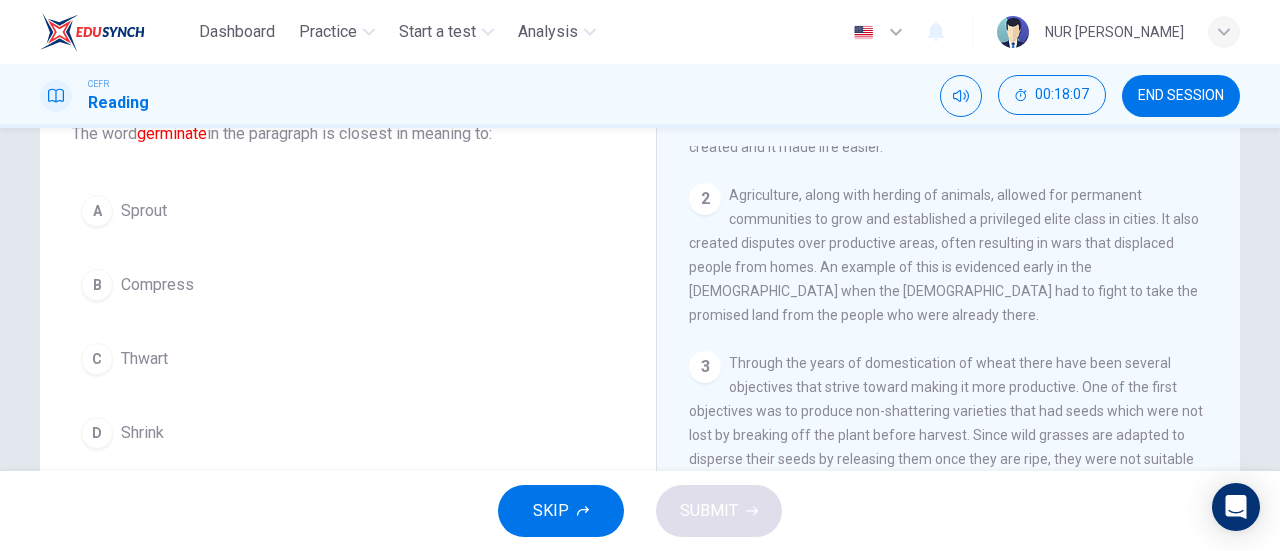 scroll, scrollTop: 400, scrollLeft: 0, axis: vertical 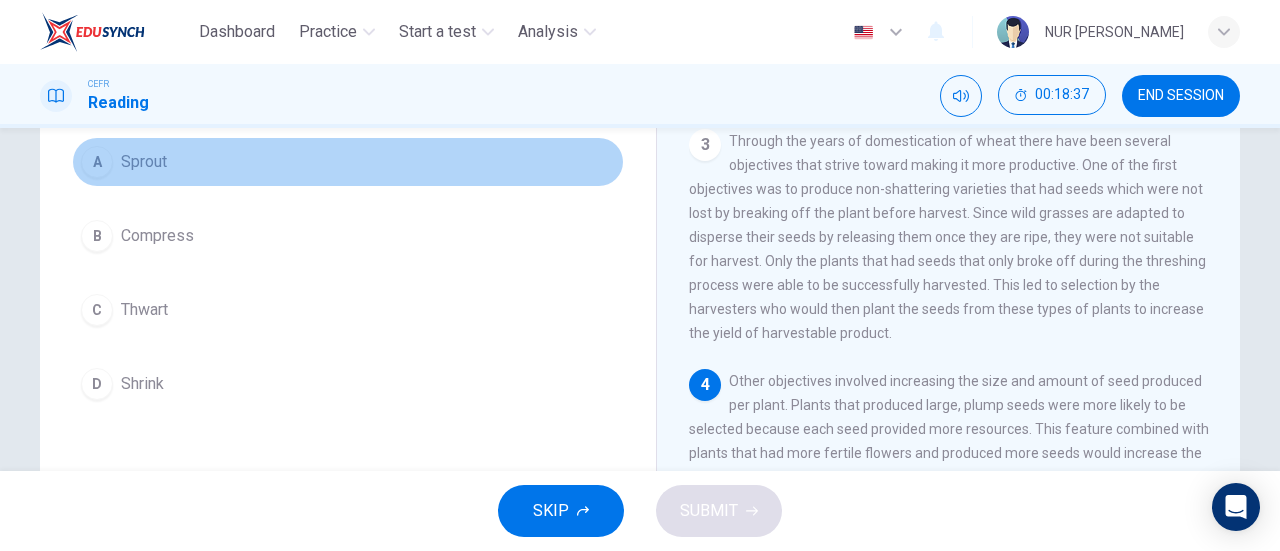 click on "A Sprout" at bounding box center (348, 162) 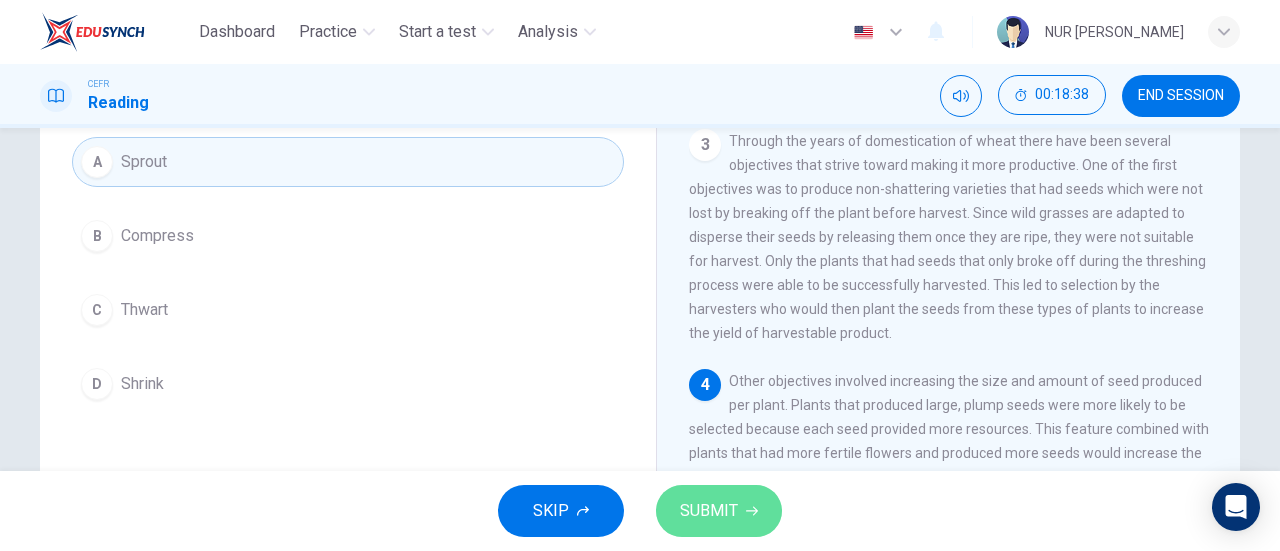 click on "SUBMIT" at bounding box center (709, 511) 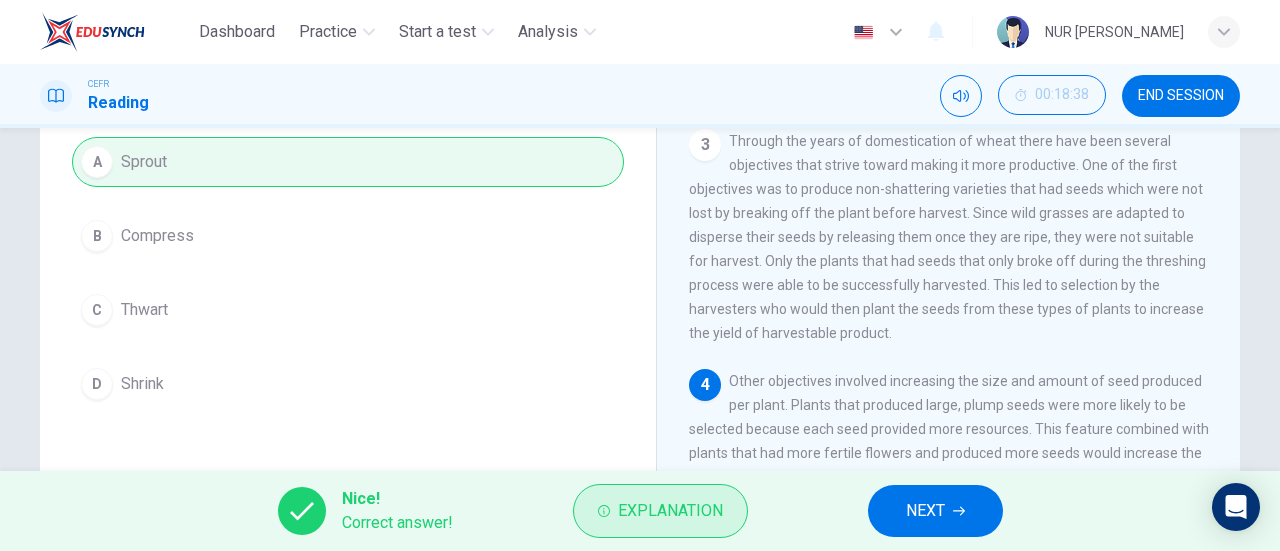 click on "Explanation" at bounding box center (660, 511) 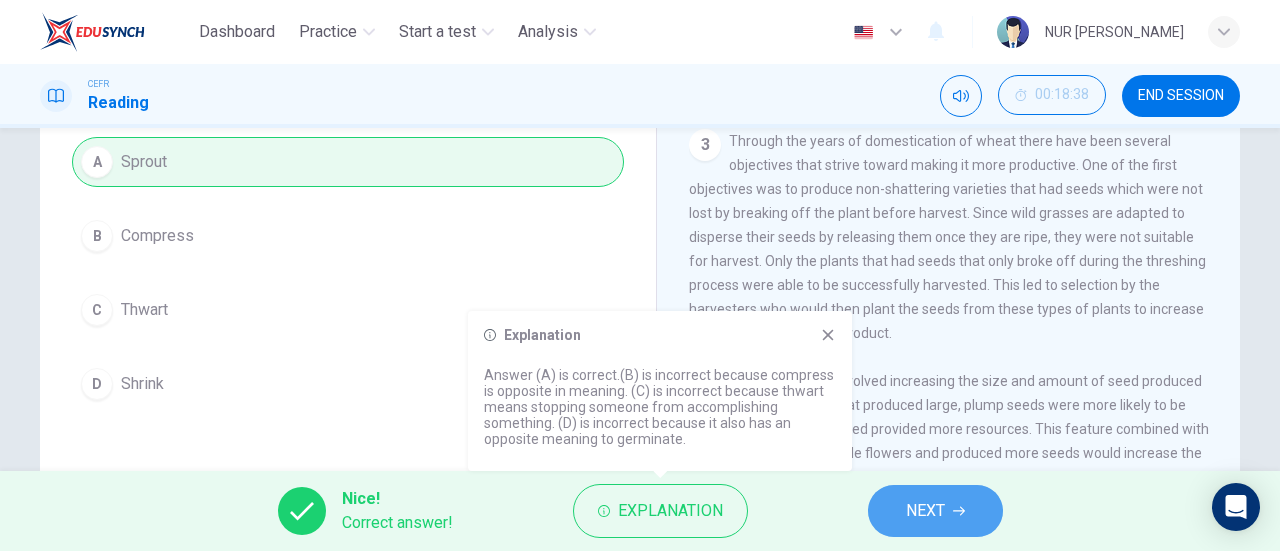 click on "NEXT" at bounding box center (925, 511) 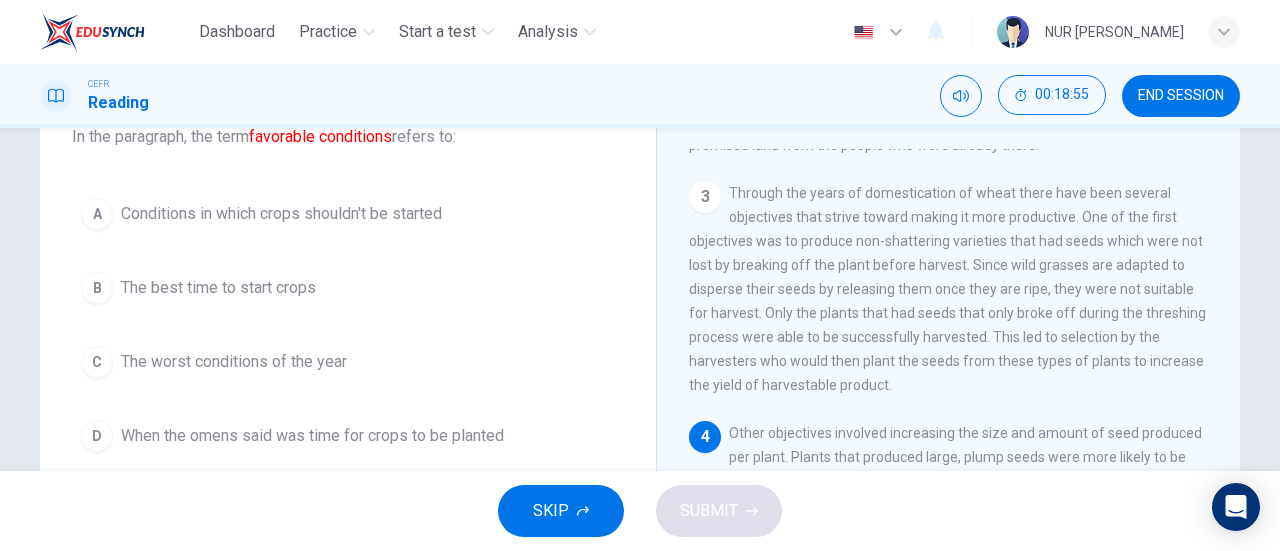 scroll, scrollTop: 138, scrollLeft: 0, axis: vertical 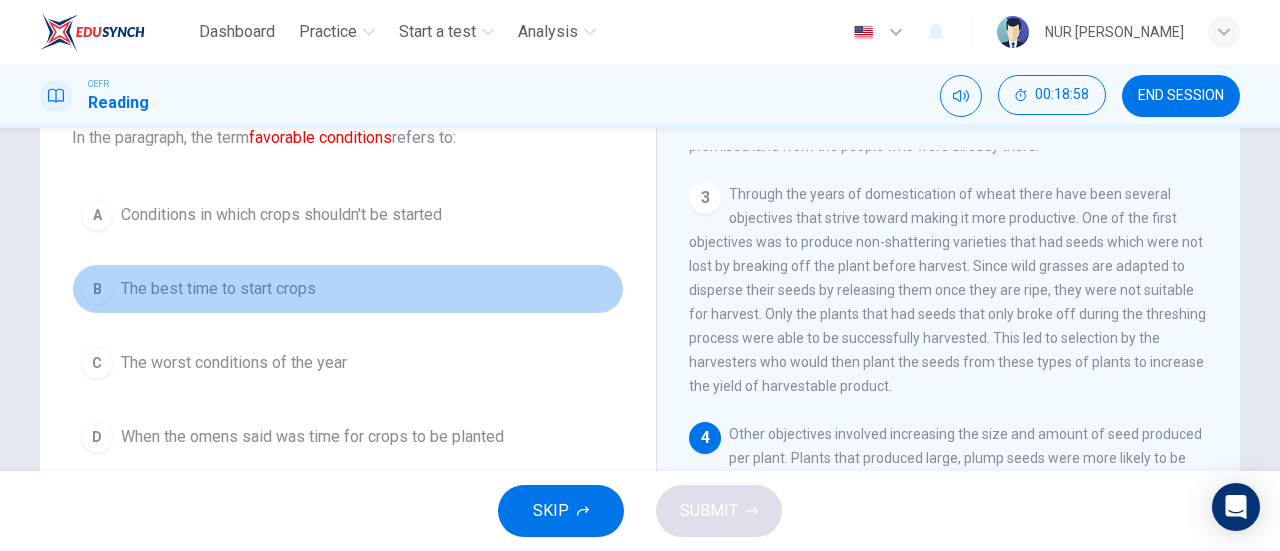 click on "The best time to start crops" at bounding box center [218, 289] 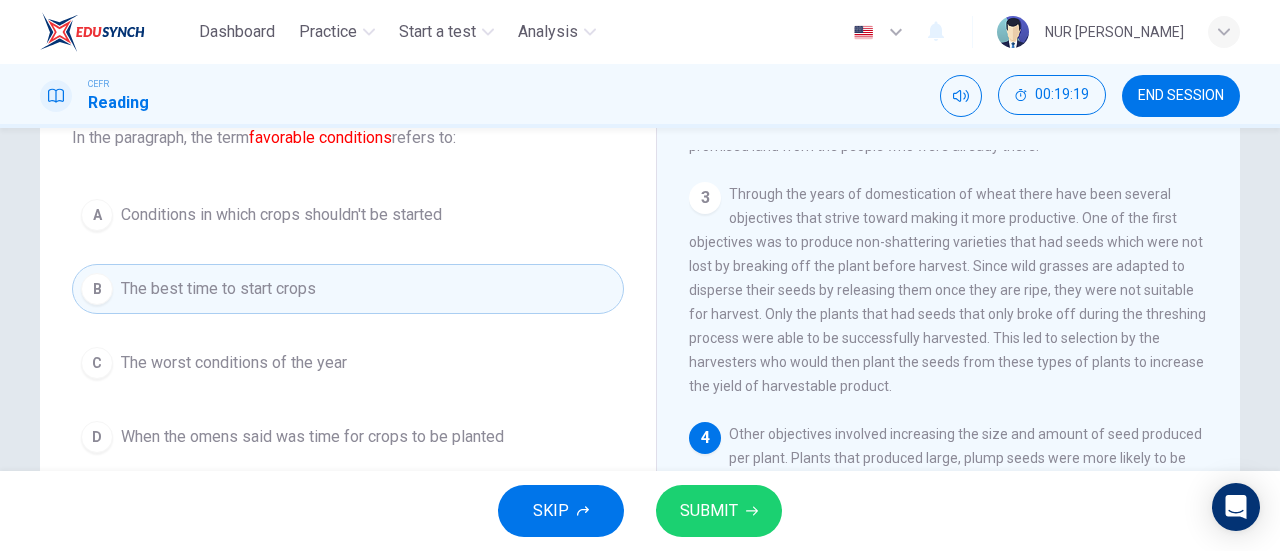 scroll, scrollTop: 137, scrollLeft: 0, axis: vertical 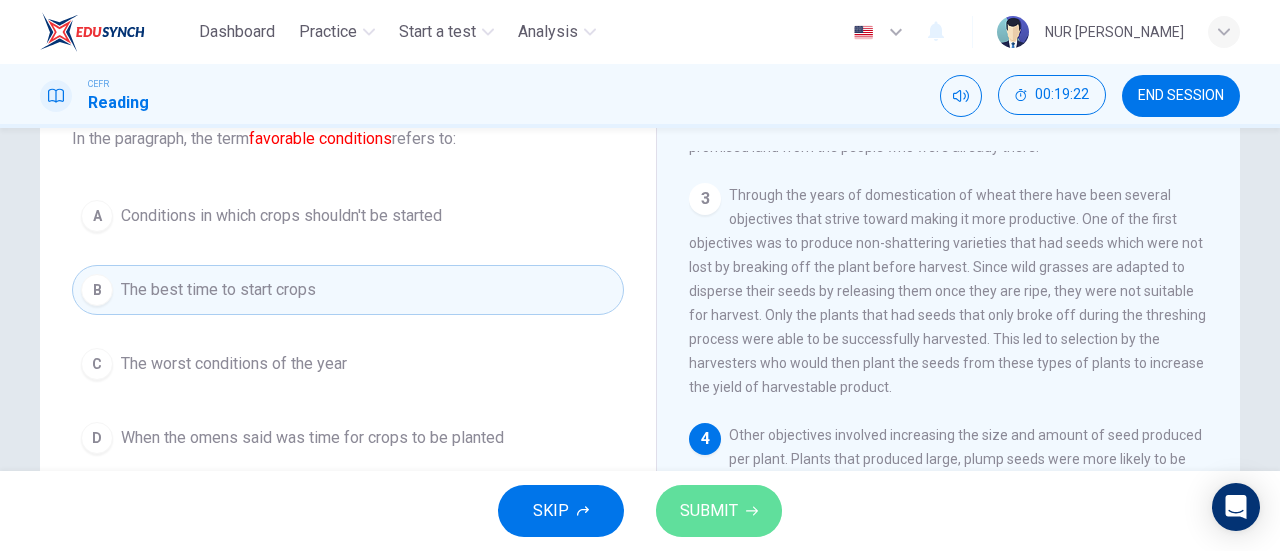click on "SUBMIT" at bounding box center [709, 511] 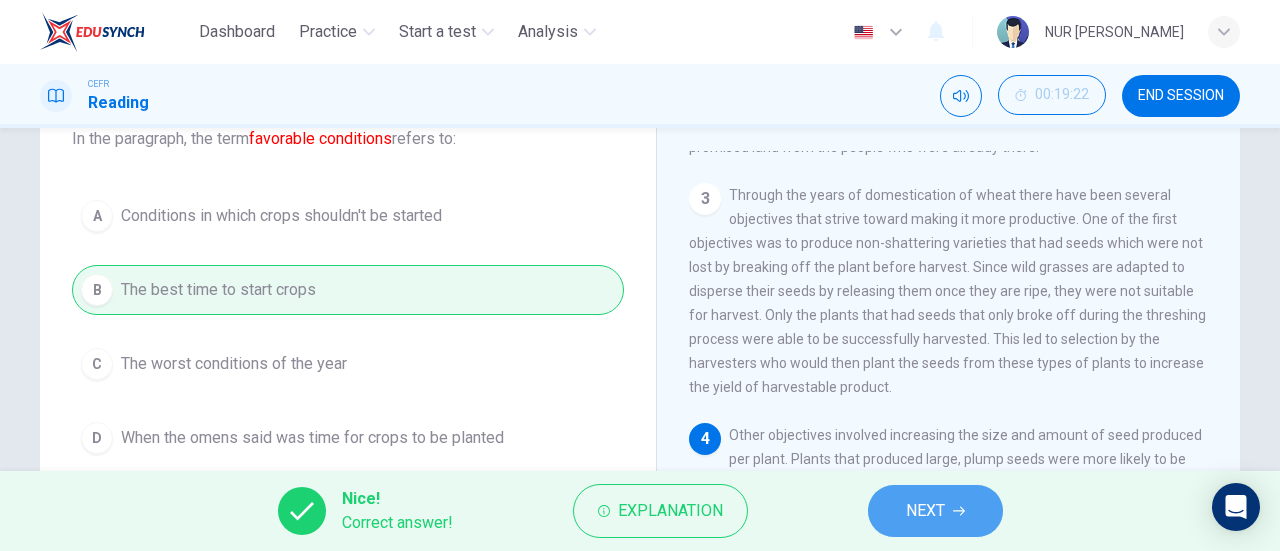 click on "NEXT" at bounding box center (935, 511) 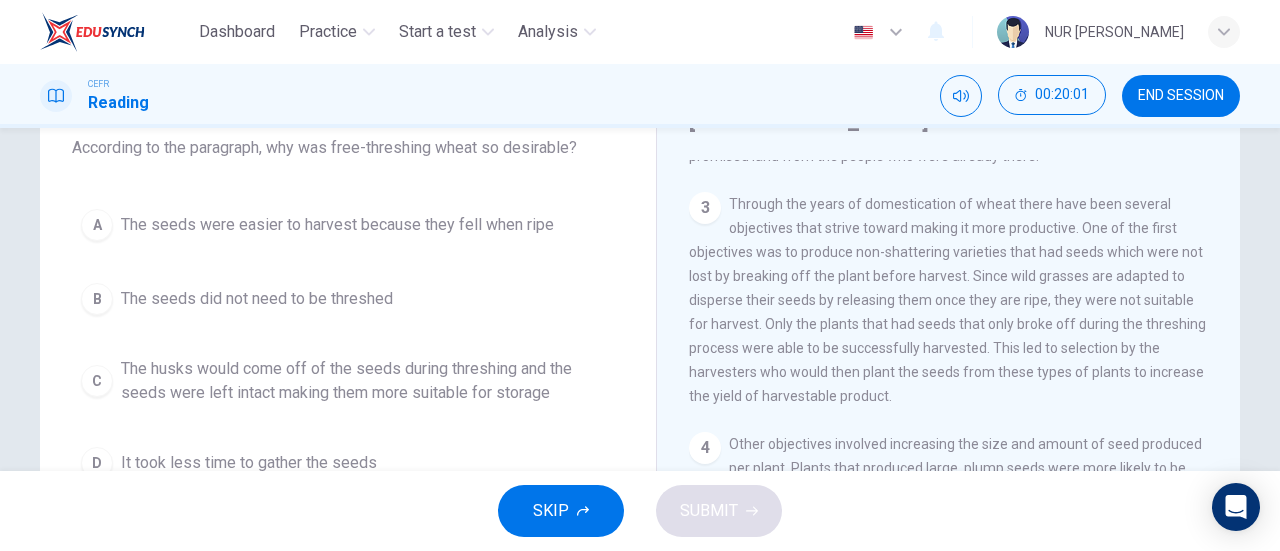 scroll, scrollTop: 131, scrollLeft: 0, axis: vertical 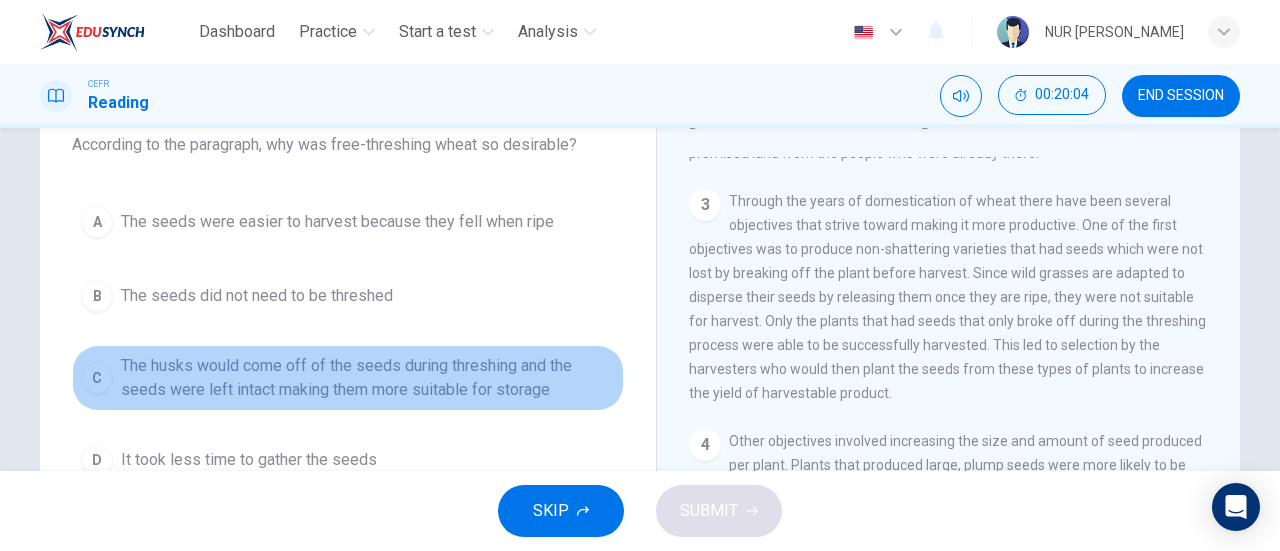 click on "The husks would come off of the seeds during threshing and the seeds were left intact making them more suitable for storage" at bounding box center [368, 378] 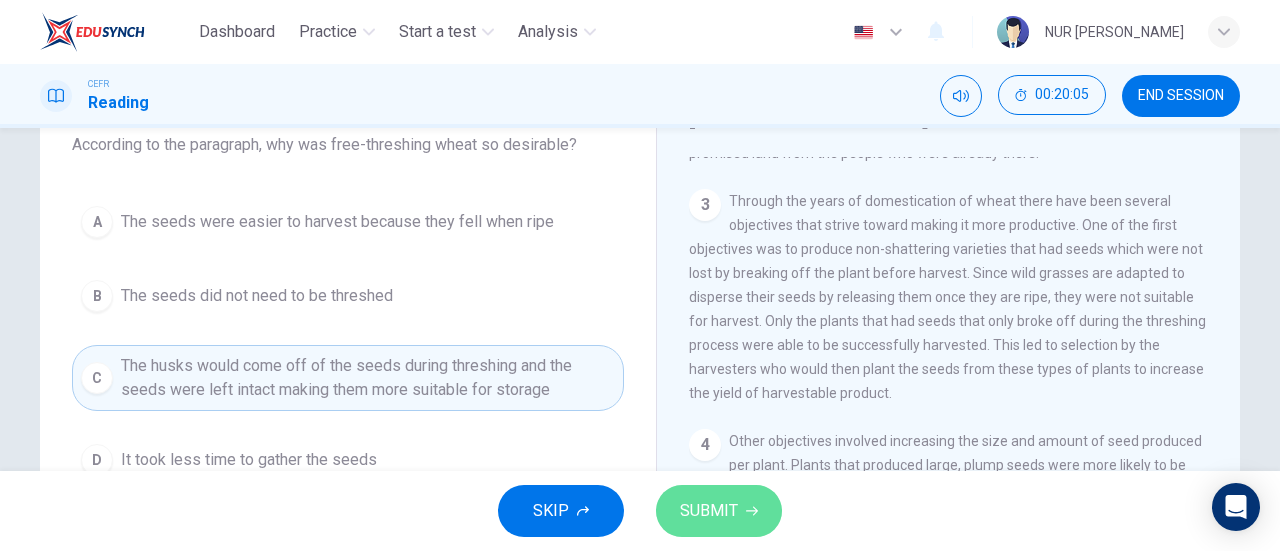 click on "SUBMIT" at bounding box center [709, 511] 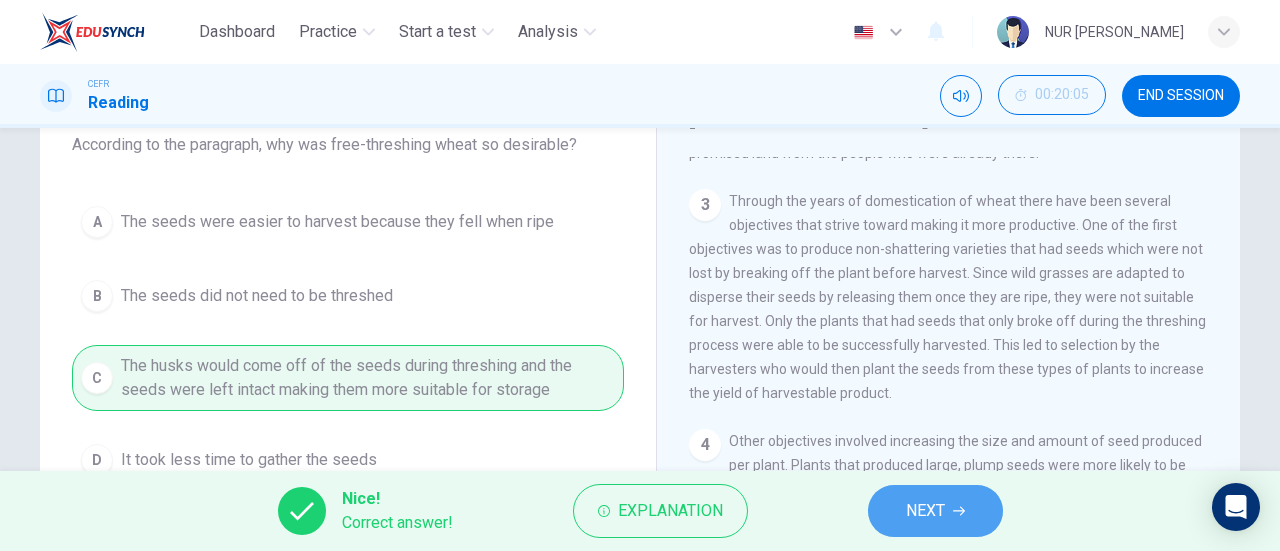 click on "NEXT" at bounding box center (935, 511) 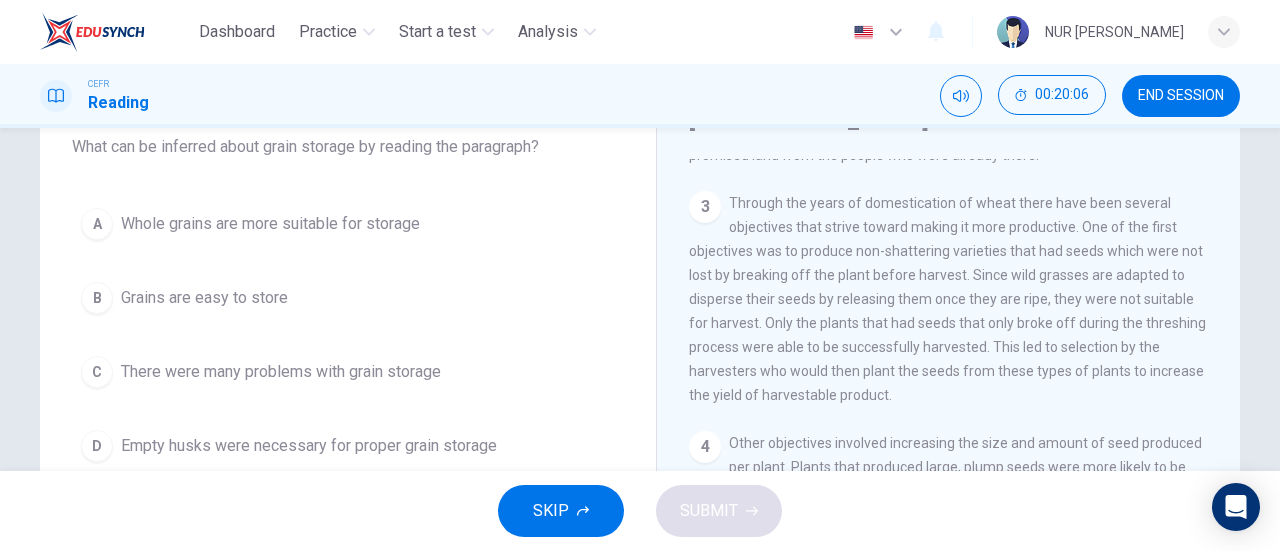 scroll, scrollTop: 128, scrollLeft: 0, axis: vertical 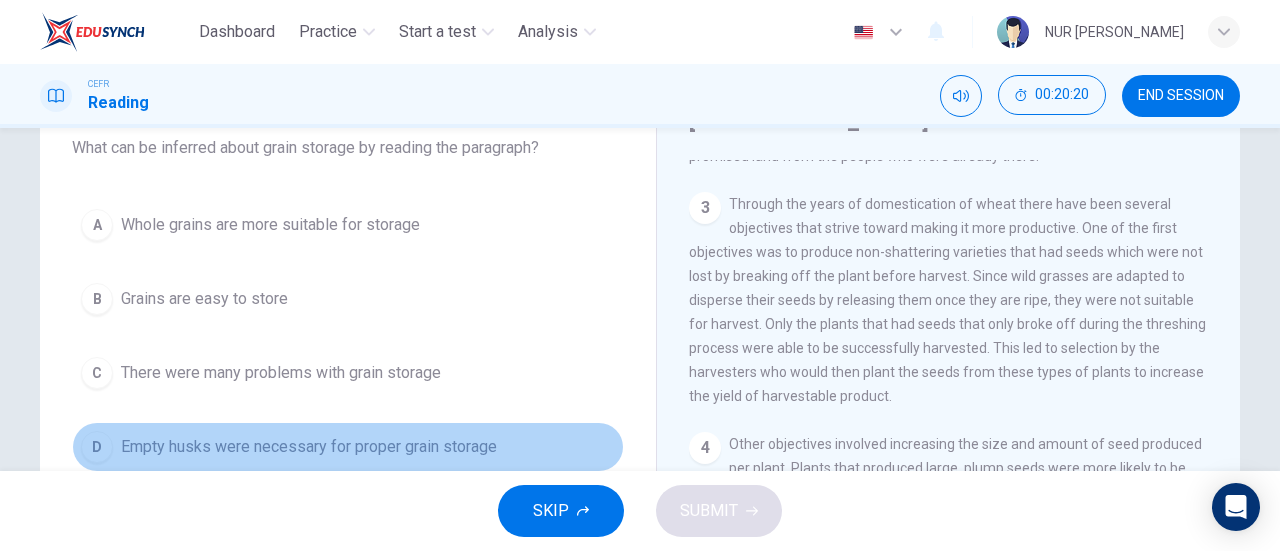 click on "Empty husks were necessary for proper grain storage" at bounding box center (309, 447) 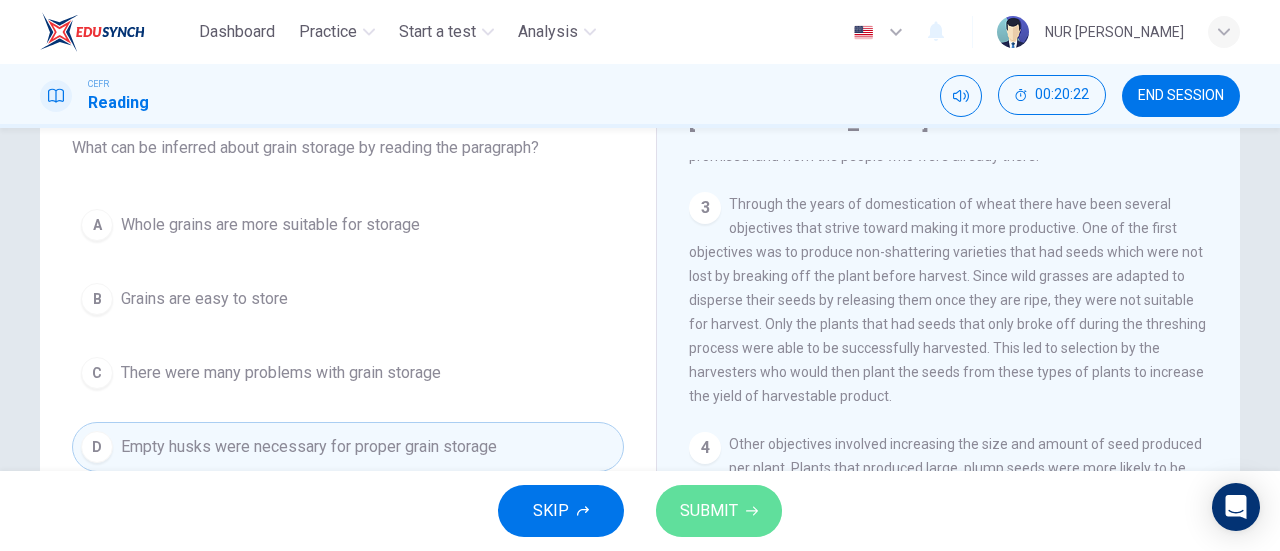 click on "SUBMIT" at bounding box center [709, 511] 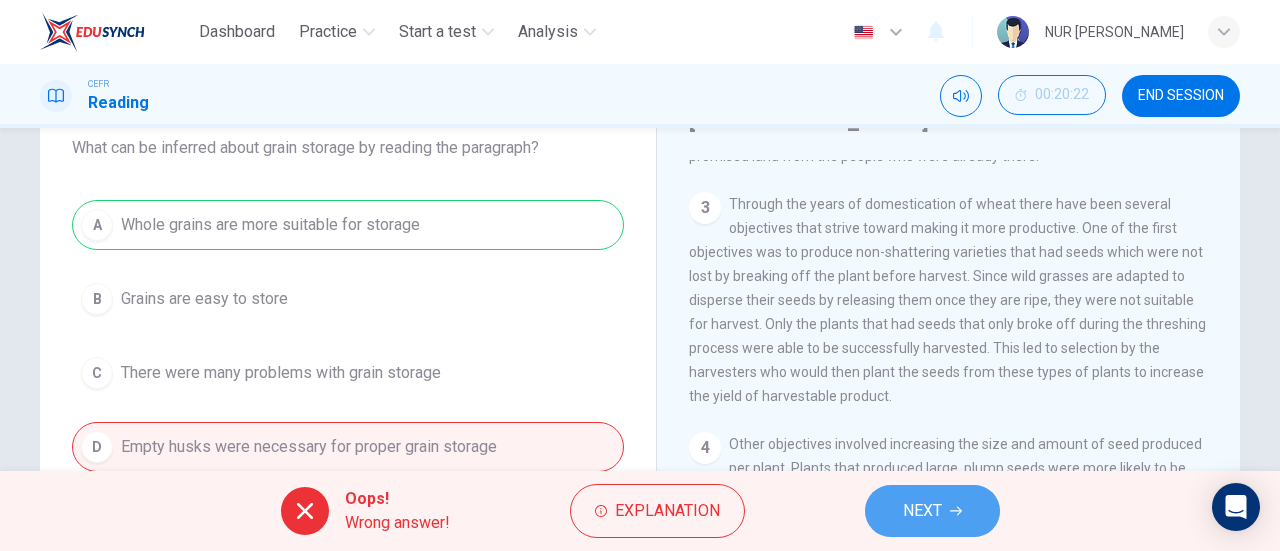 click on "NEXT" at bounding box center [932, 511] 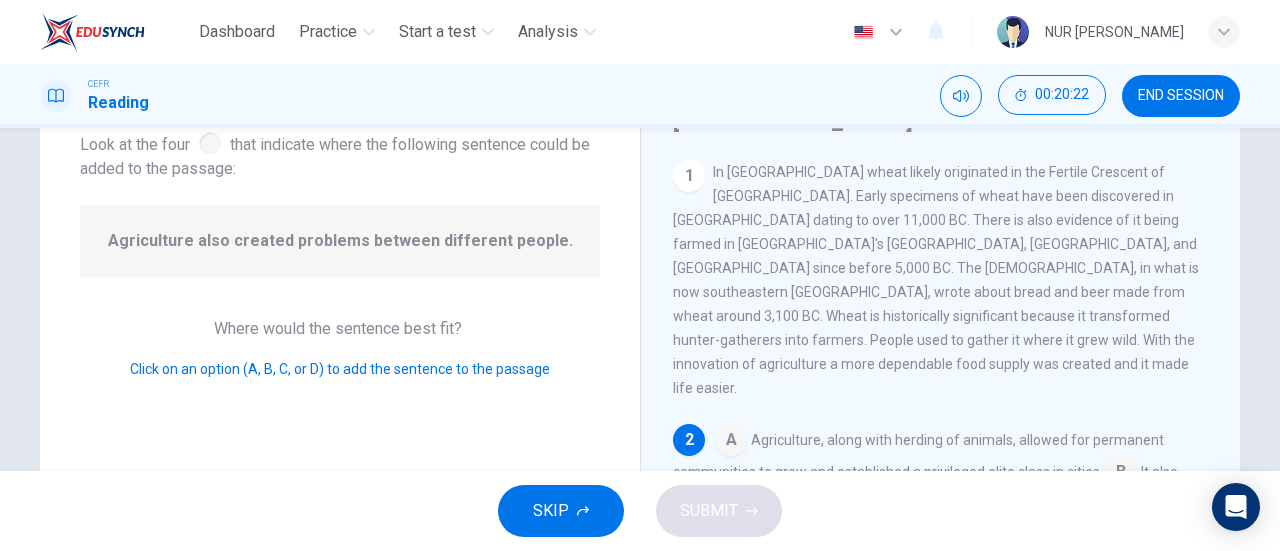 scroll, scrollTop: 22, scrollLeft: 0, axis: vertical 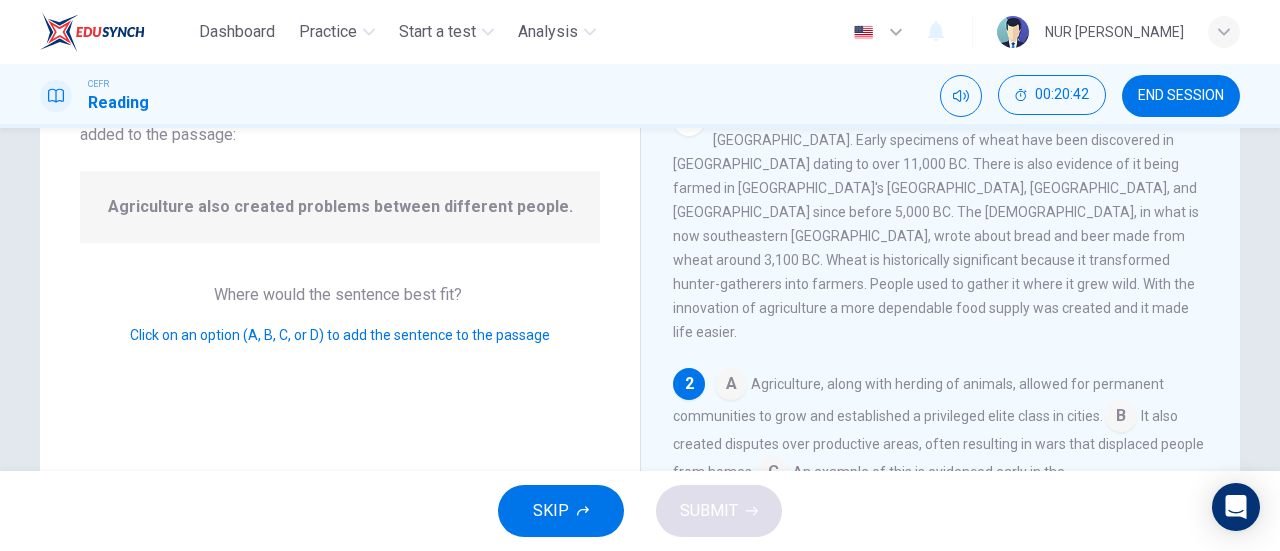 click at bounding box center [773, 474] 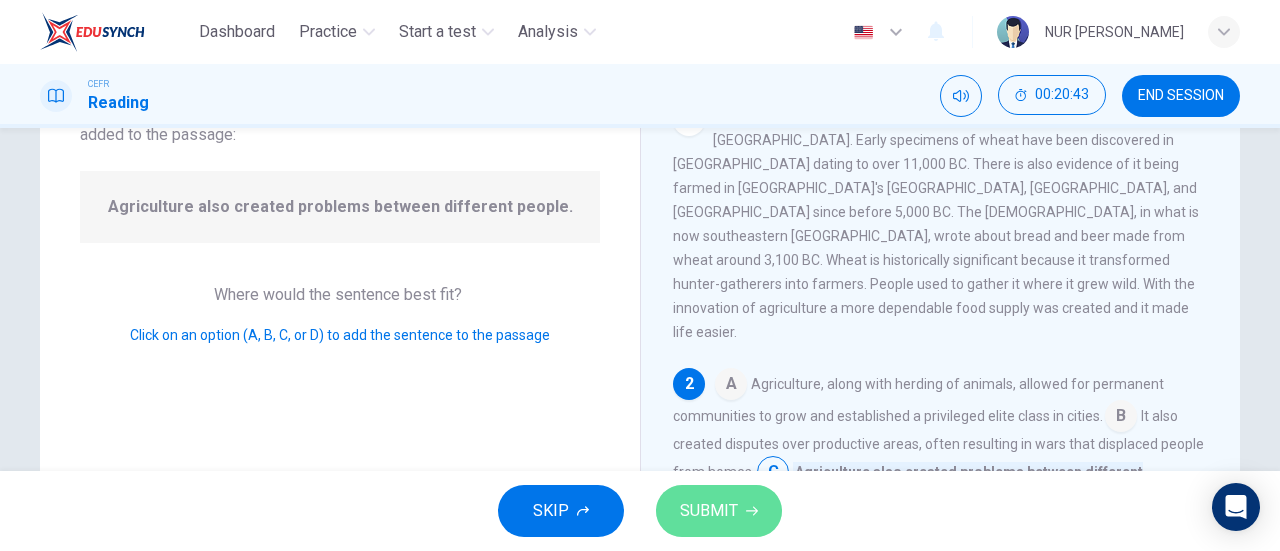 click on "SUBMIT" at bounding box center [719, 511] 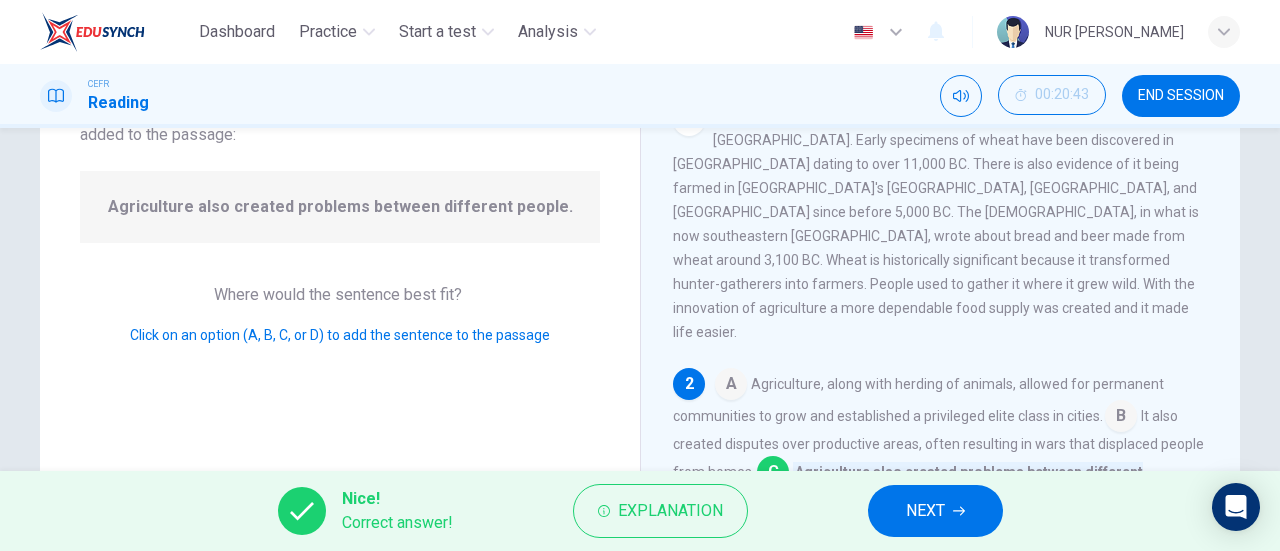 click on "NEXT" at bounding box center [935, 511] 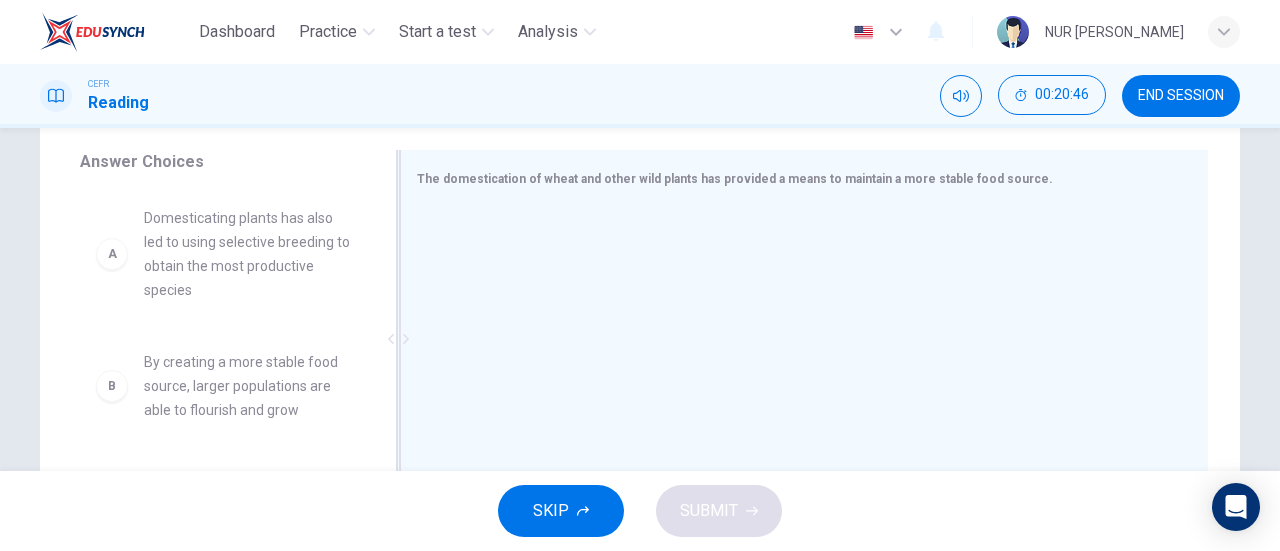 scroll, scrollTop: 324, scrollLeft: 0, axis: vertical 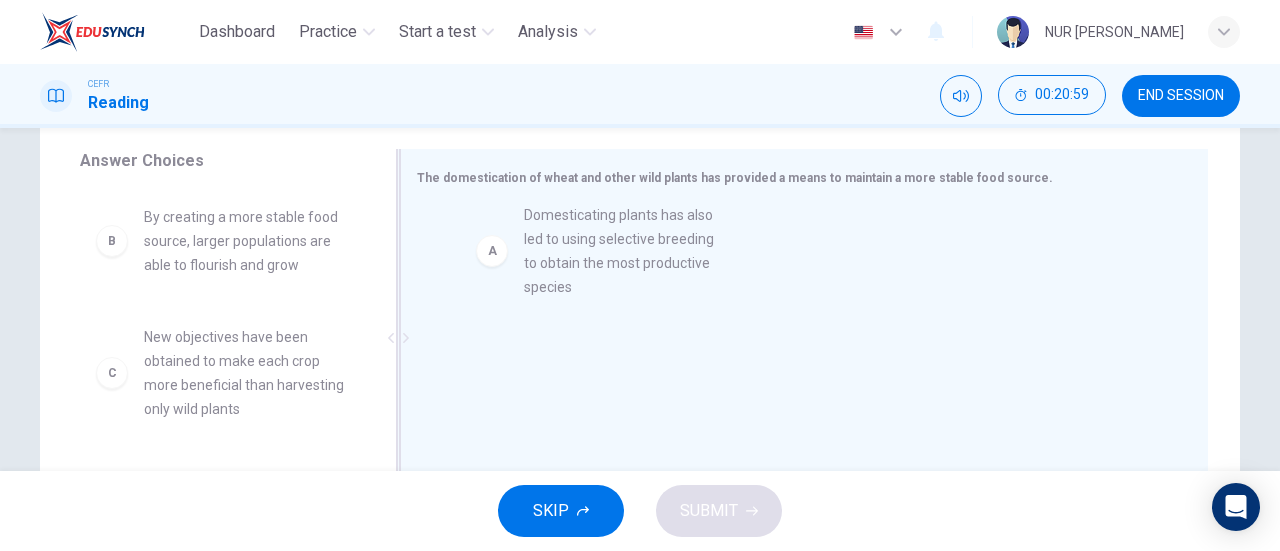 drag, startPoint x: 232, startPoint y: 290, endPoint x: 623, endPoint y: 288, distance: 391.00513 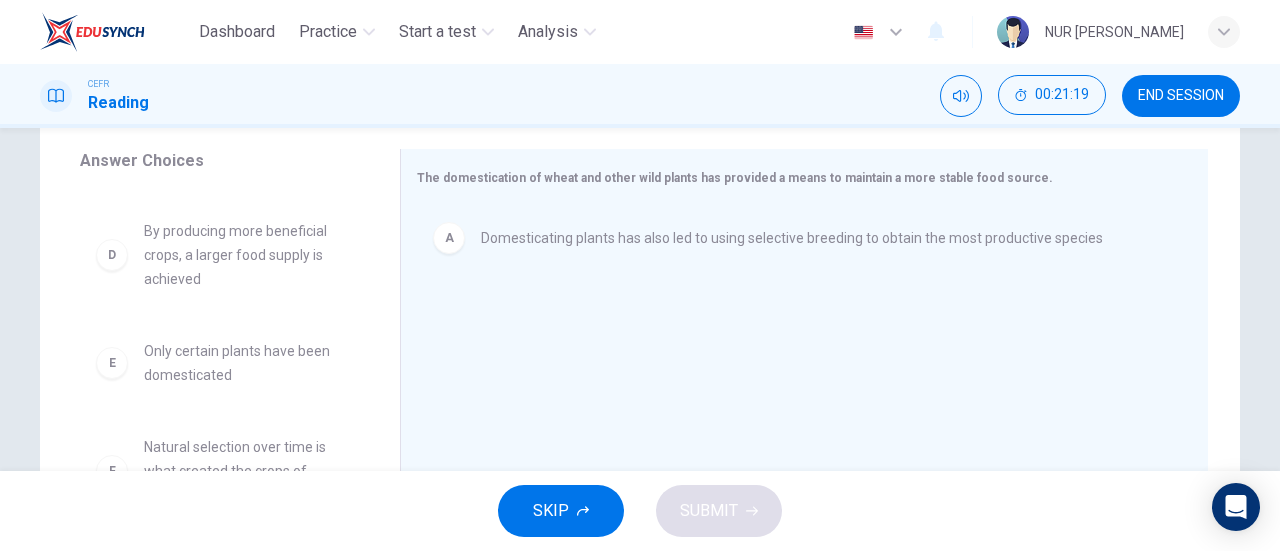 scroll, scrollTop: 252, scrollLeft: 0, axis: vertical 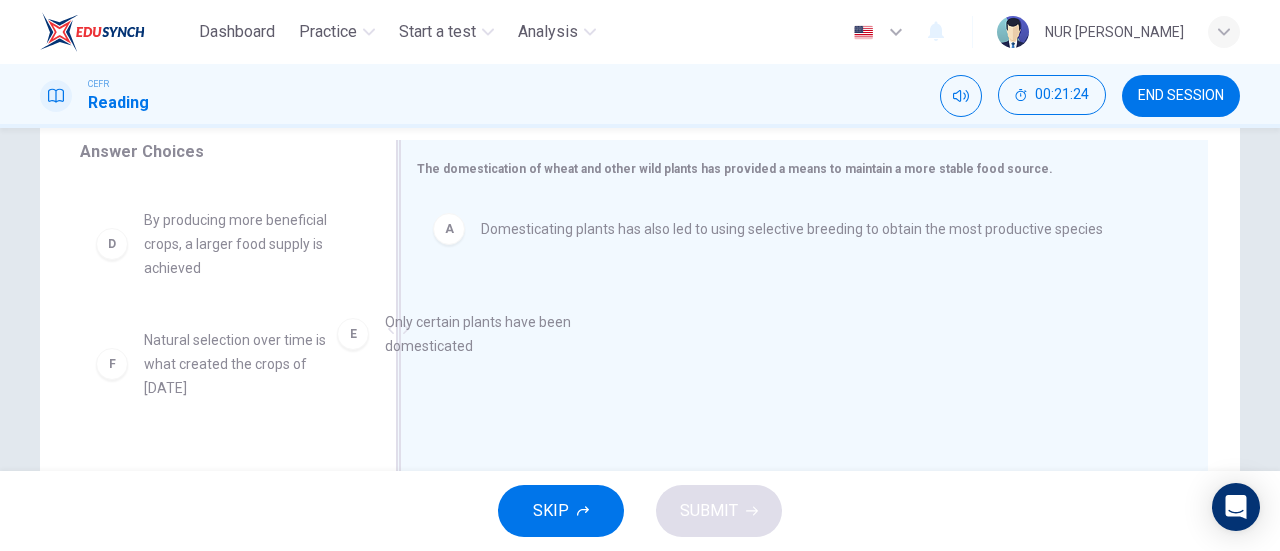 drag, startPoint x: 260, startPoint y: 365, endPoint x: 559, endPoint y: 347, distance: 299.54132 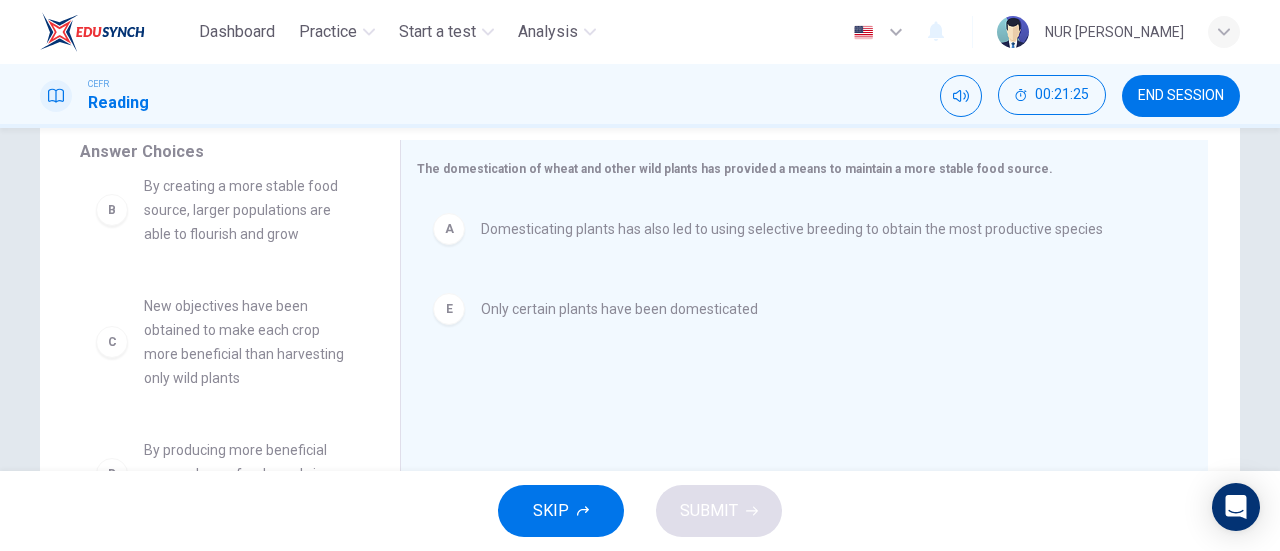 scroll, scrollTop: 0, scrollLeft: 0, axis: both 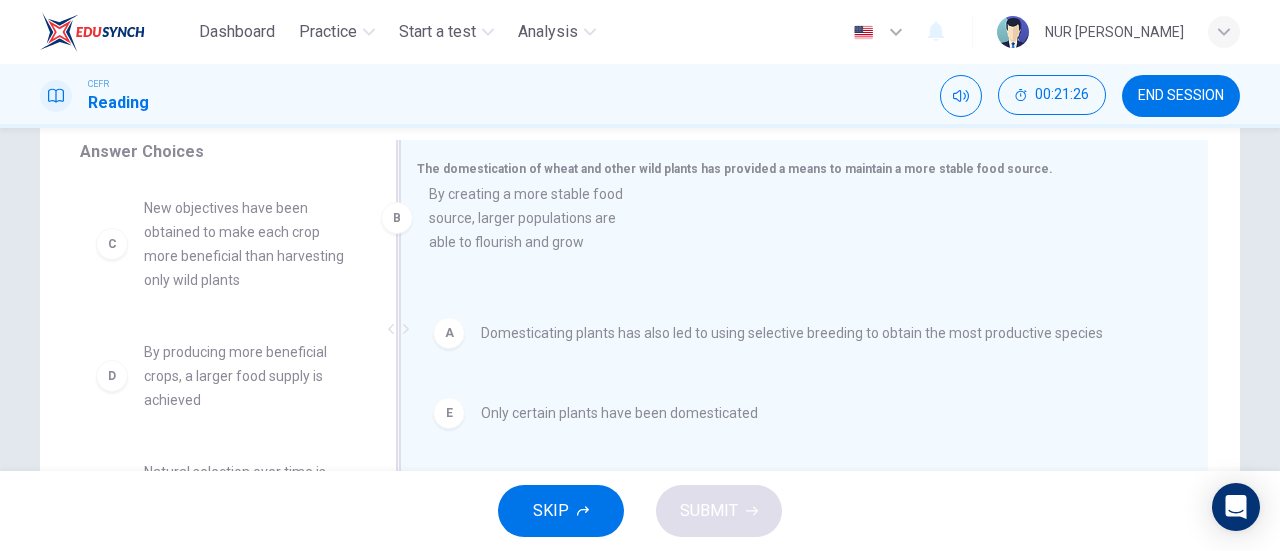 drag, startPoint x: 223, startPoint y: 263, endPoint x: 536, endPoint y: 246, distance: 313.46133 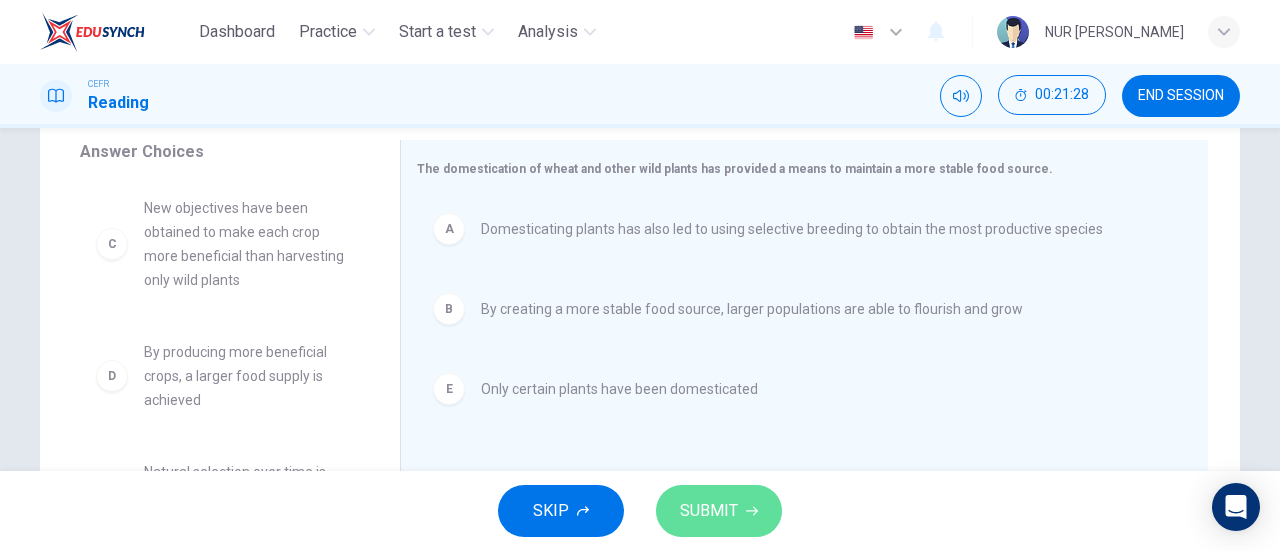 click on "SUBMIT" at bounding box center (709, 511) 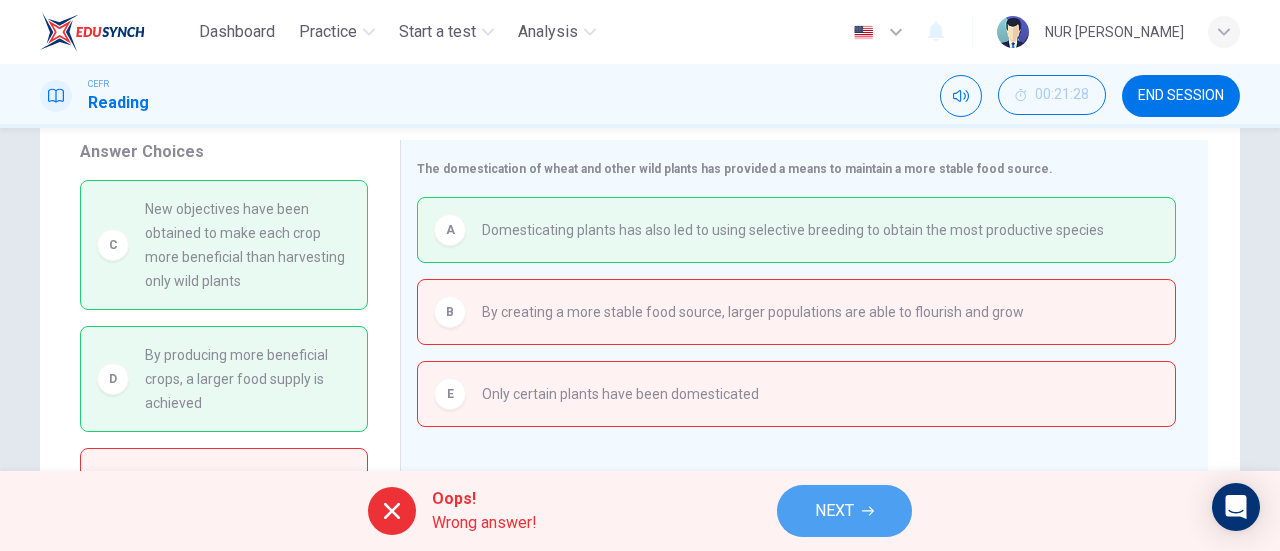 click on "NEXT" at bounding box center (844, 511) 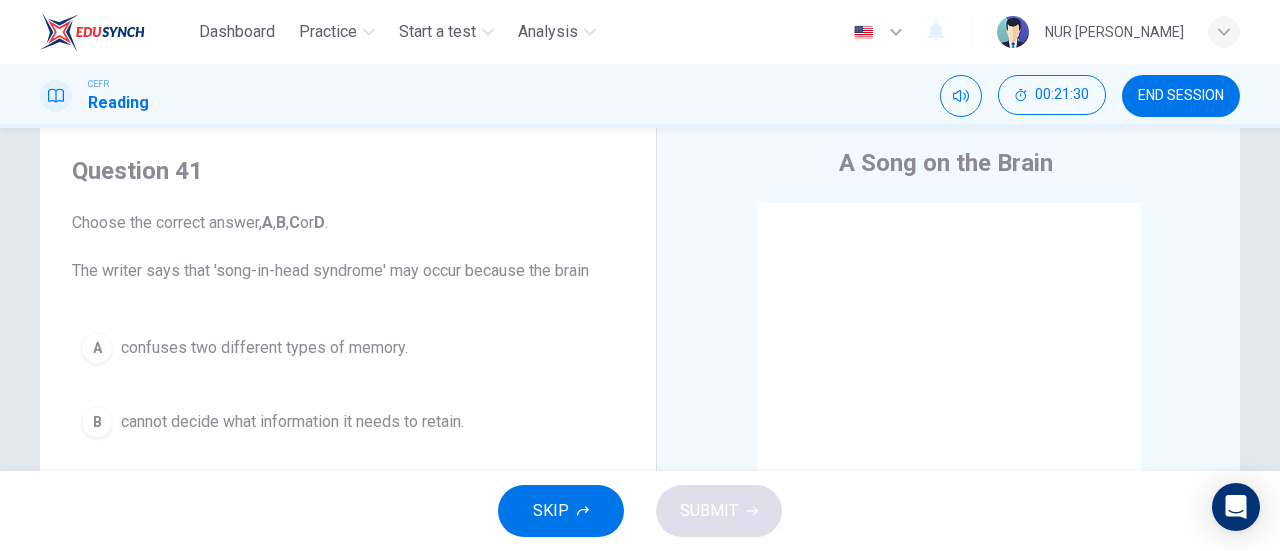 scroll, scrollTop: 54, scrollLeft: 0, axis: vertical 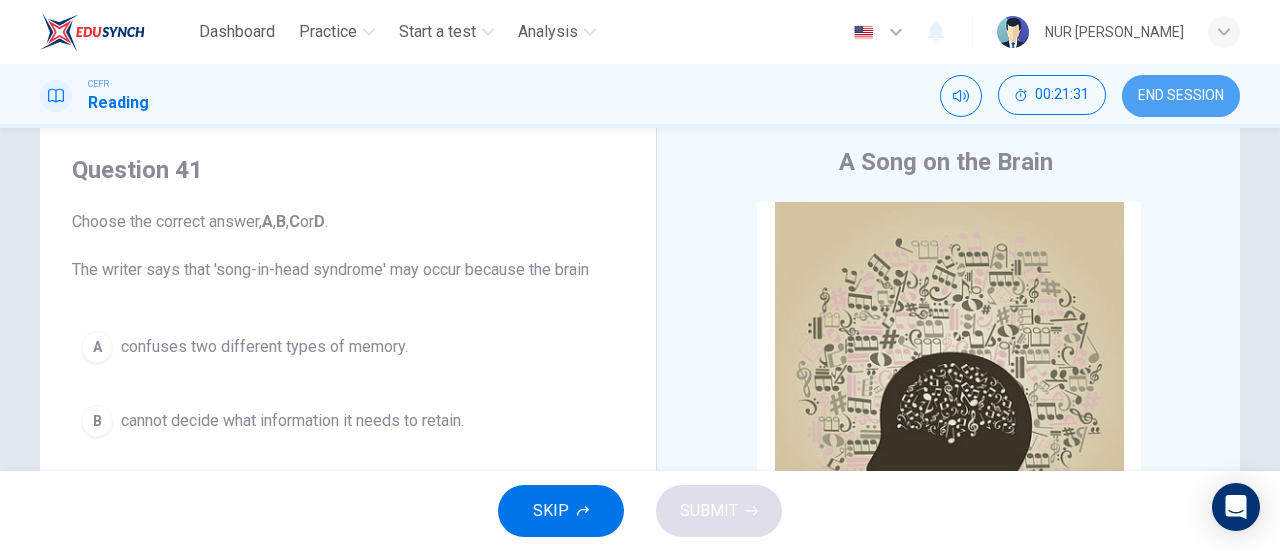 click on "END SESSION" at bounding box center [1181, 96] 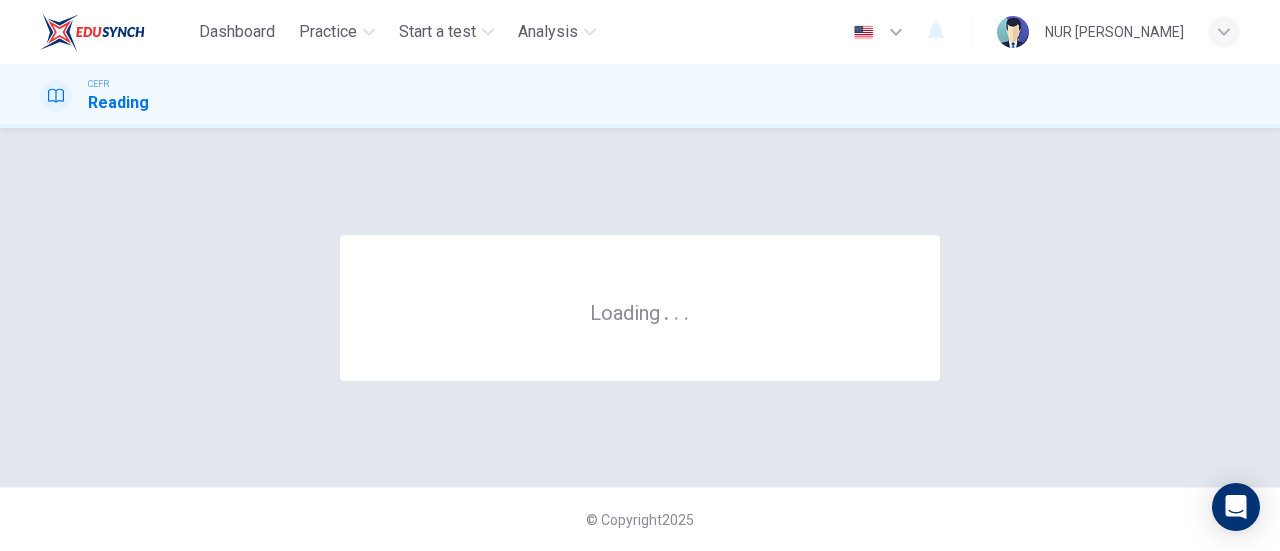 scroll, scrollTop: 0, scrollLeft: 0, axis: both 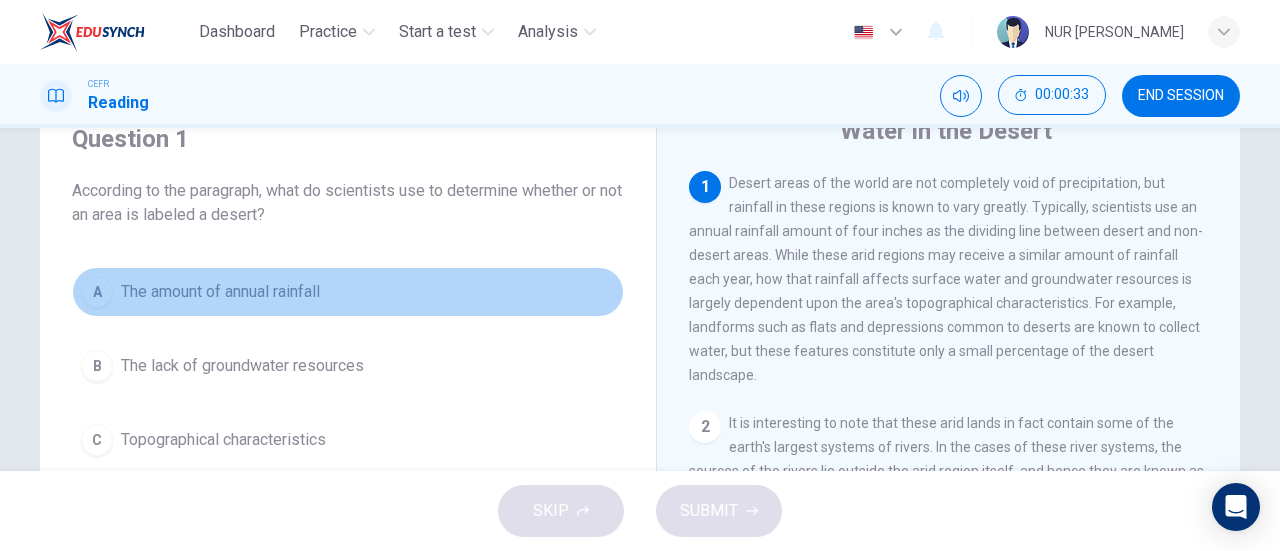 click on "A The amount of annual rainfall" at bounding box center (348, 292) 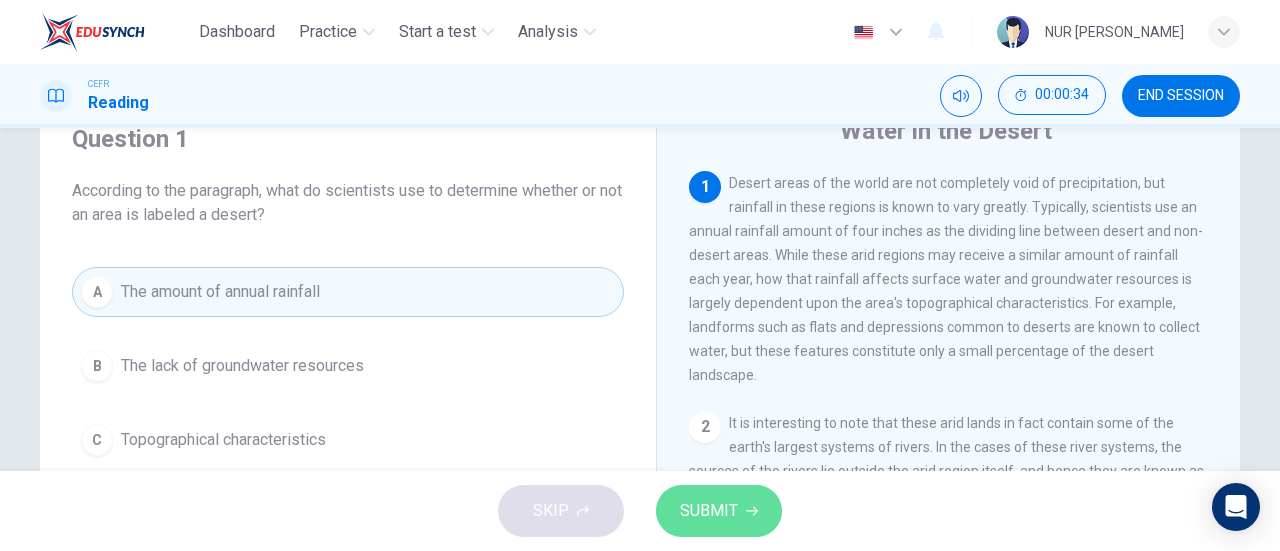 click on "SUBMIT" at bounding box center [709, 511] 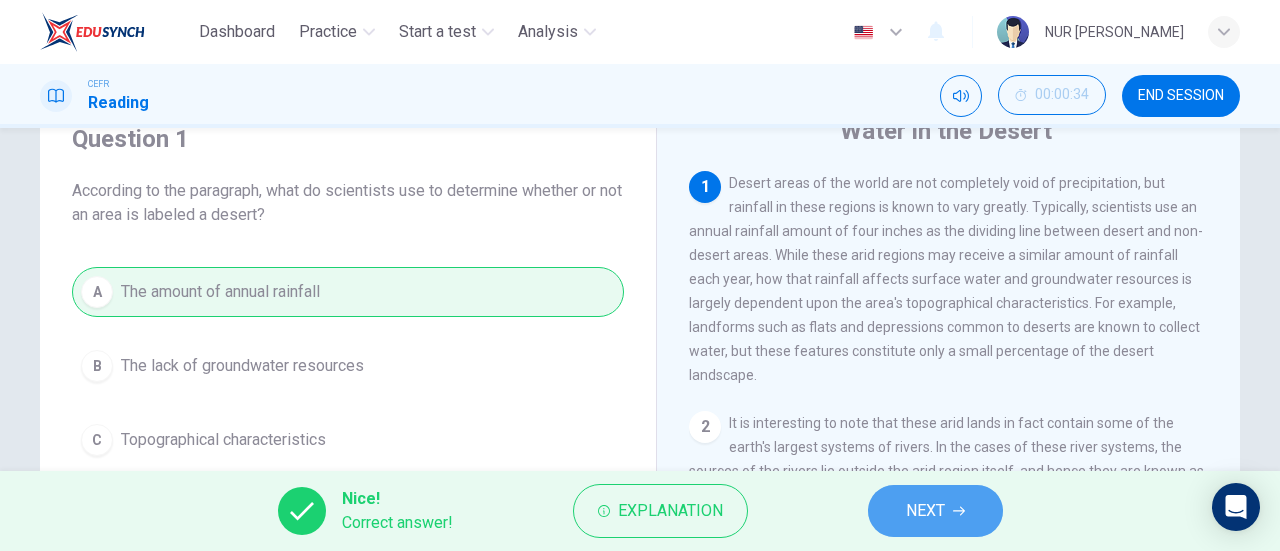 click 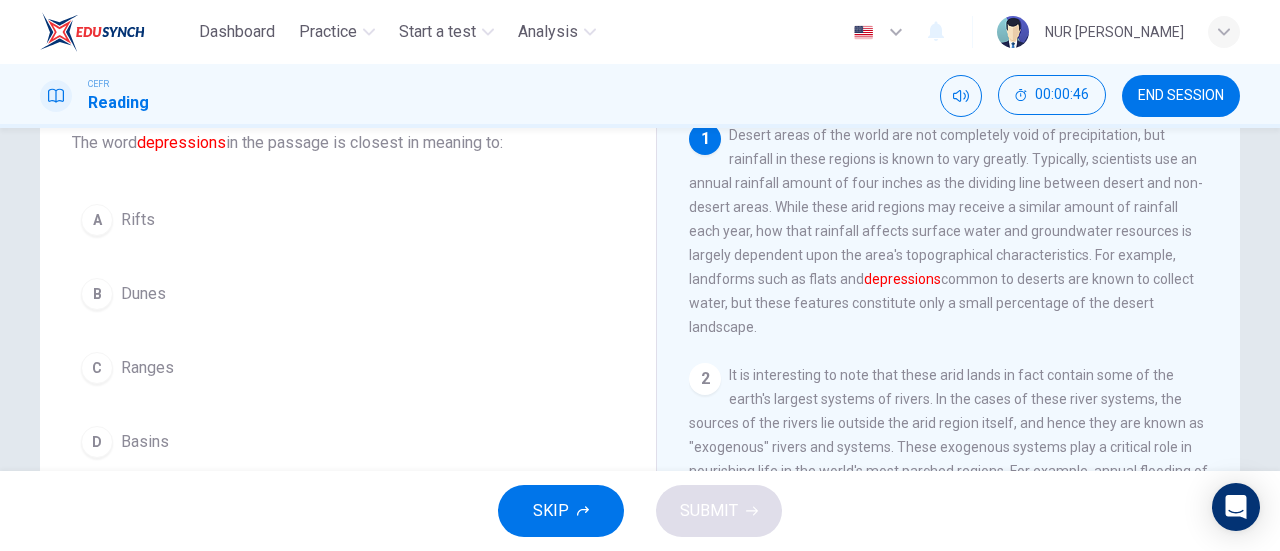 scroll, scrollTop: 136, scrollLeft: 0, axis: vertical 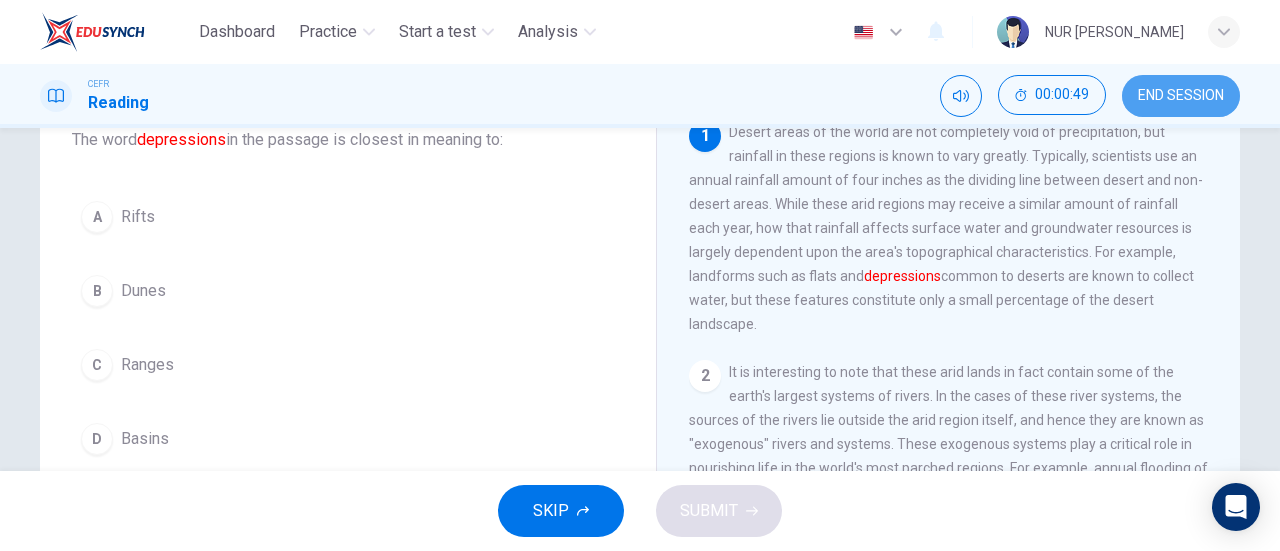 click on "END SESSION" at bounding box center [1181, 96] 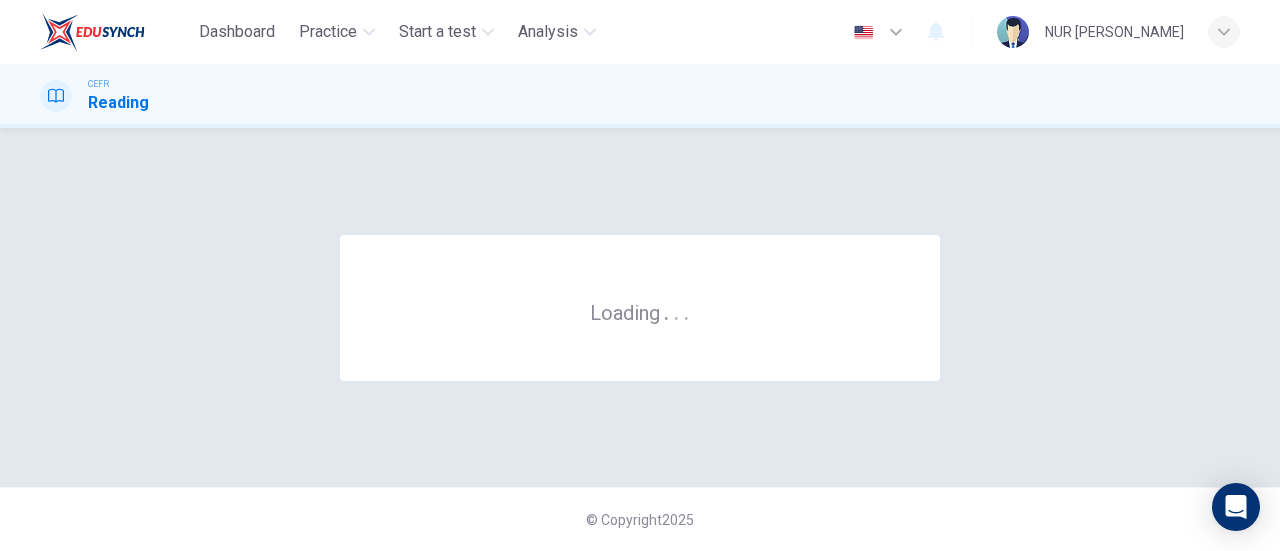 scroll, scrollTop: 0, scrollLeft: 0, axis: both 